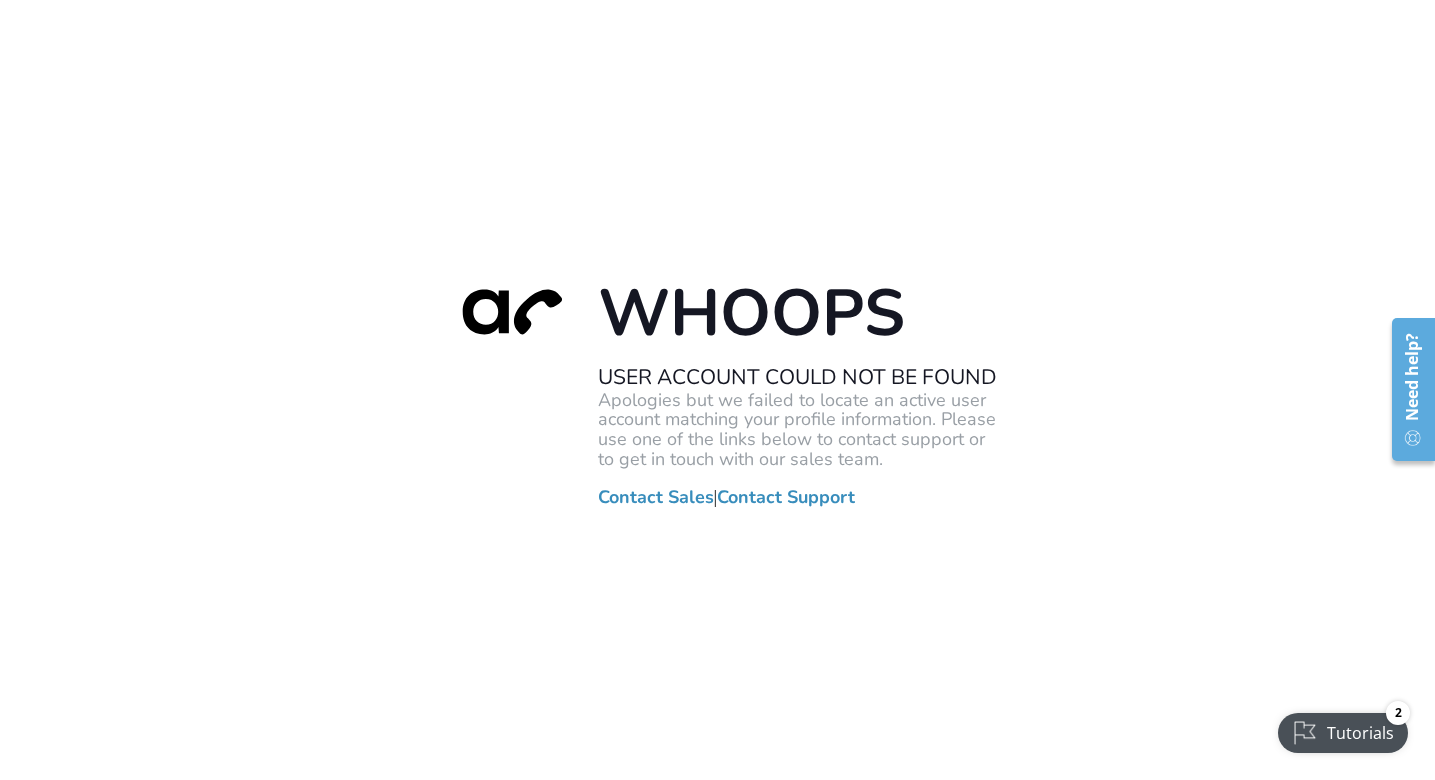 scroll, scrollTop: 0, scrollLeft: 0, axis: both 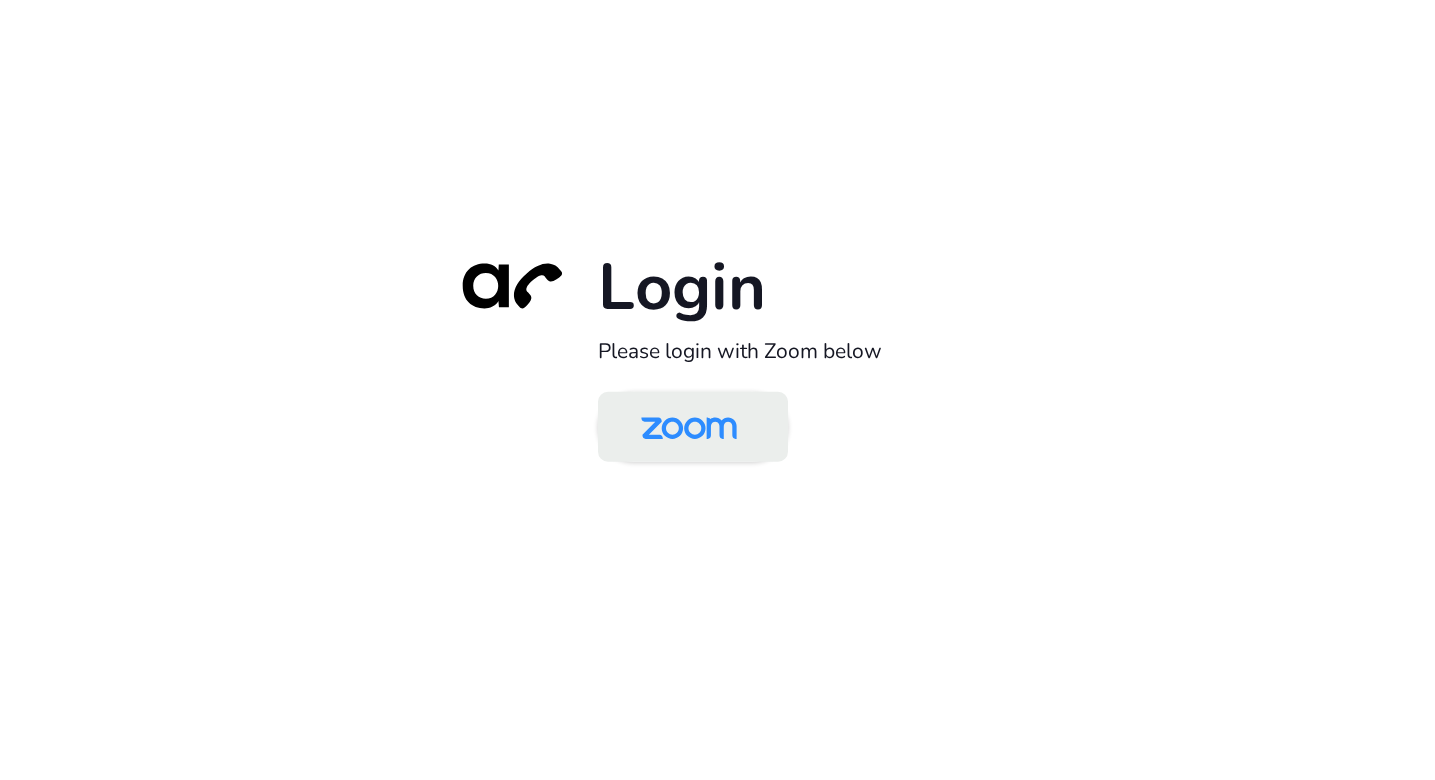 click at bounding box center [689, 428] 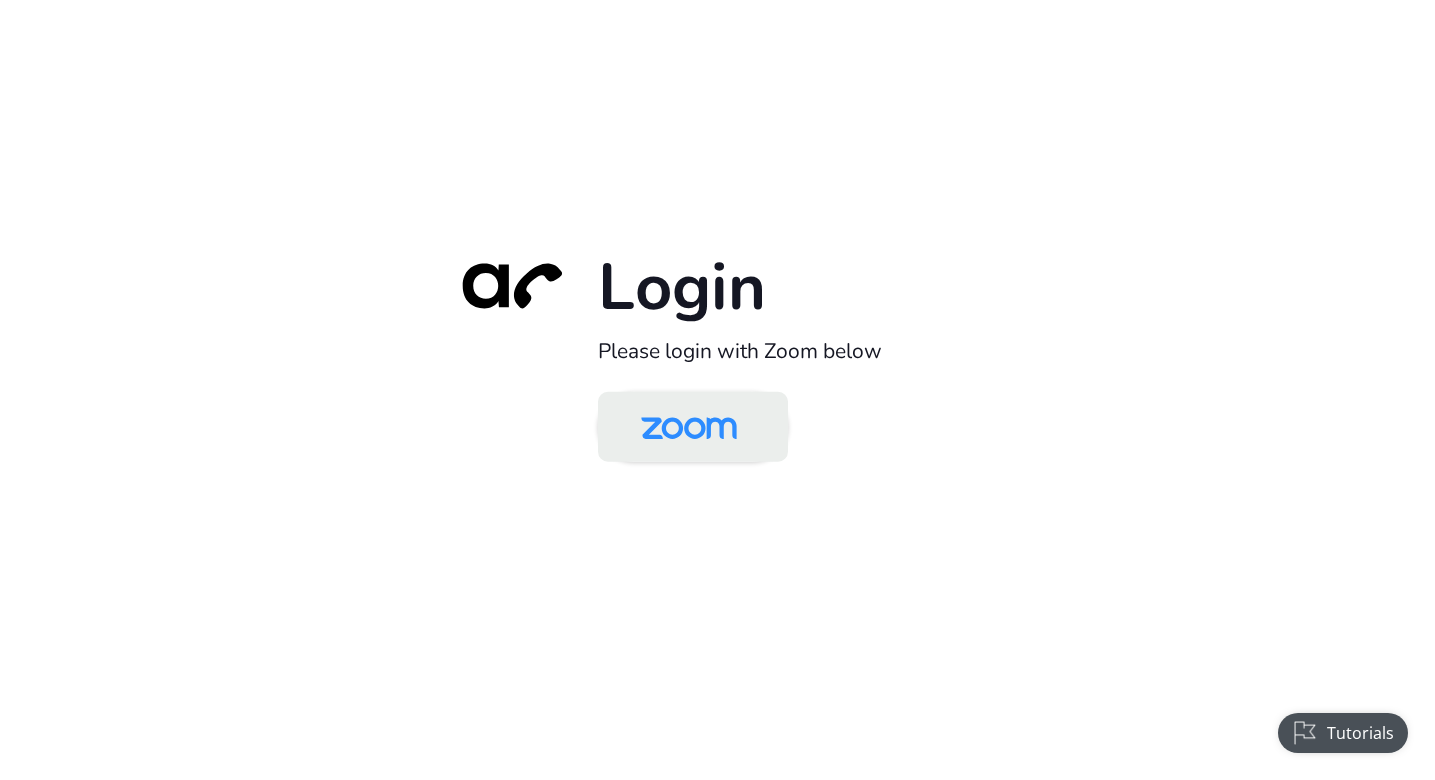 scroll, scrollTop: 0, scrollLeft: 0, axis: both 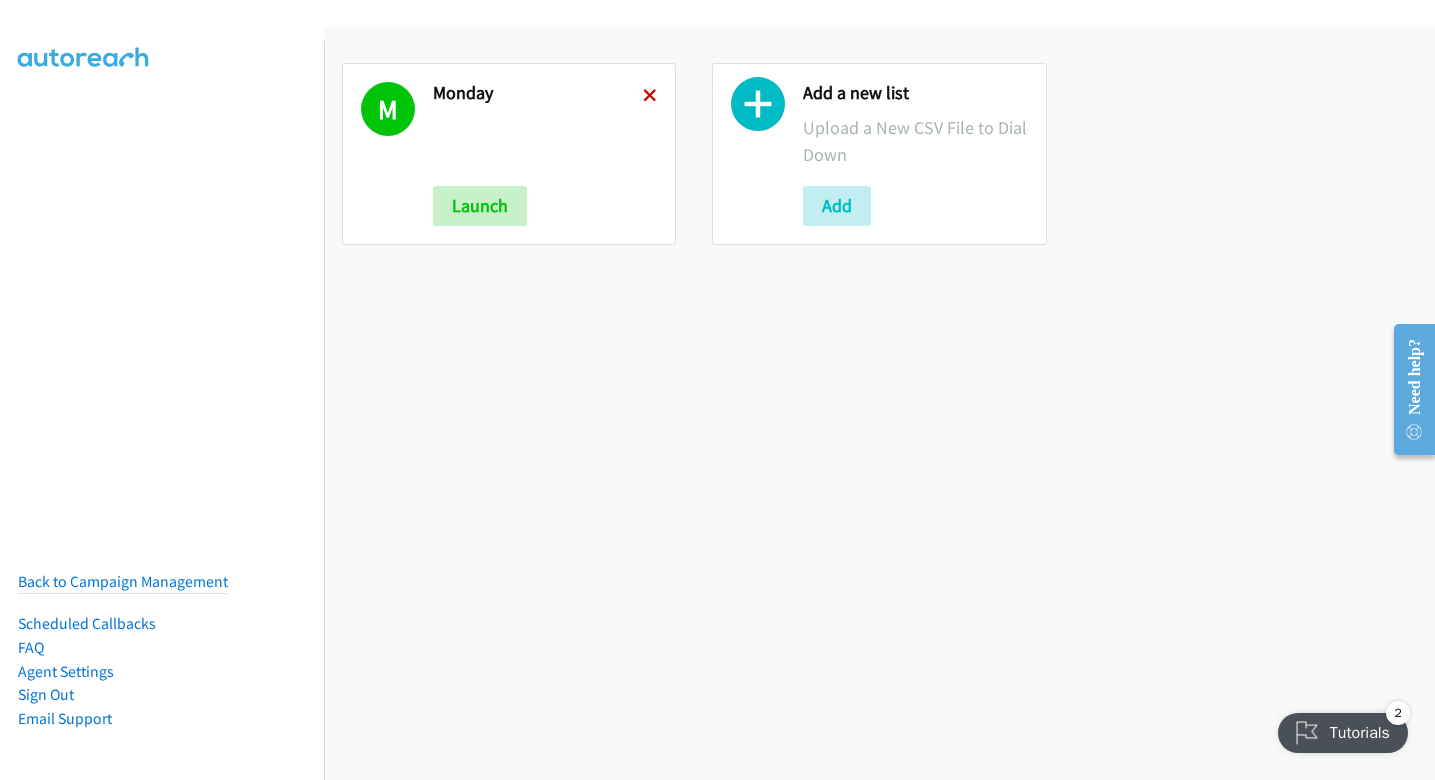 click at bounding box center [650, 97] 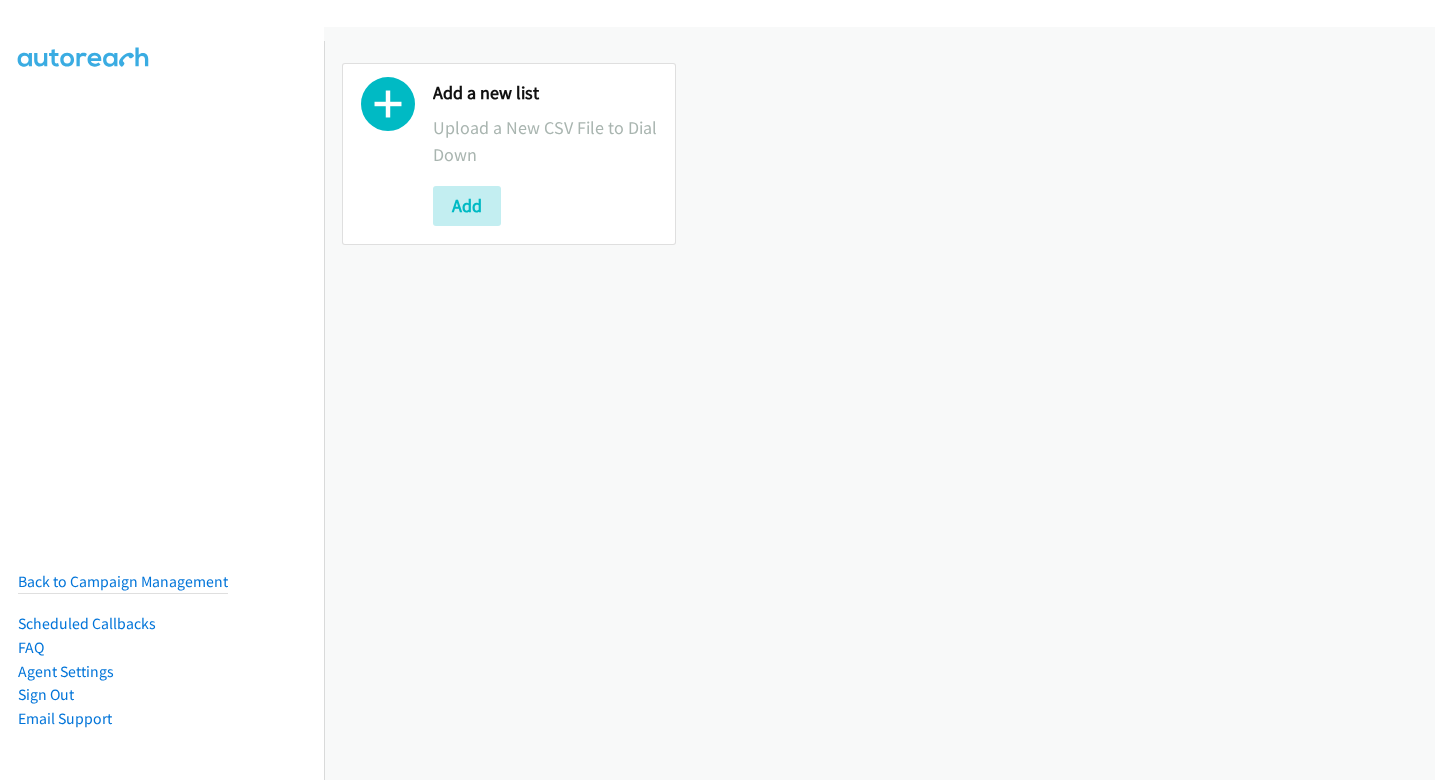 scroll, scrollTop: 0, scrollLeft: 0, axis: both 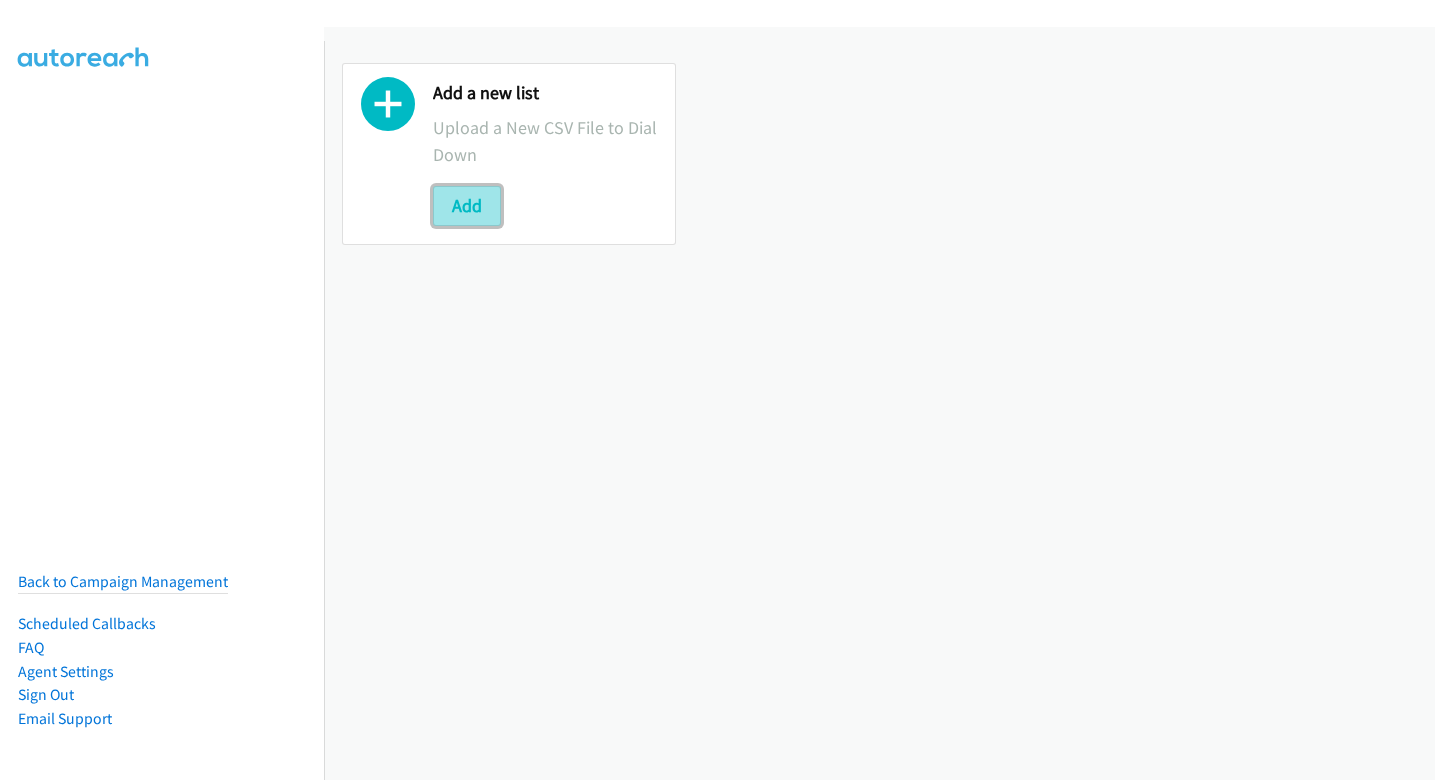 click on "Add" at bounding box center [467, 206] 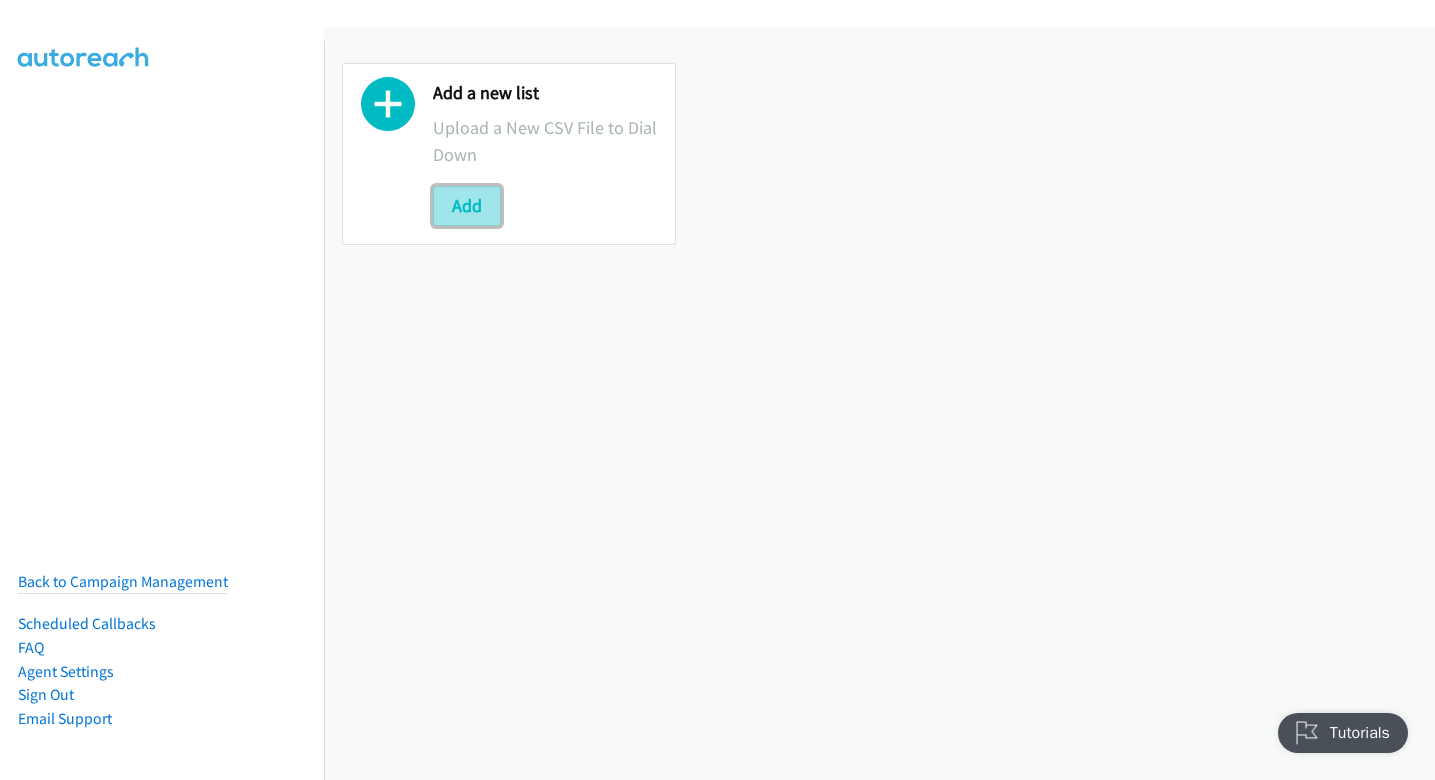 scroll, scrollTop: 0, scrollLeft: 0, axis: both 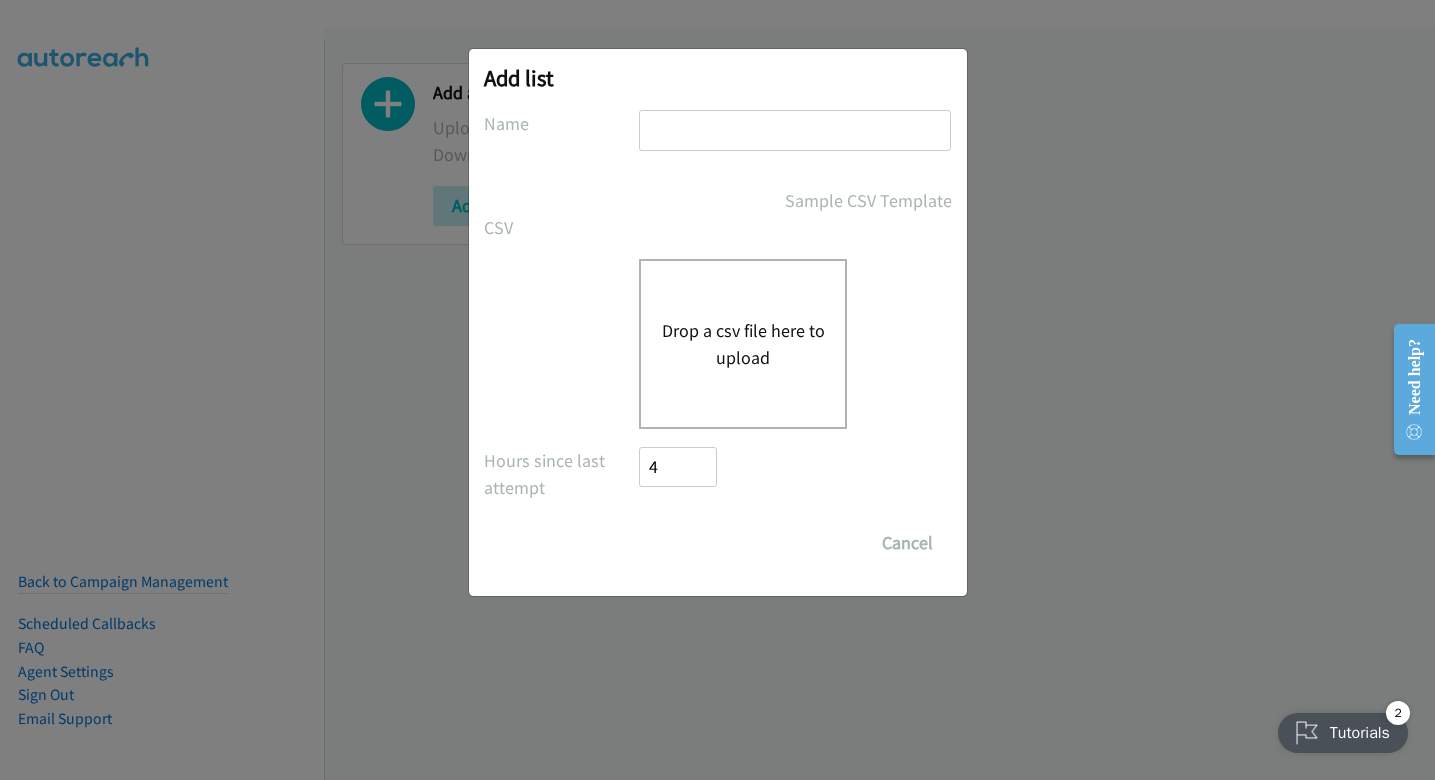 click on "Drop a csv file here to upload" at bounding box center (743, 344) 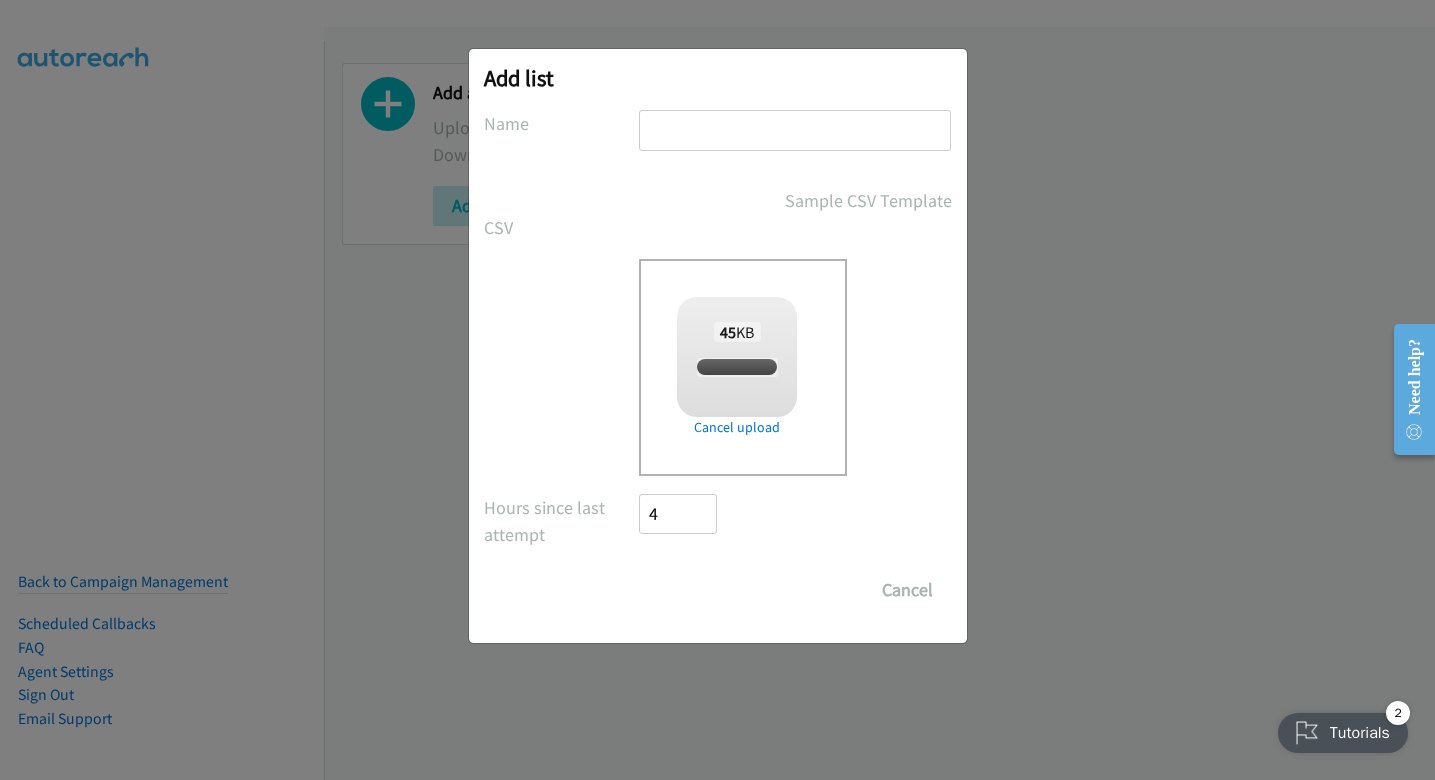 checkbox on "true" 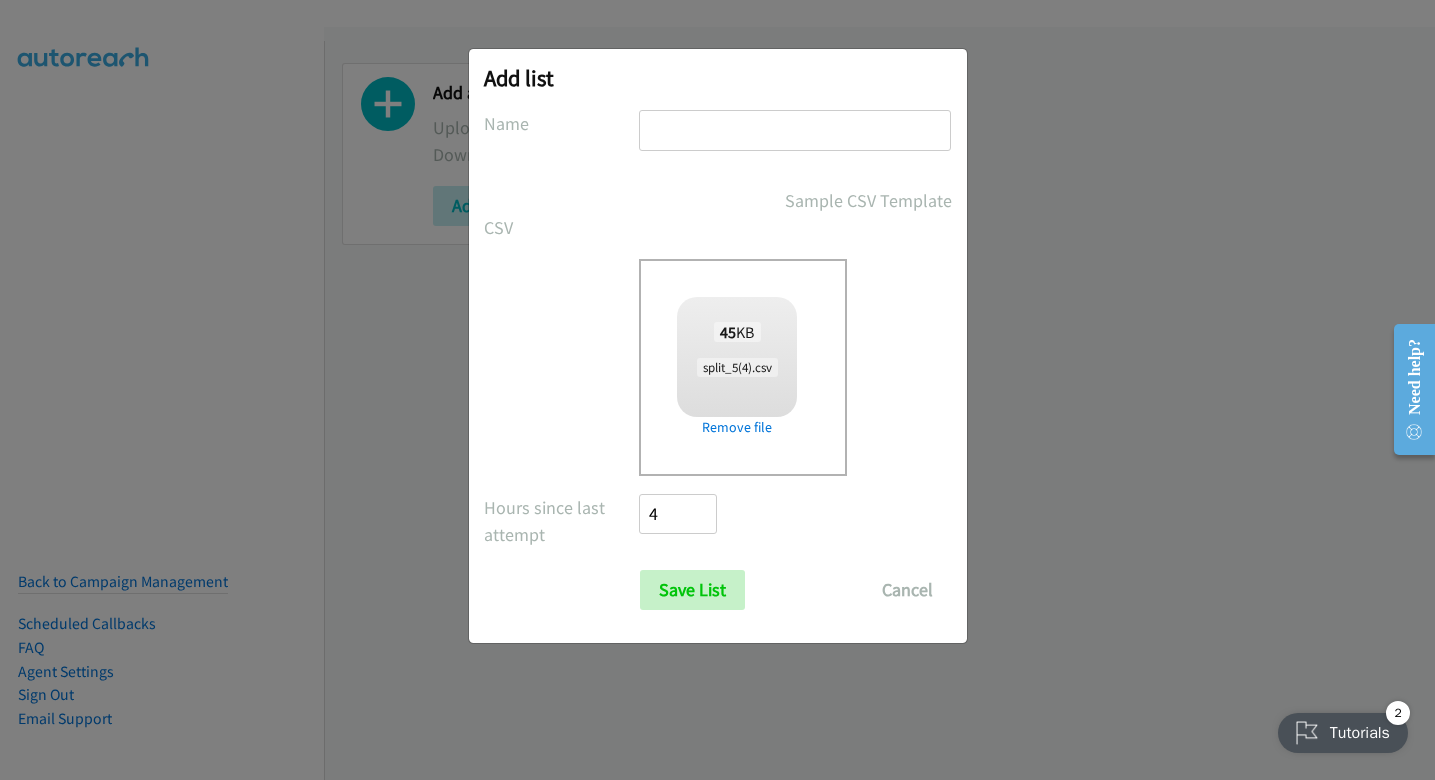click at bounding box center [795, 130] 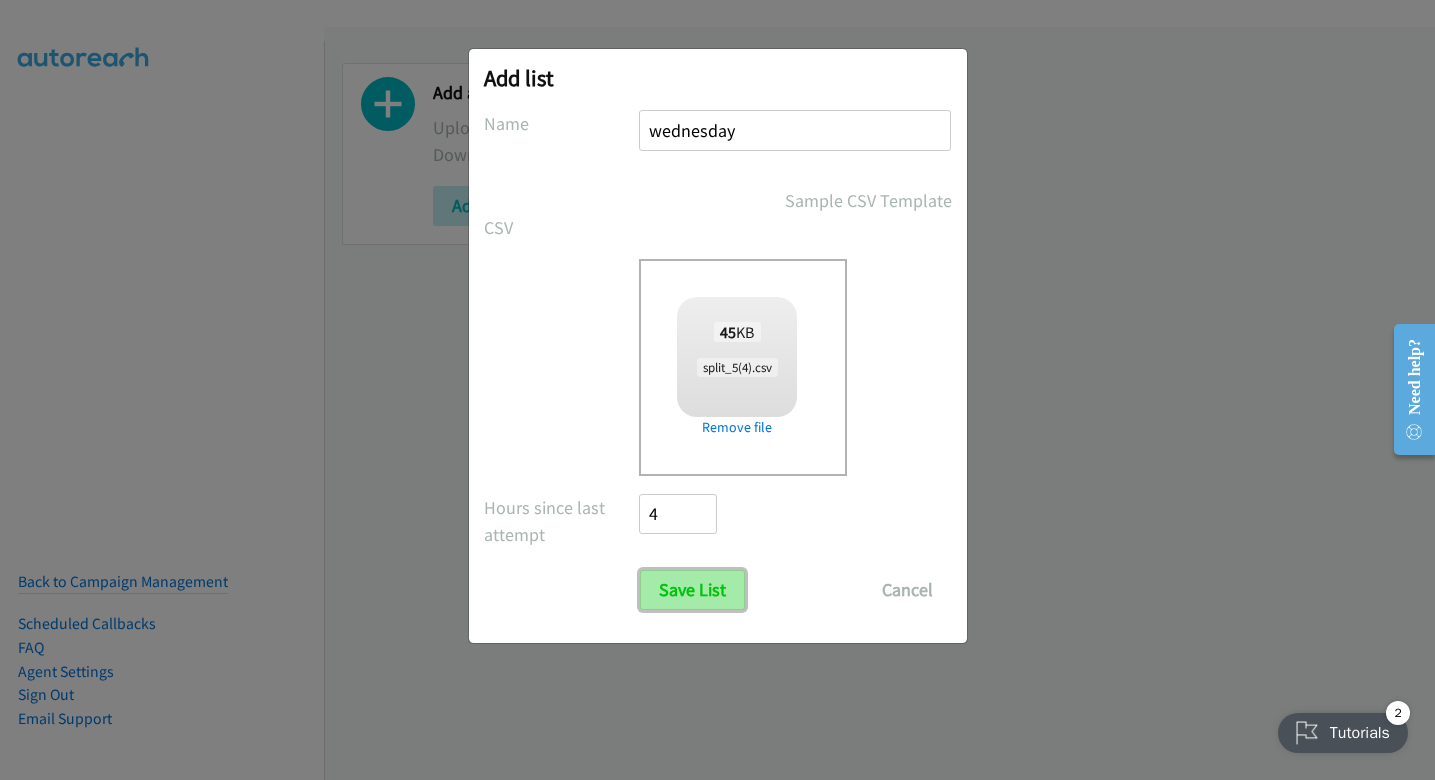 click on "Save List" at bounding box center [692, 590] 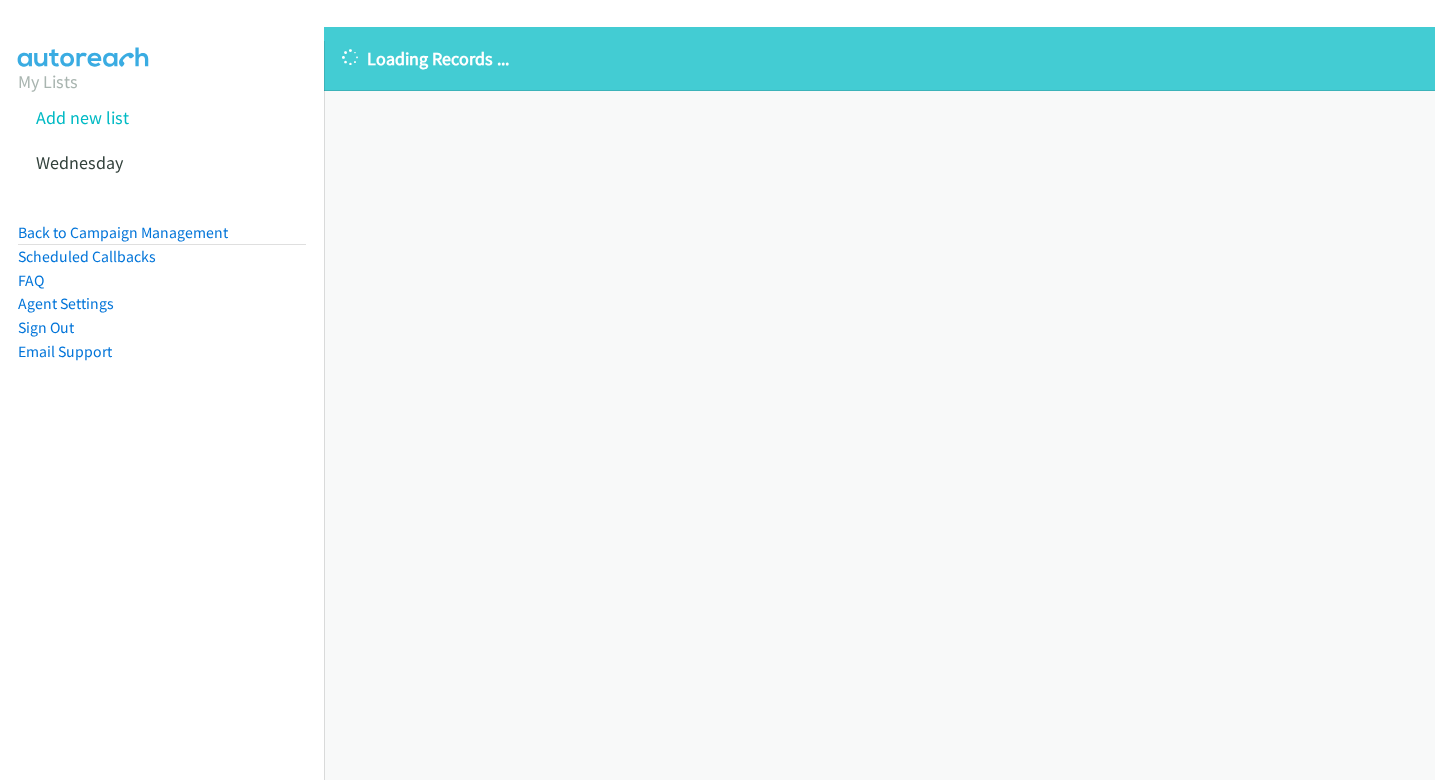 scroll, scrollTop: 0, scrollLeft: 0, axis: both 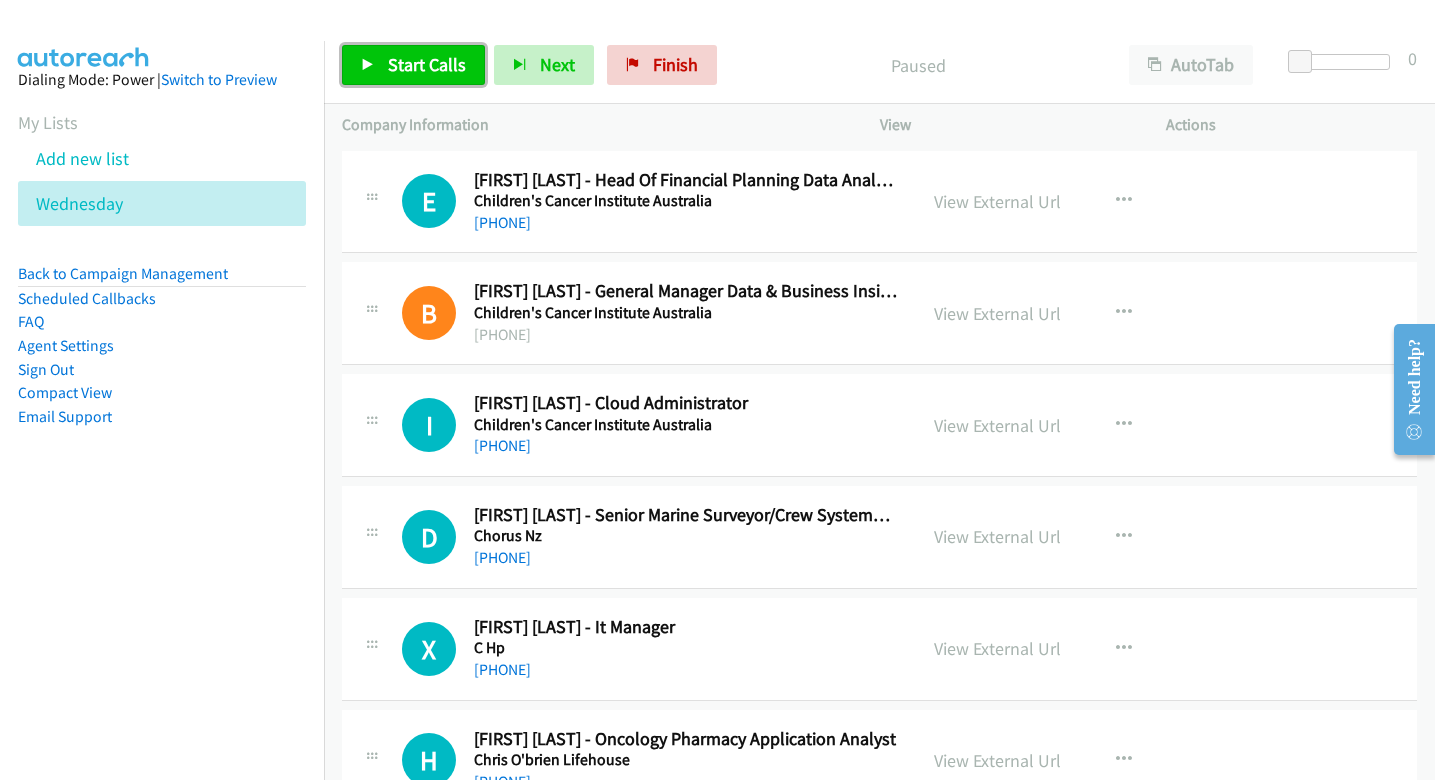 click on "Start Calls" at bounding box center [427, 64] 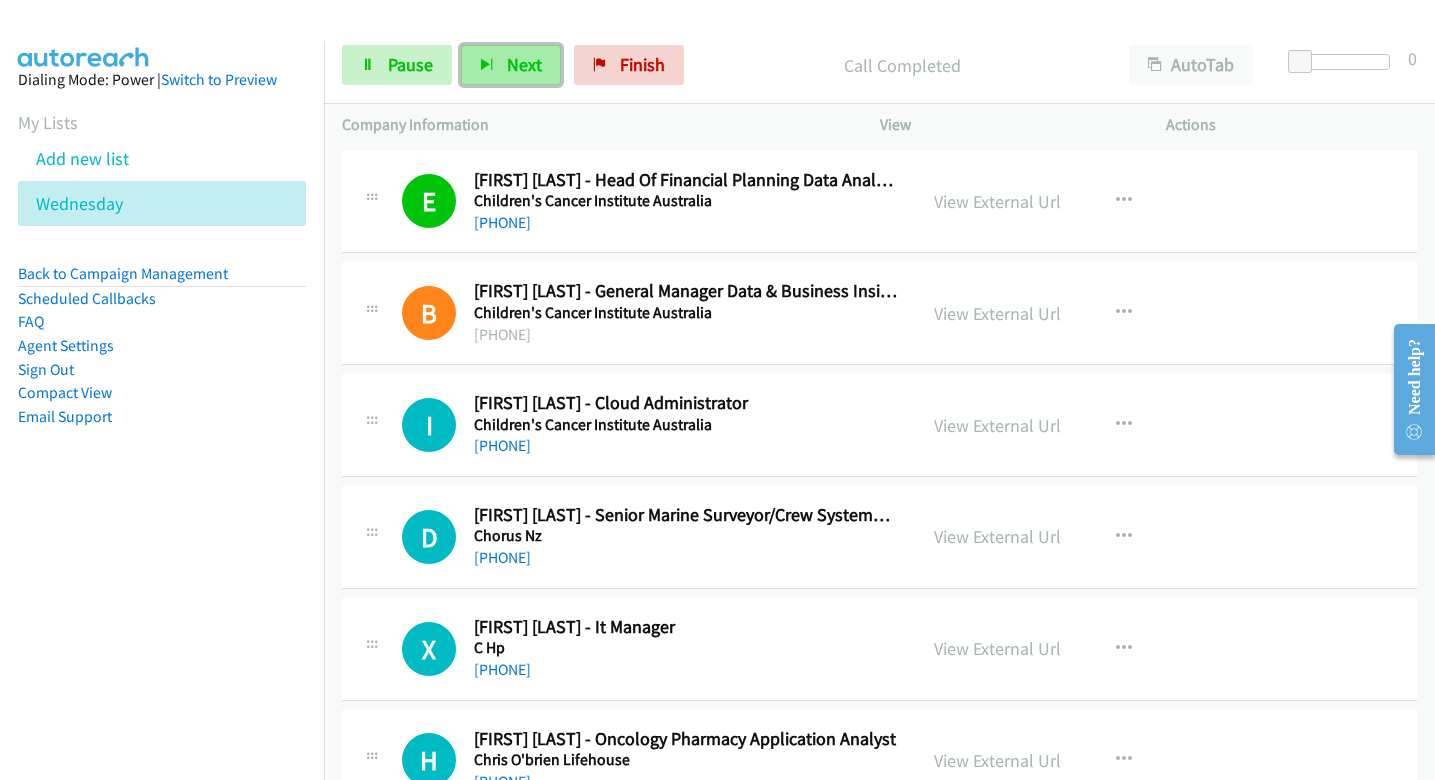click on "Next" at bounding box center [524, 64] 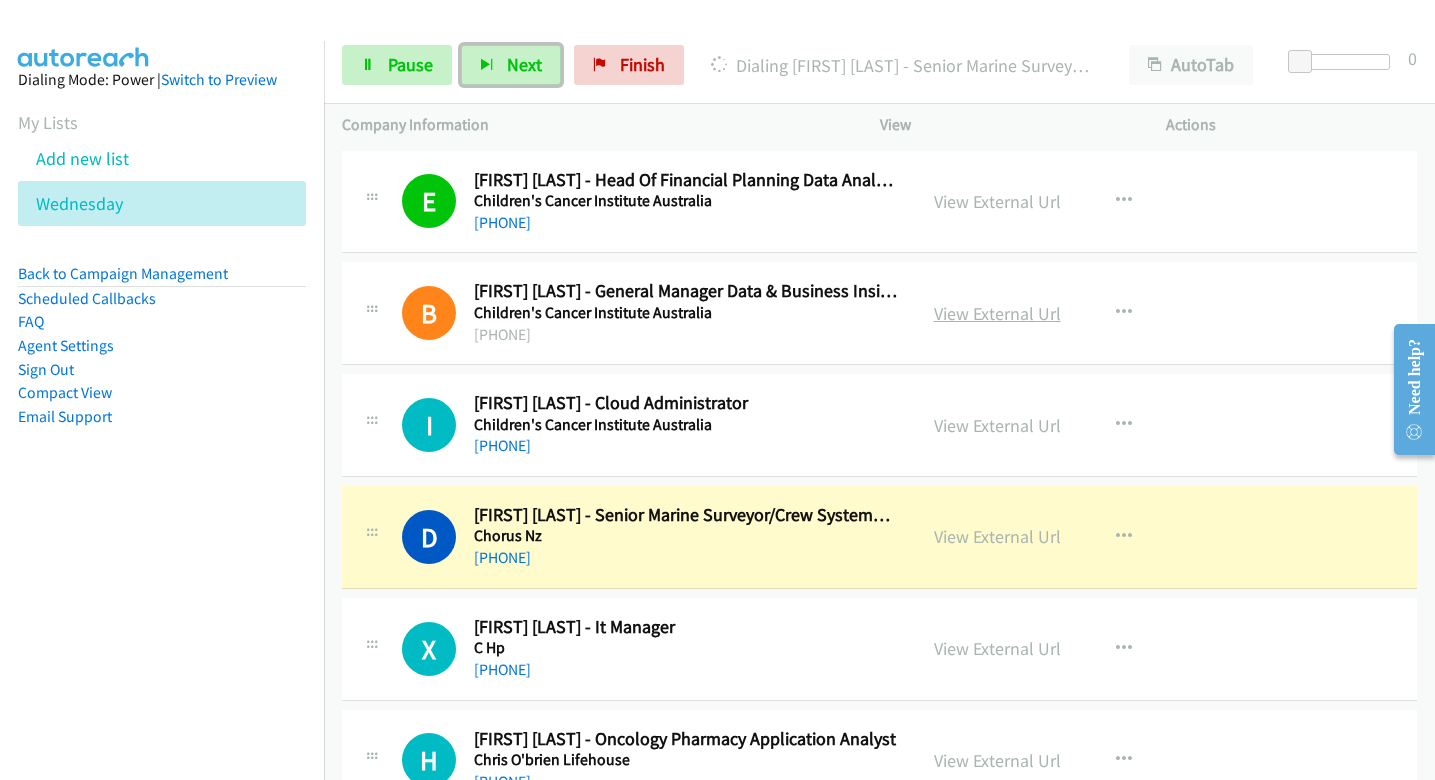 scroll, scrollTop: 55, scrollLeft: 0, axis: vertical 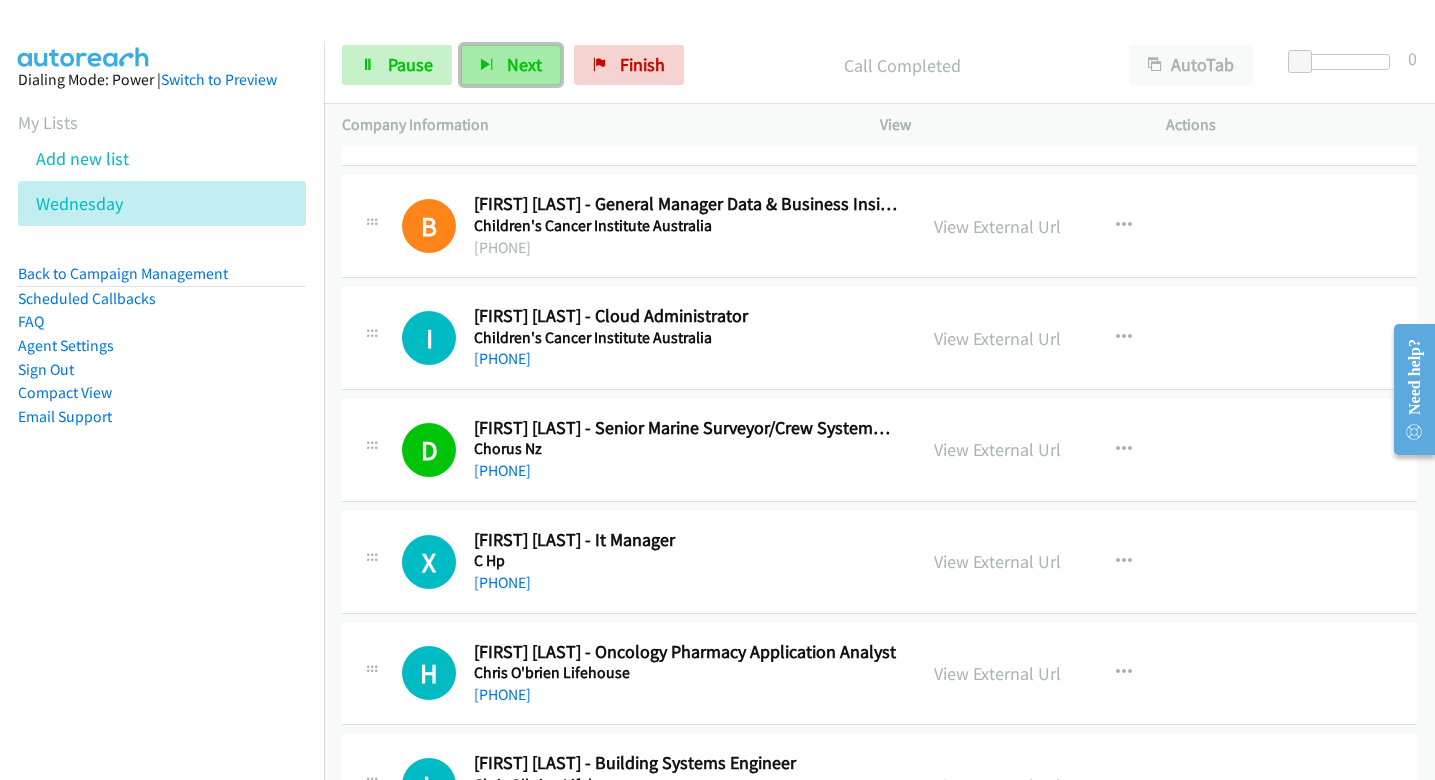 click on "Next" at bounding box center (511, 65) 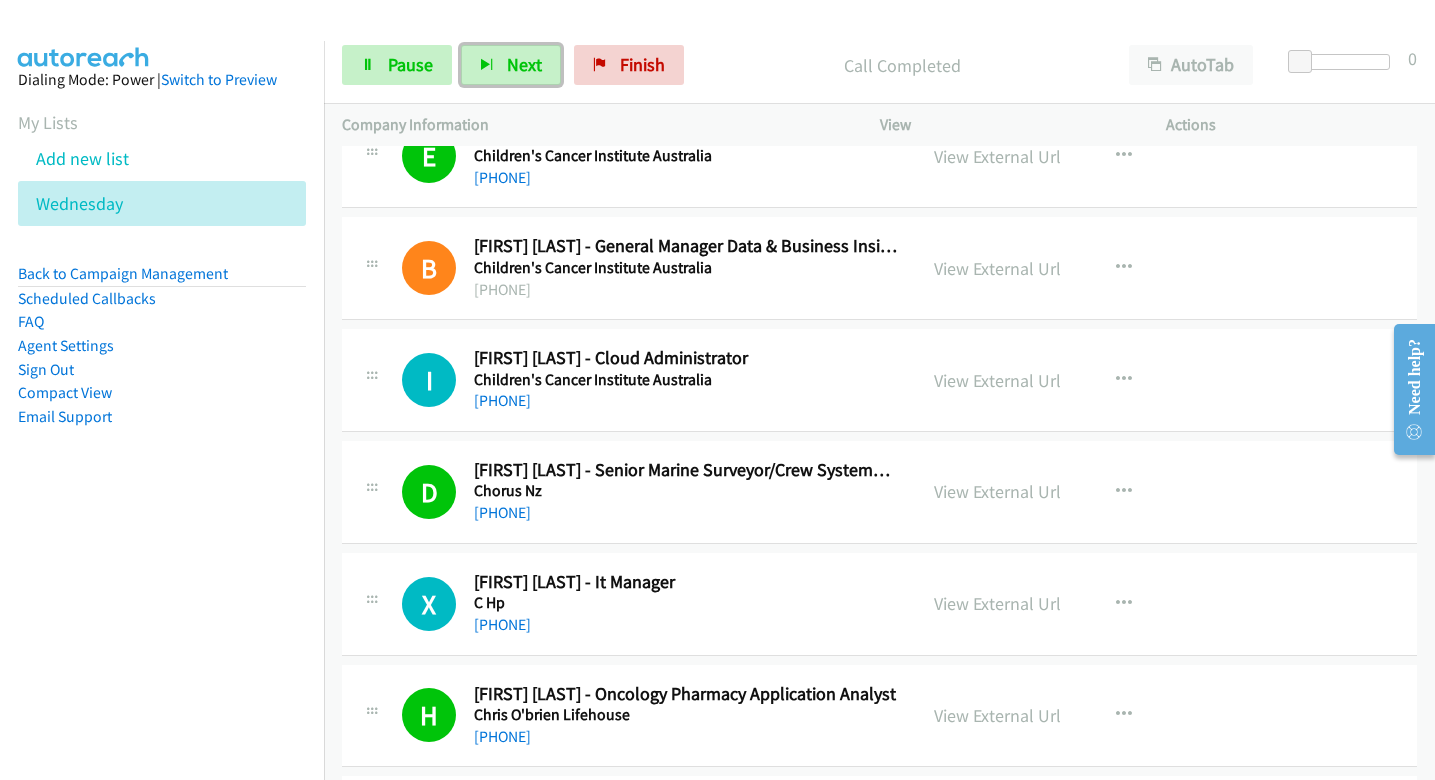 scroll, scrollTop: 20, scrollLeft: 0, axis: vertical 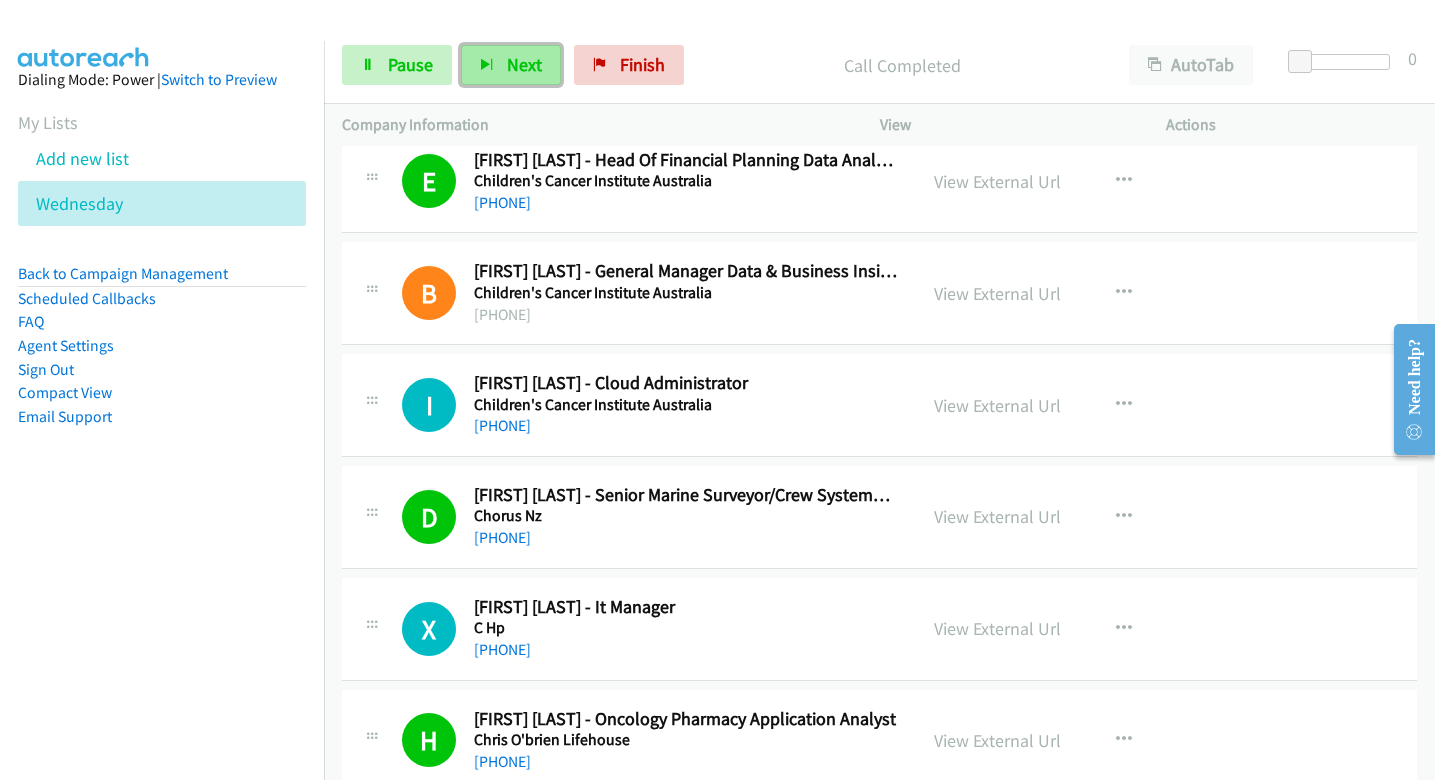 click on "Next" at bounding box center [511, 65] 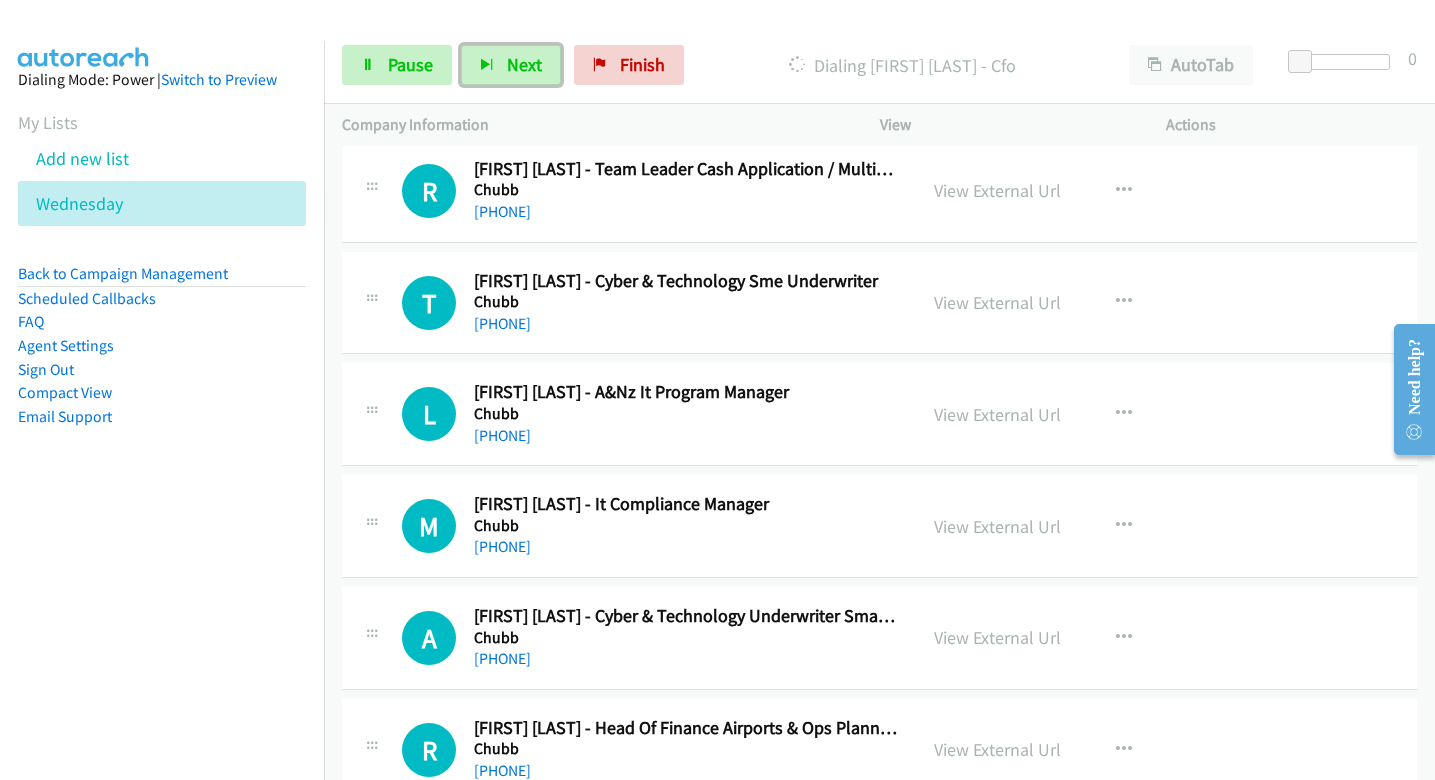 scroll, scrollTop: 984, scrollLeft: 0, axis: vertical 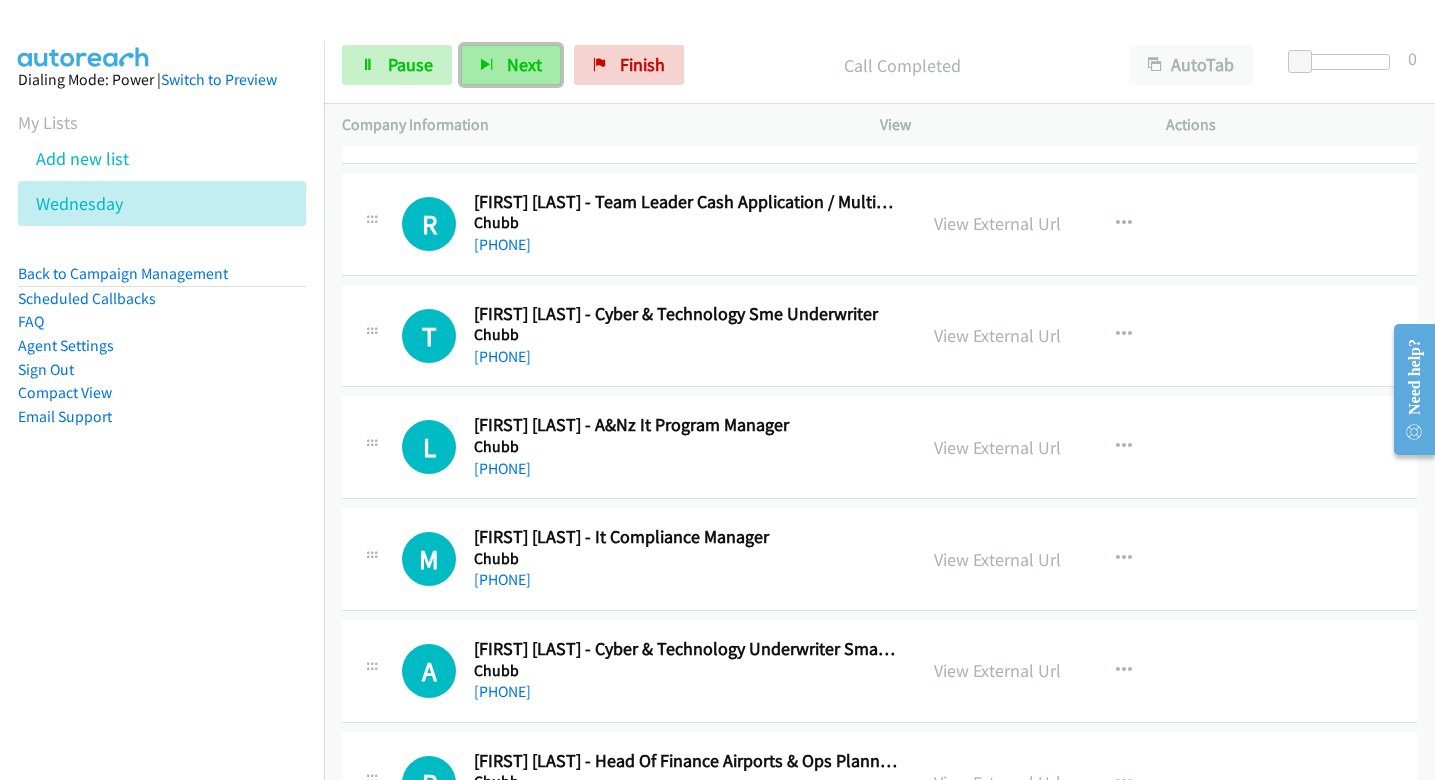 click on "Next" at bounding box center [524, 64] 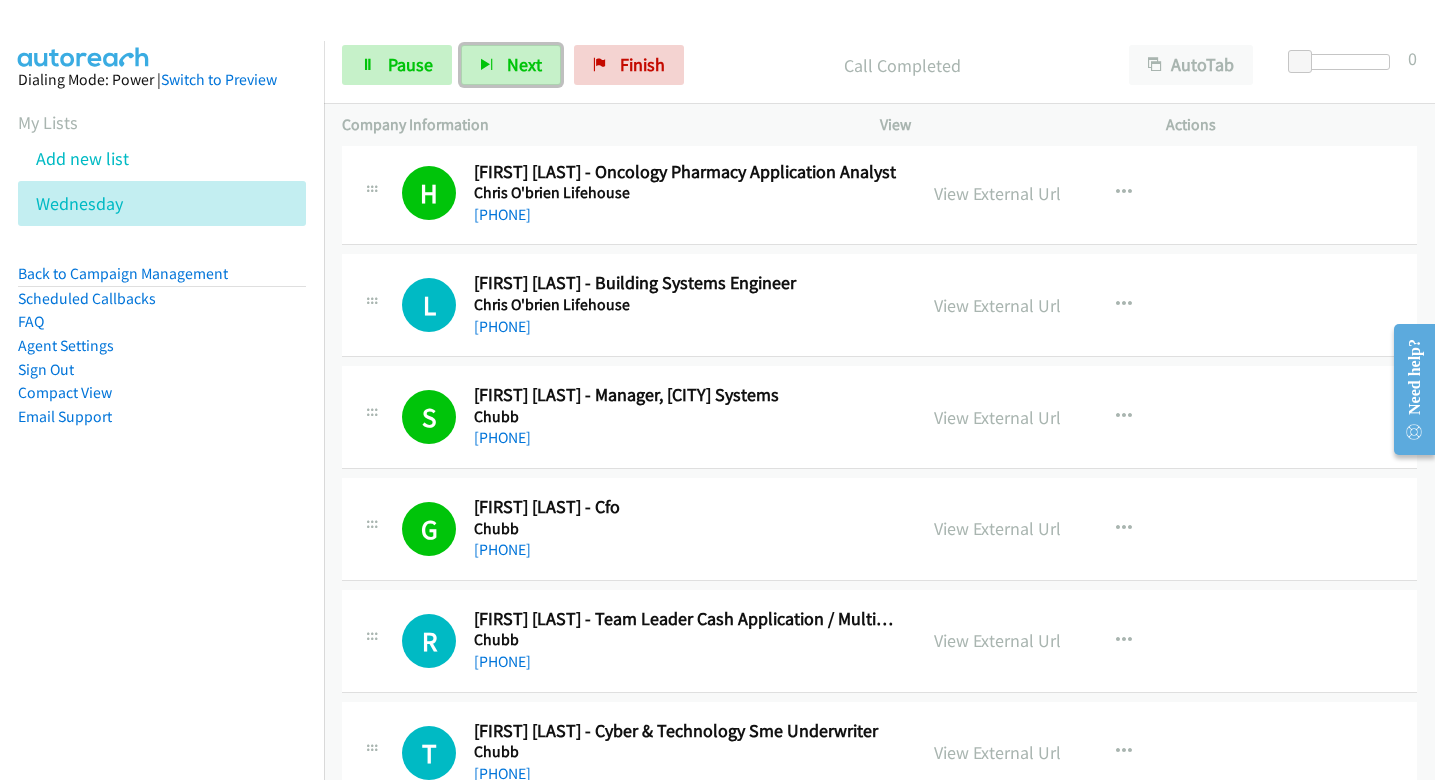 scroll, scrollTop: 570, scrollLeft: 0, axis: vertical 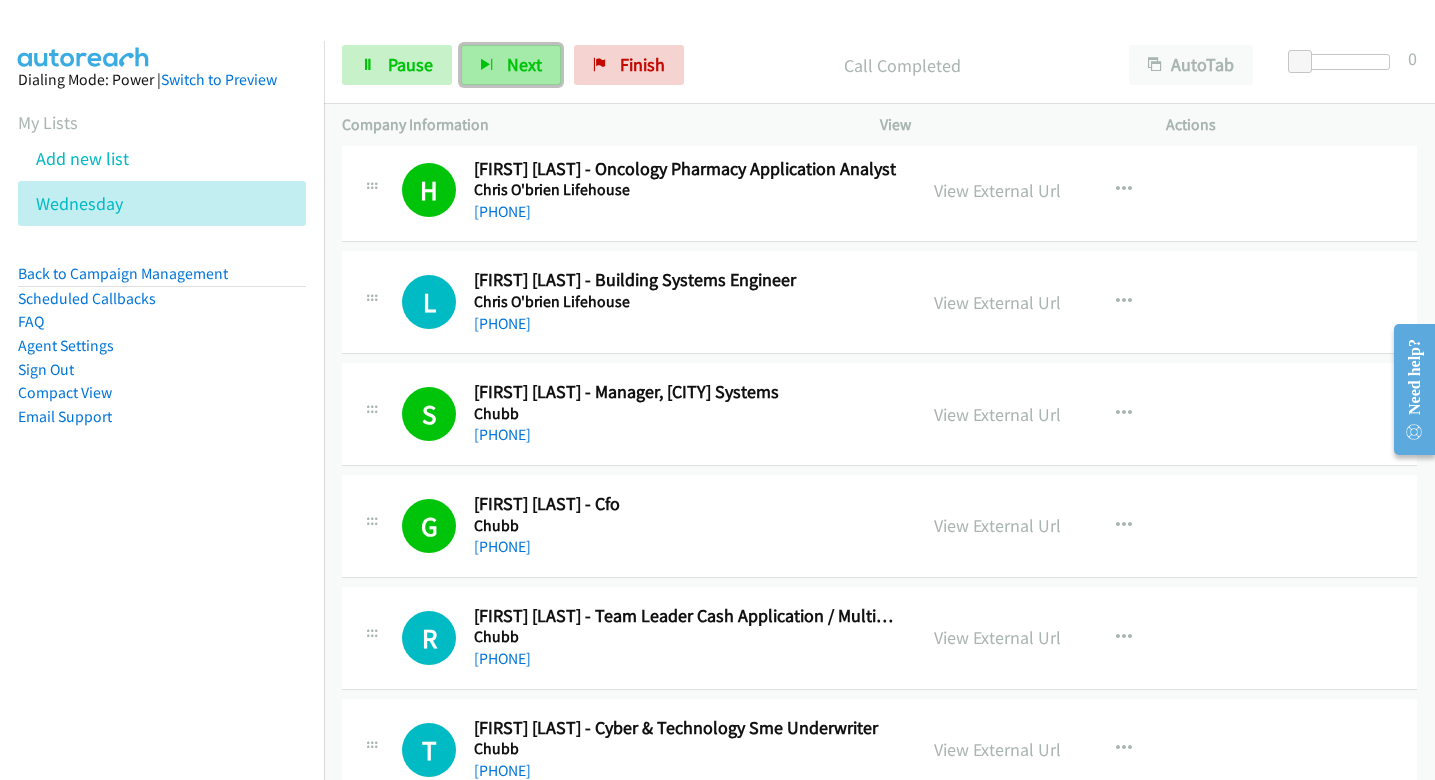 click on "Next" at bounding box center (524, 64) 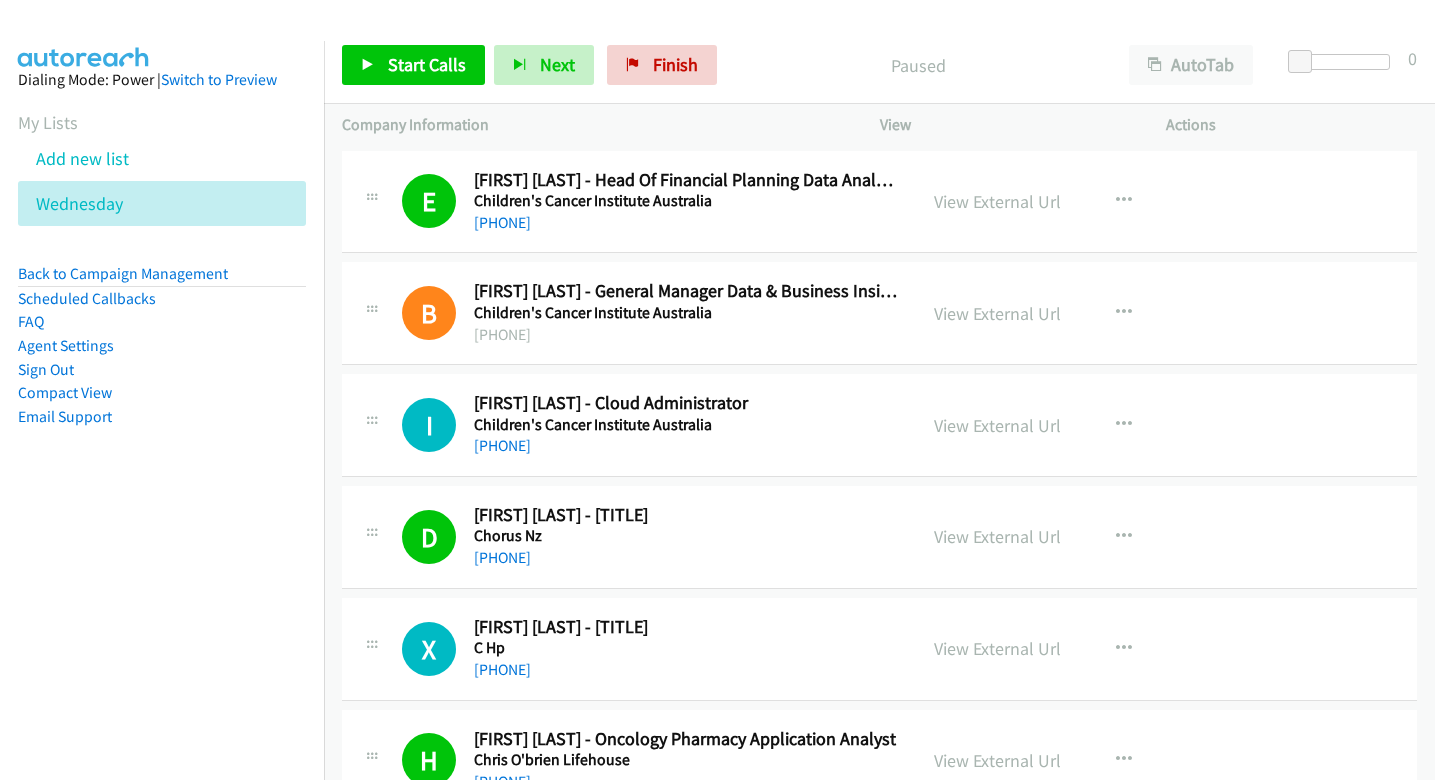 scroll, scrollTop: 0, scrollLeft: 0, axis: both 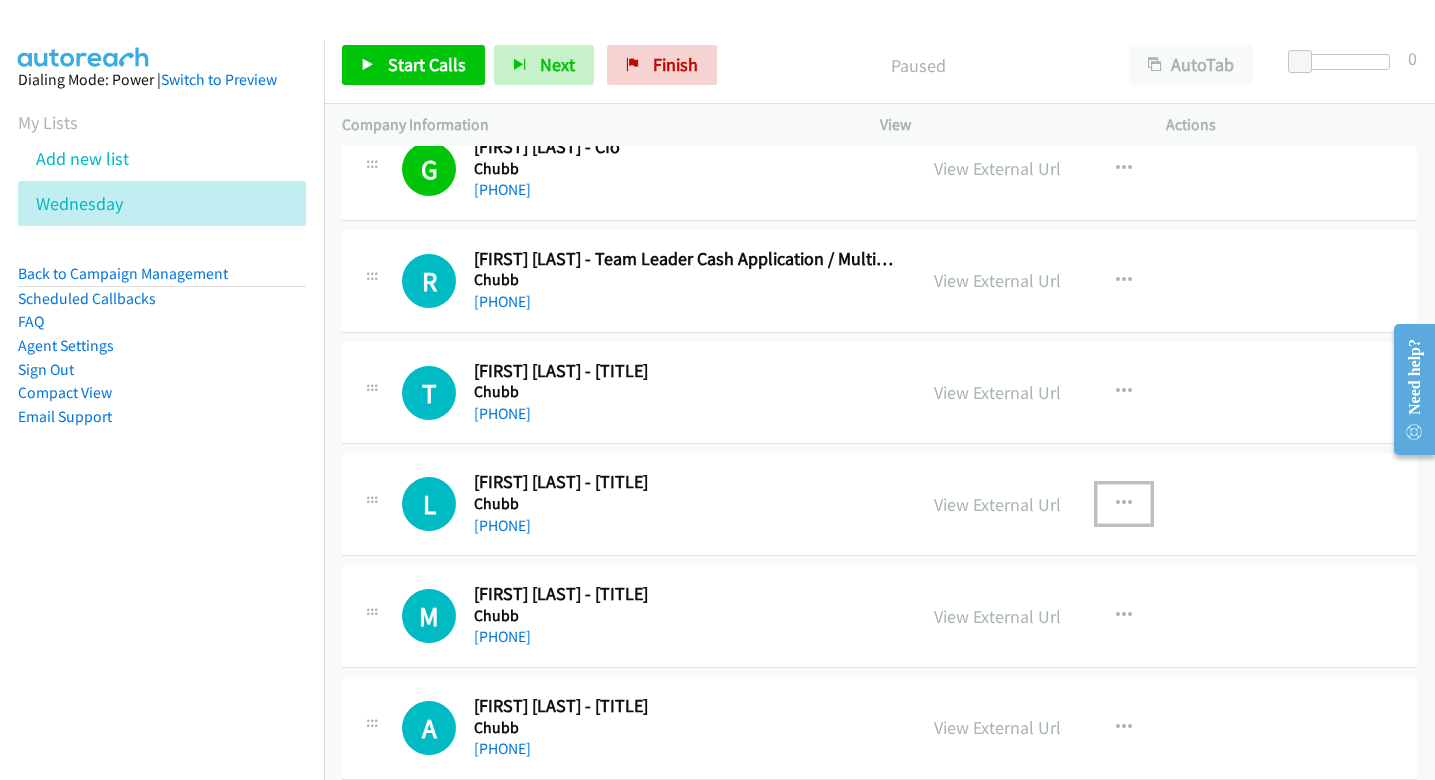 click at bounding box center [1124, 504] 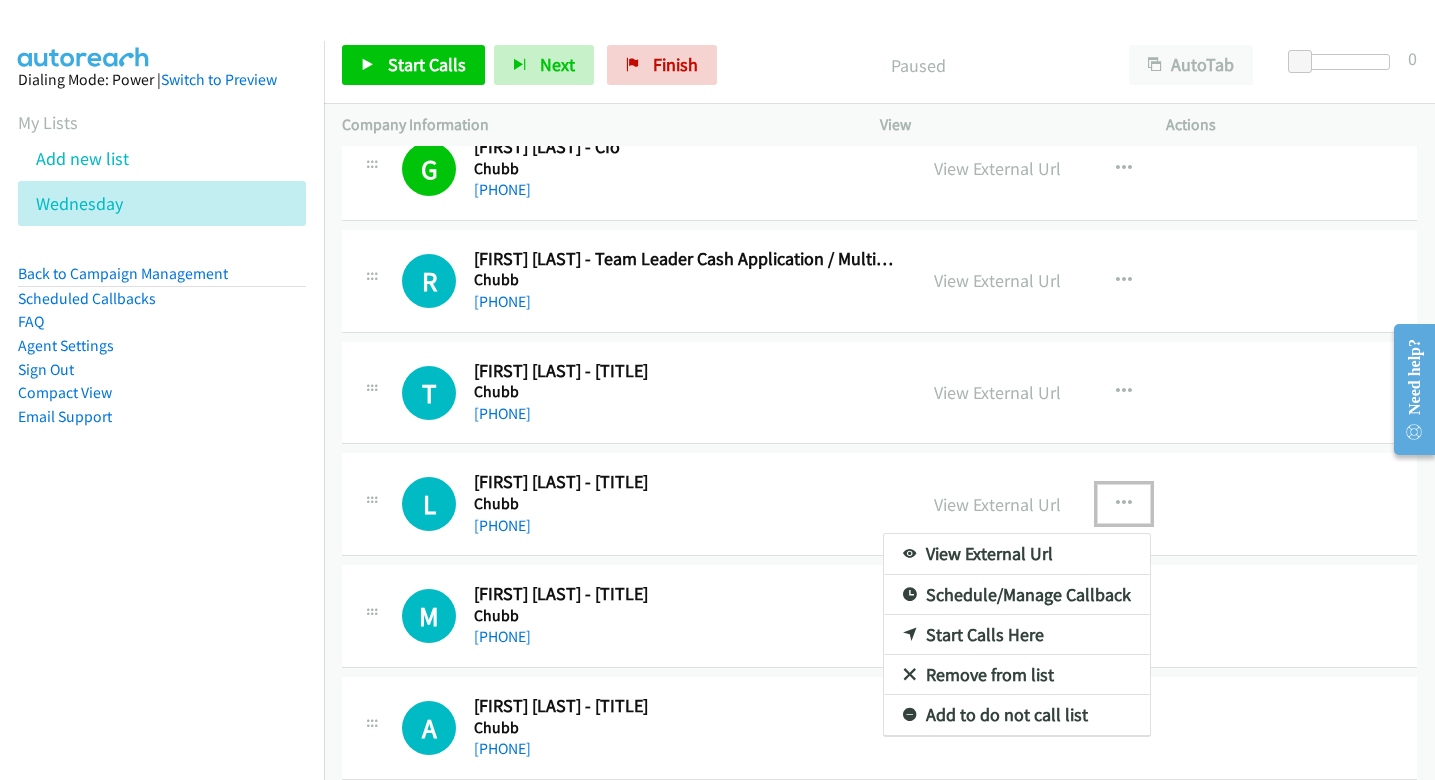 click on "Start Calls Here" at bounding box center [1017, 635] 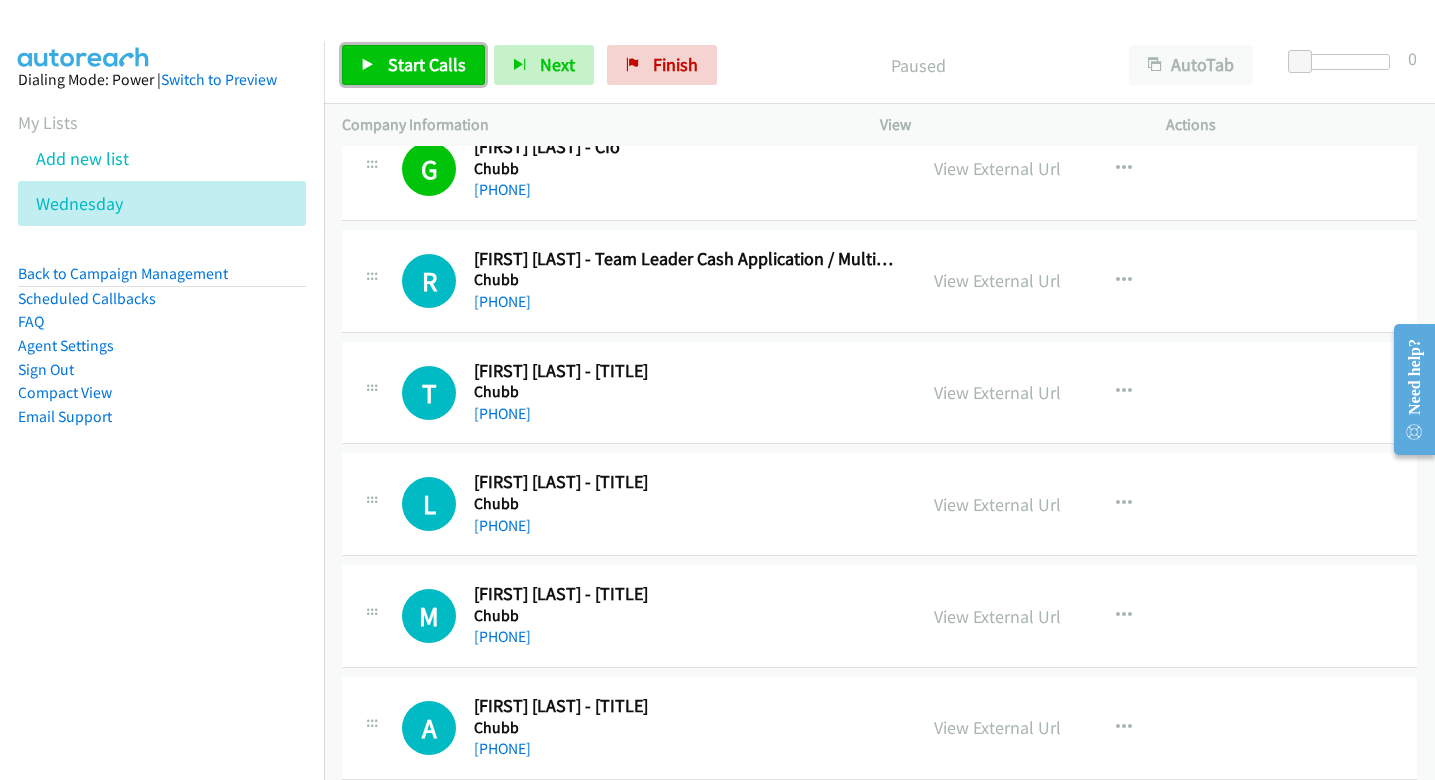 click on "Start Calls" at bounding box center (427, 64) 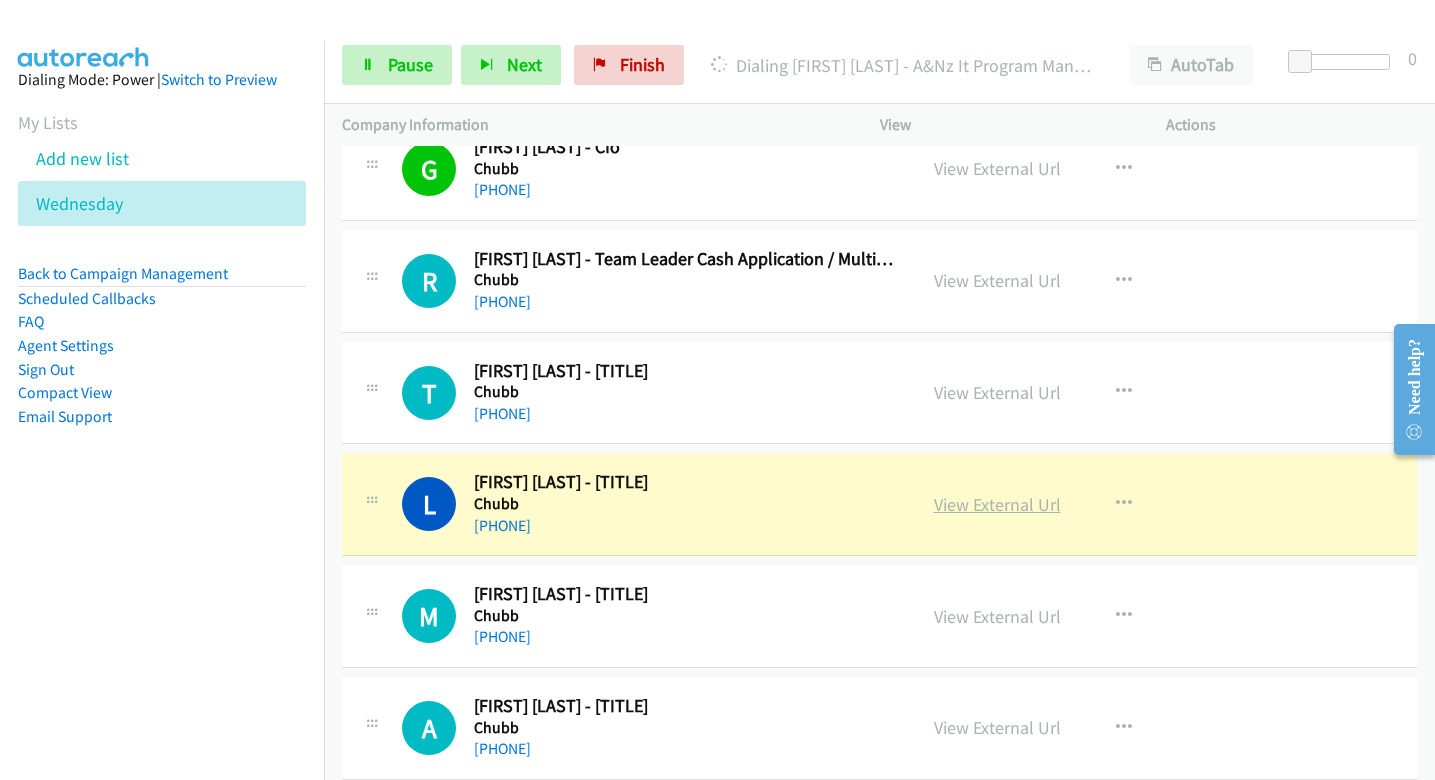 click on "View External Url" at bounding box center [997, 504] 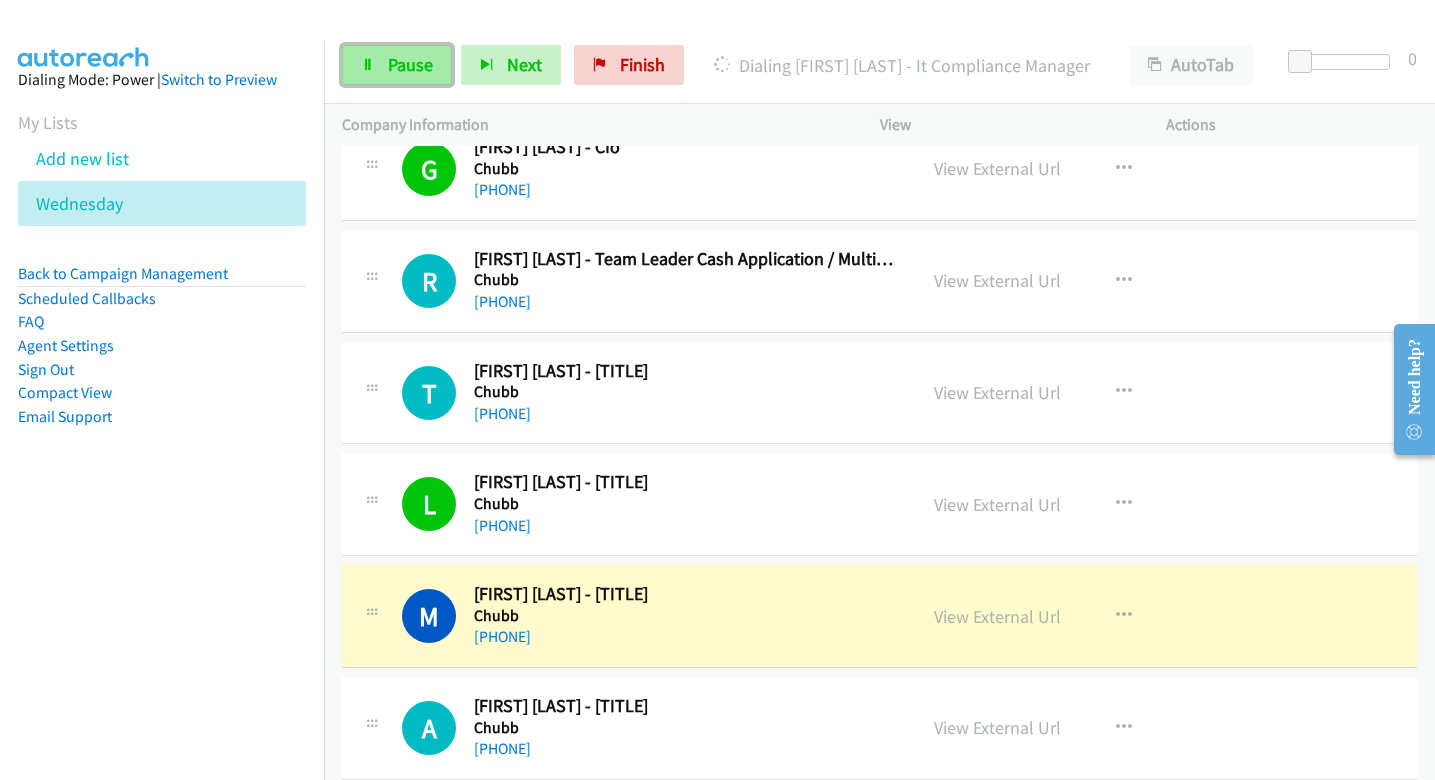 click on "Pause" at bounding box center (410, 64) 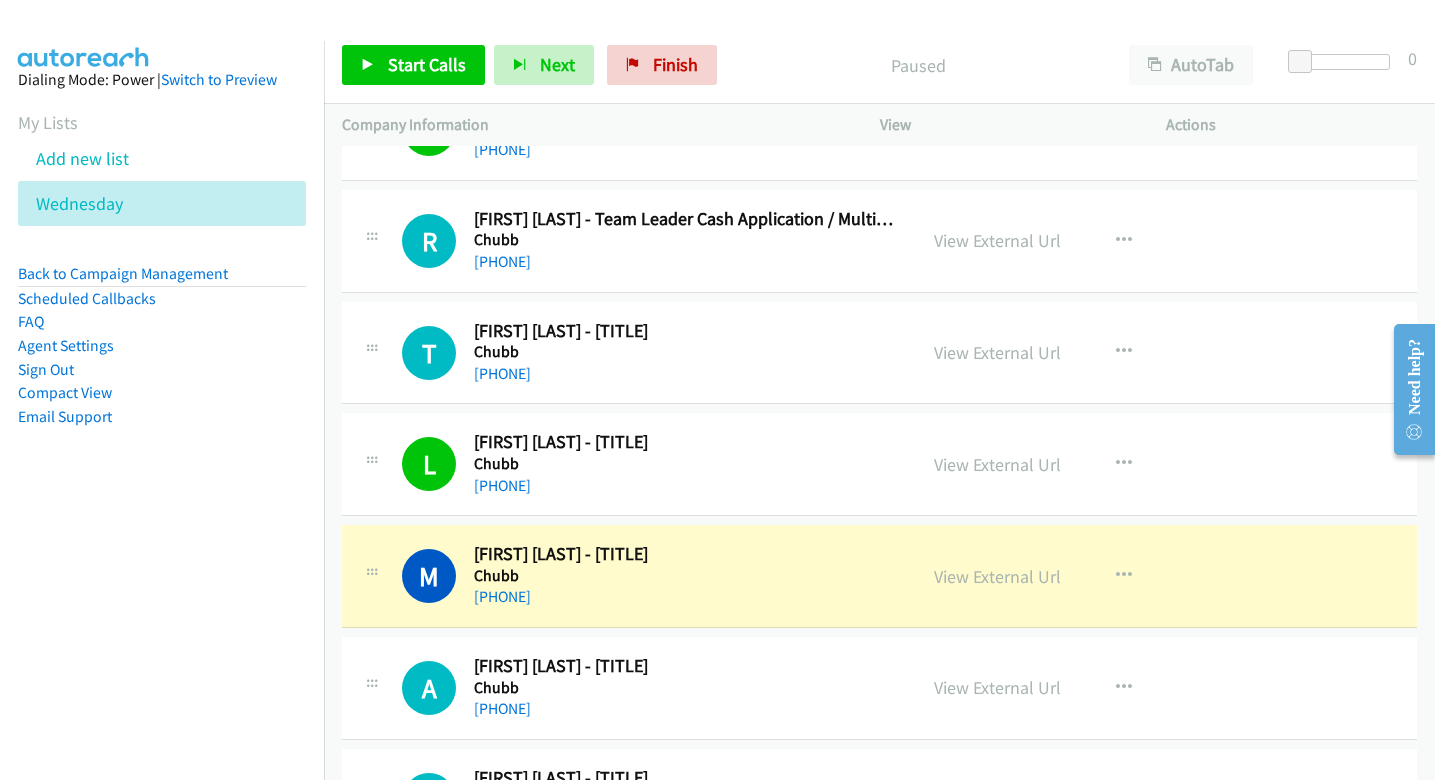 scroll, scrollTop: 970, scrollLeft: 0, axis: vertical 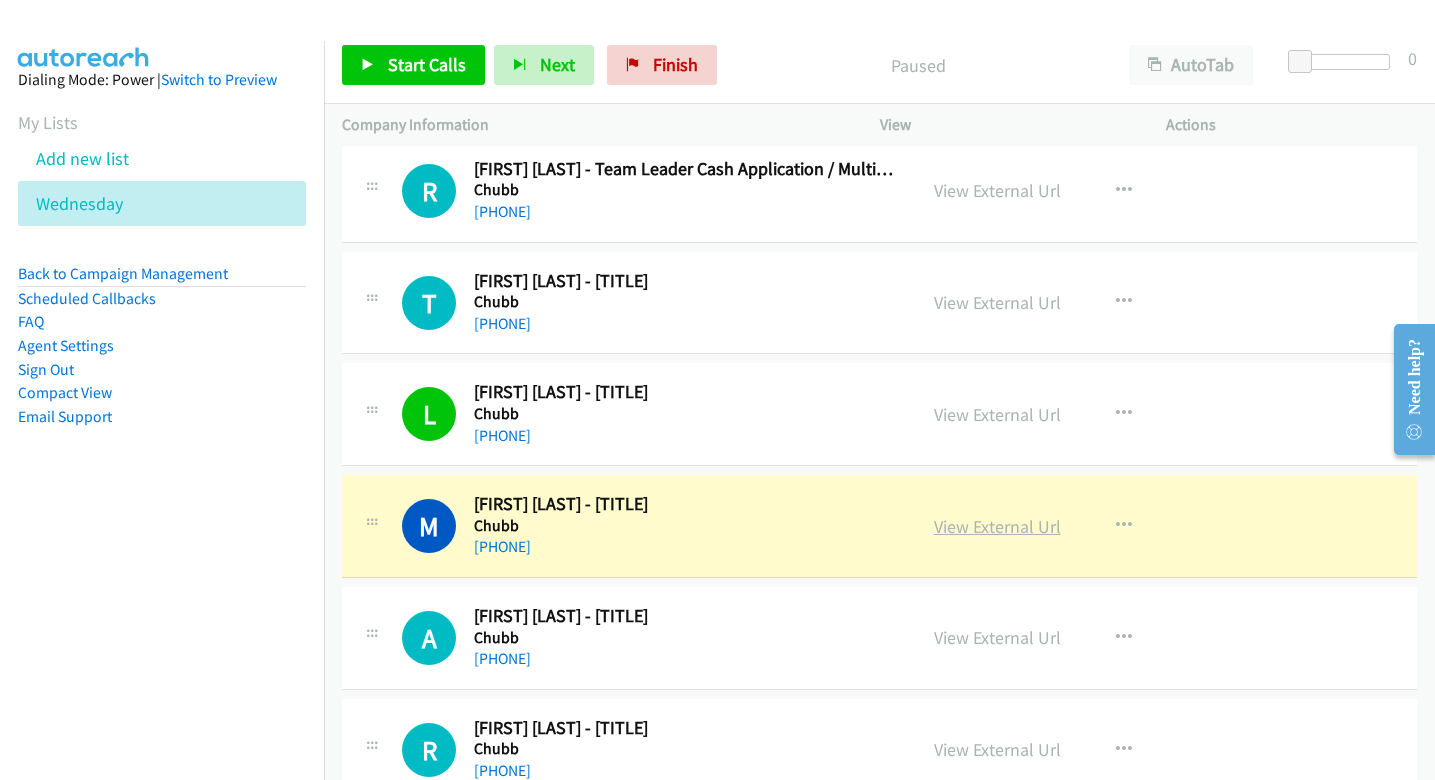 click on "View External Url" at bounding box center (997, 526) 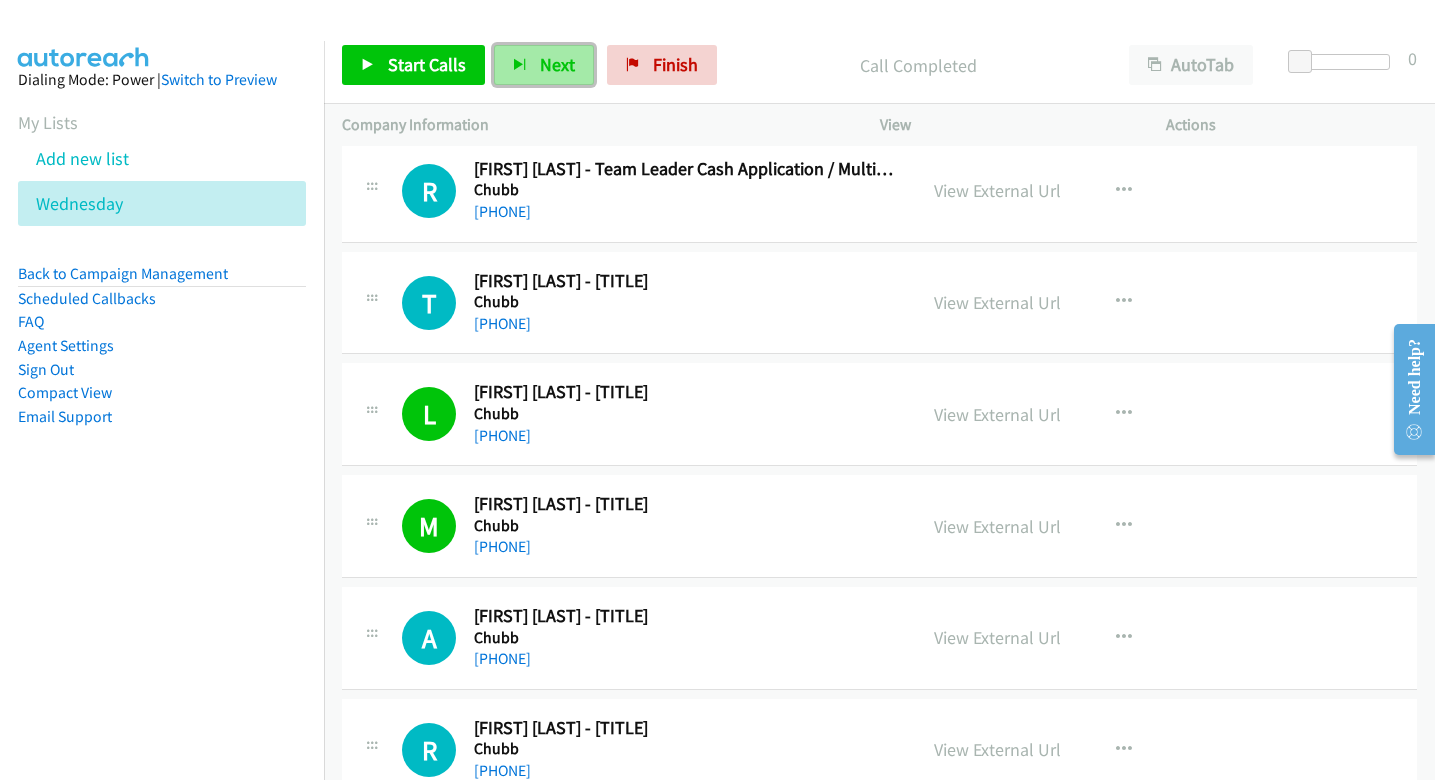 click on "Next" at bounding box center (544, 65) 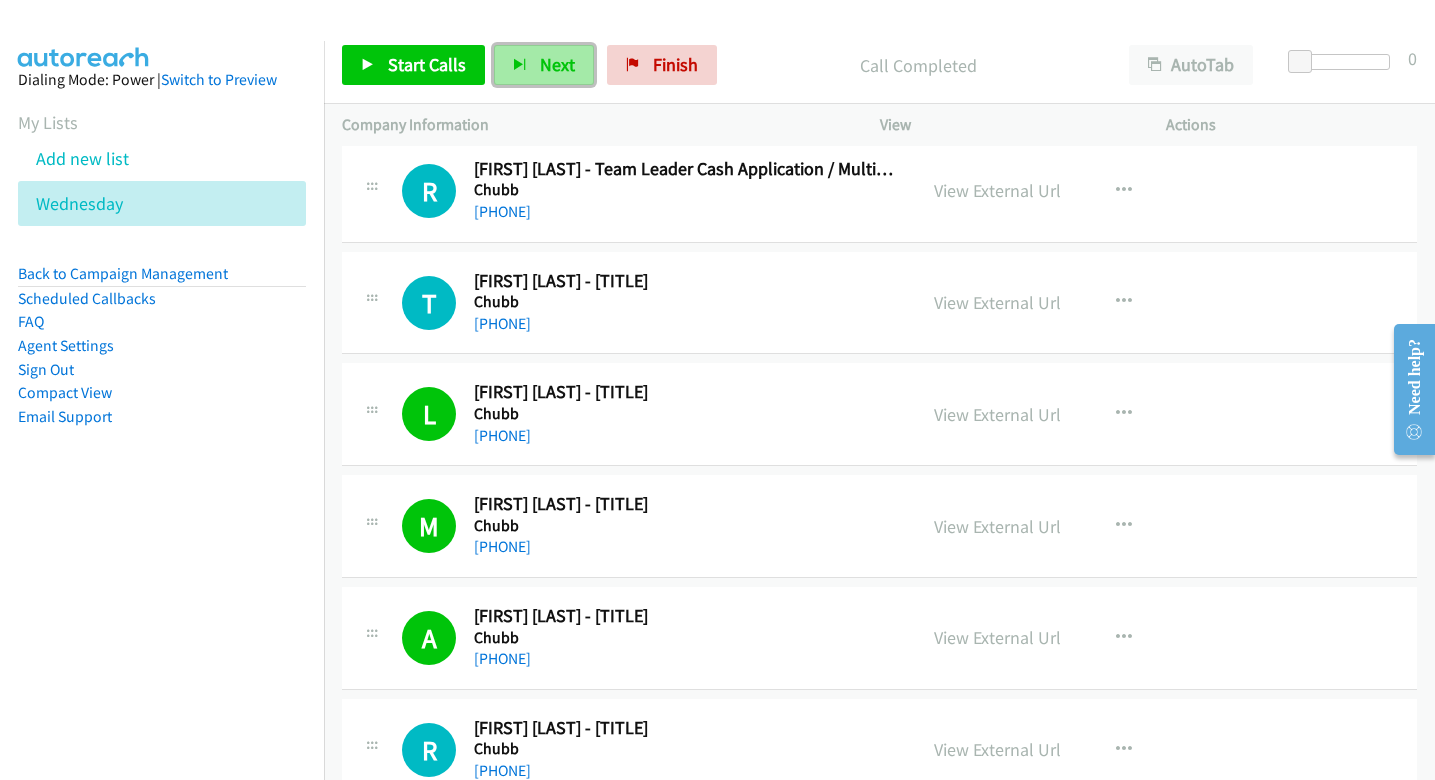 click on "Next" at bounding box center (544, 65) 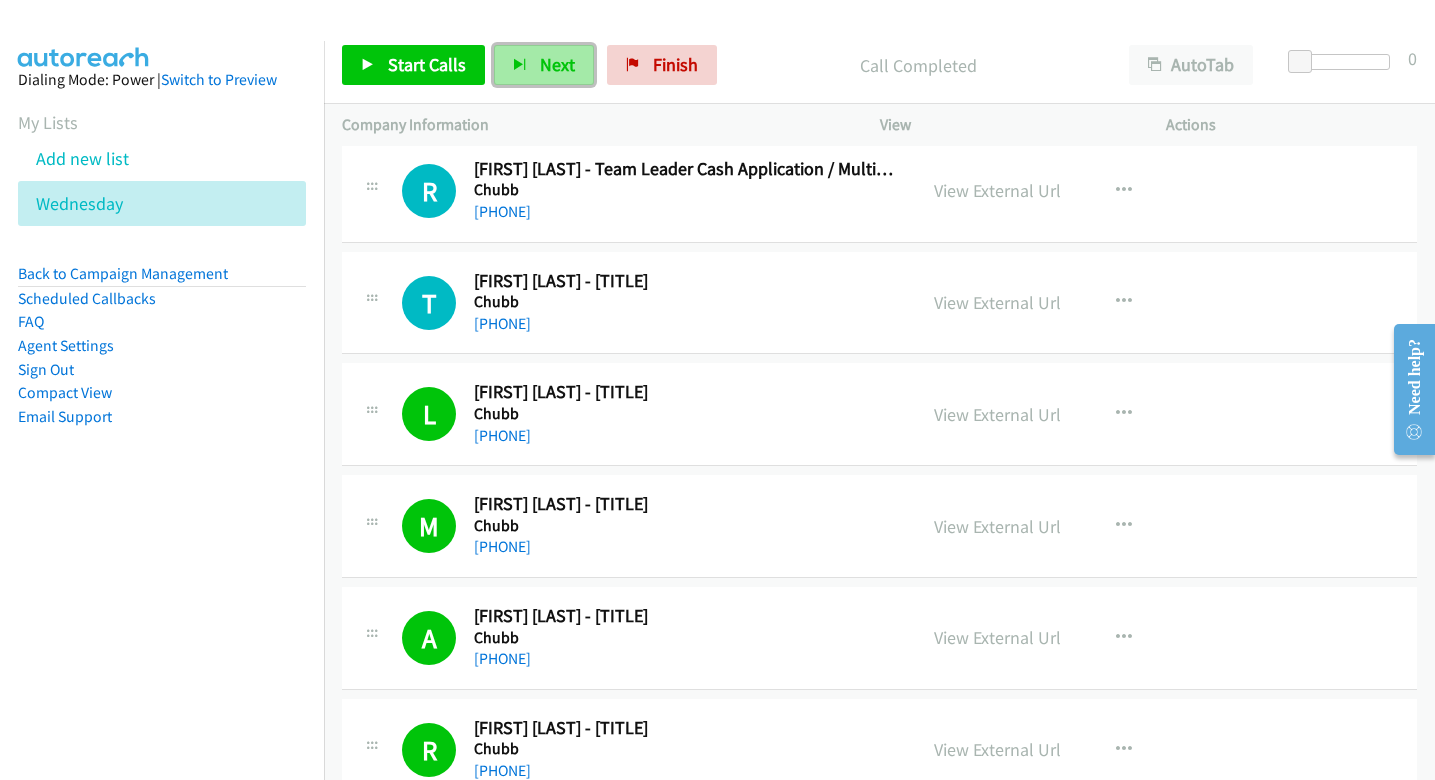 click on "Next" at bounding box center (557, 64) 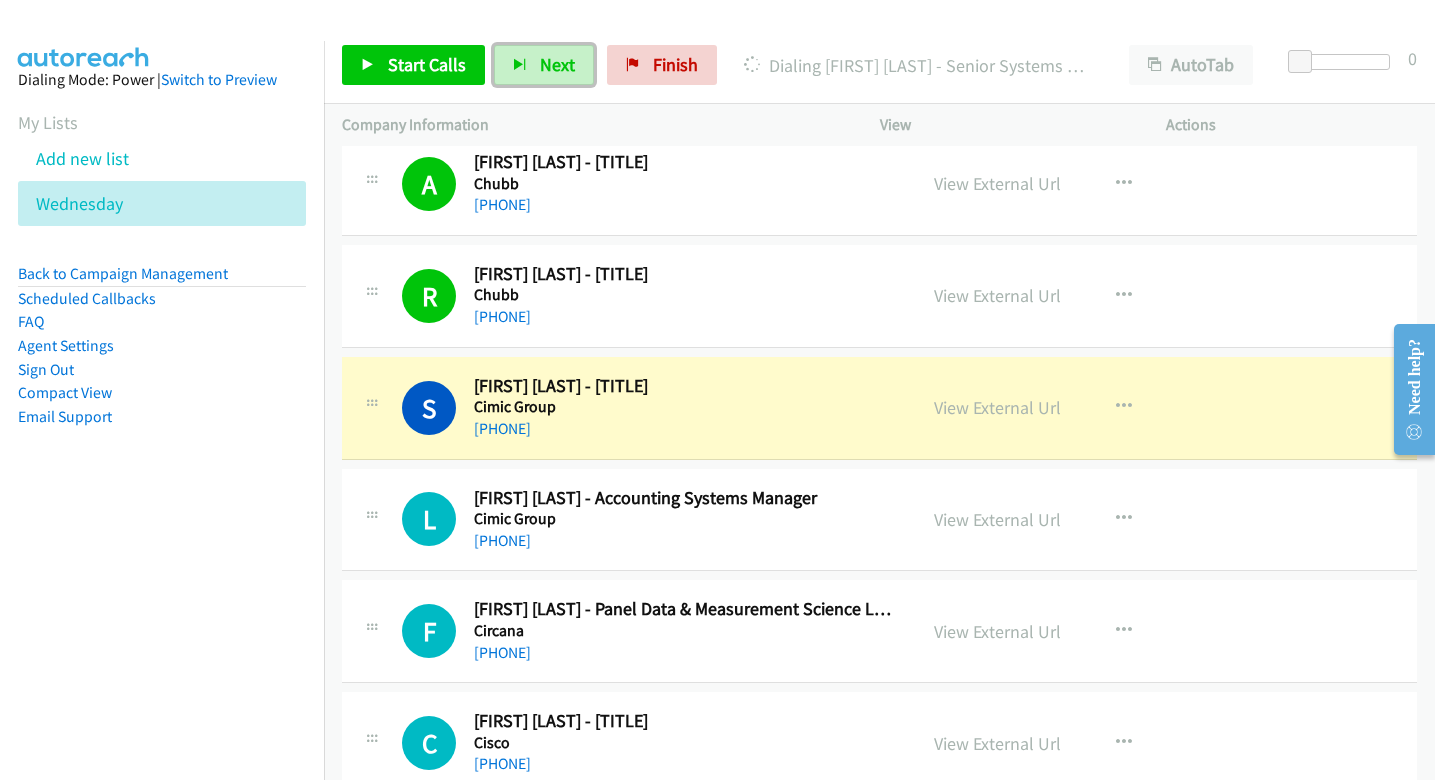 scroll, scrollTop: 1502, scrollLeft: 0, axis: vertical 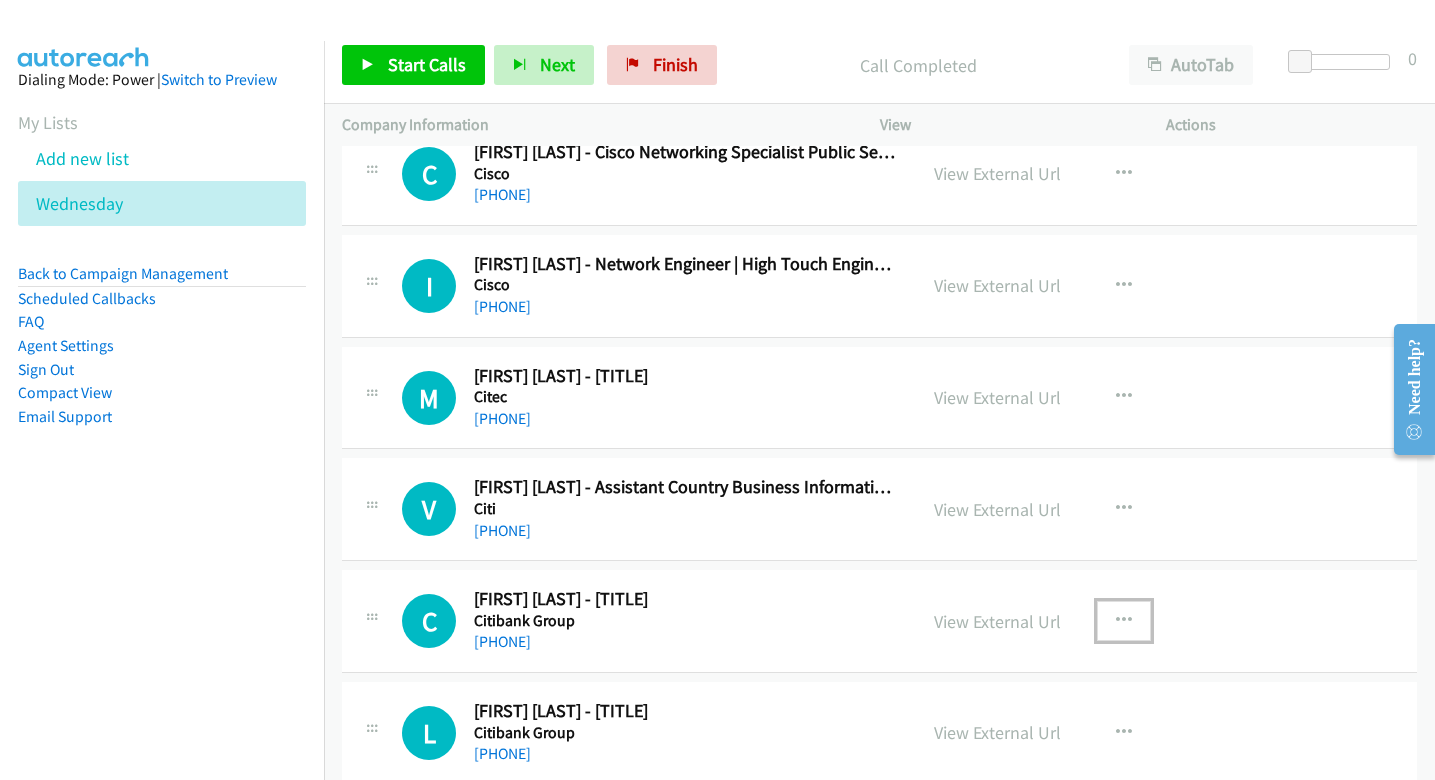 click at bounding box center (1124, 621) 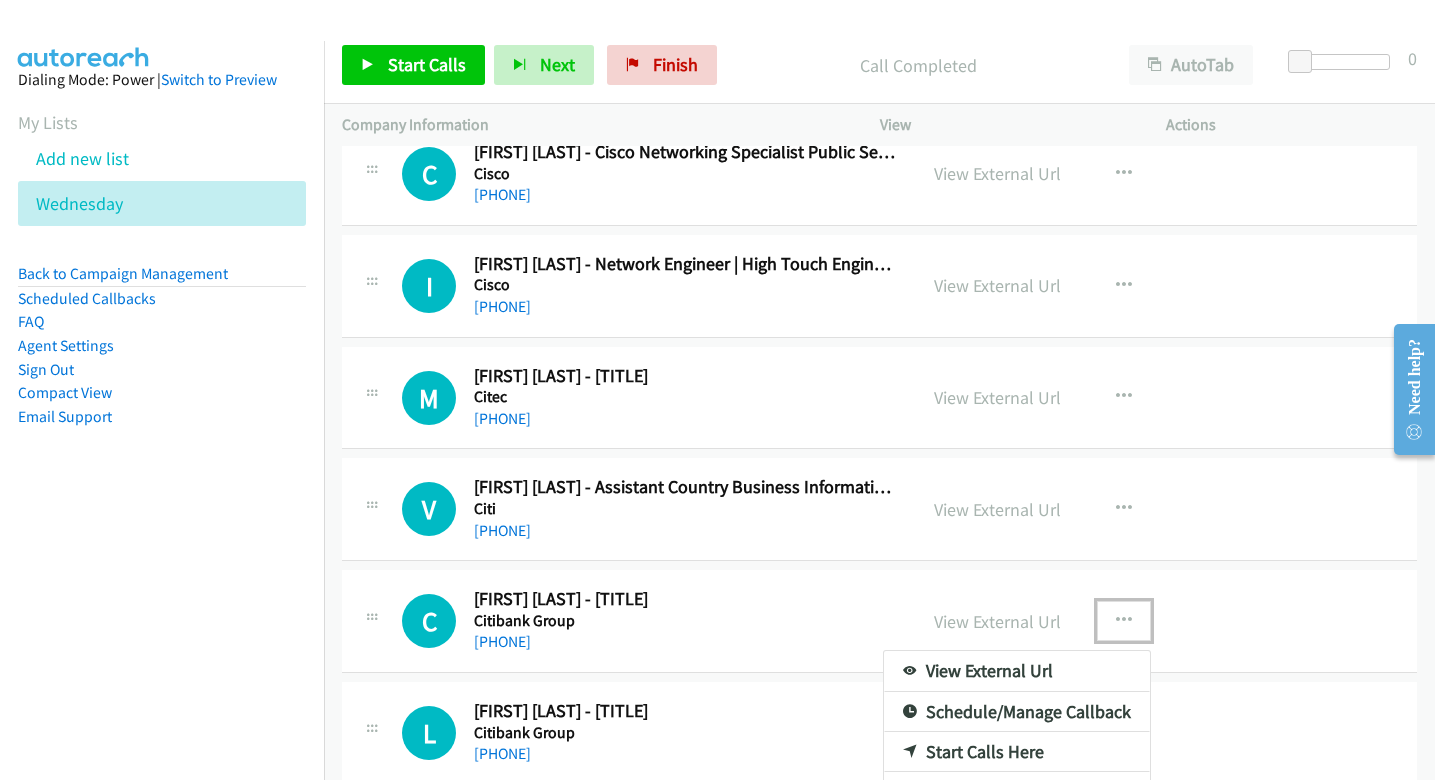 click on "Start Calls Here" at bounding box center [1017, 752] 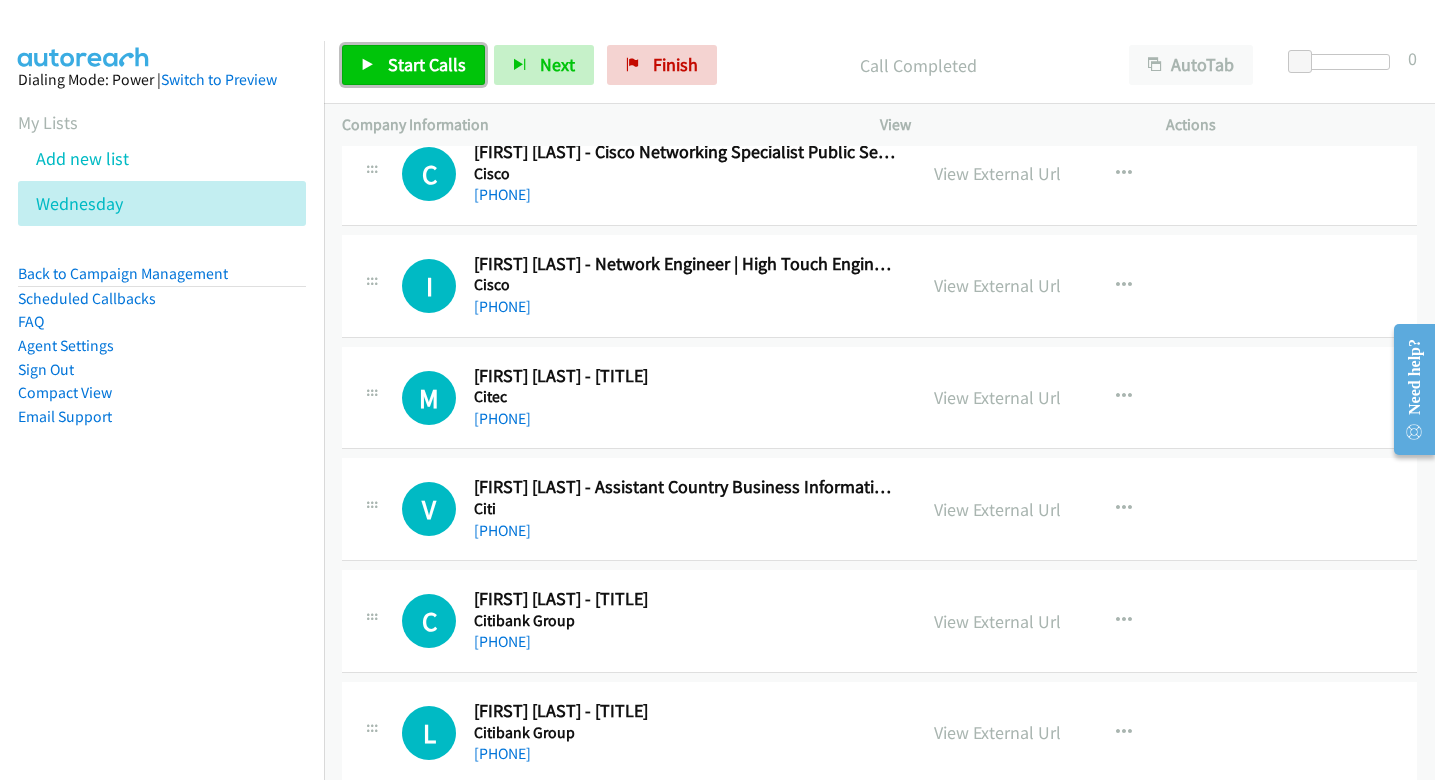 click on "Start Calls" at bounding box center [427, 64] 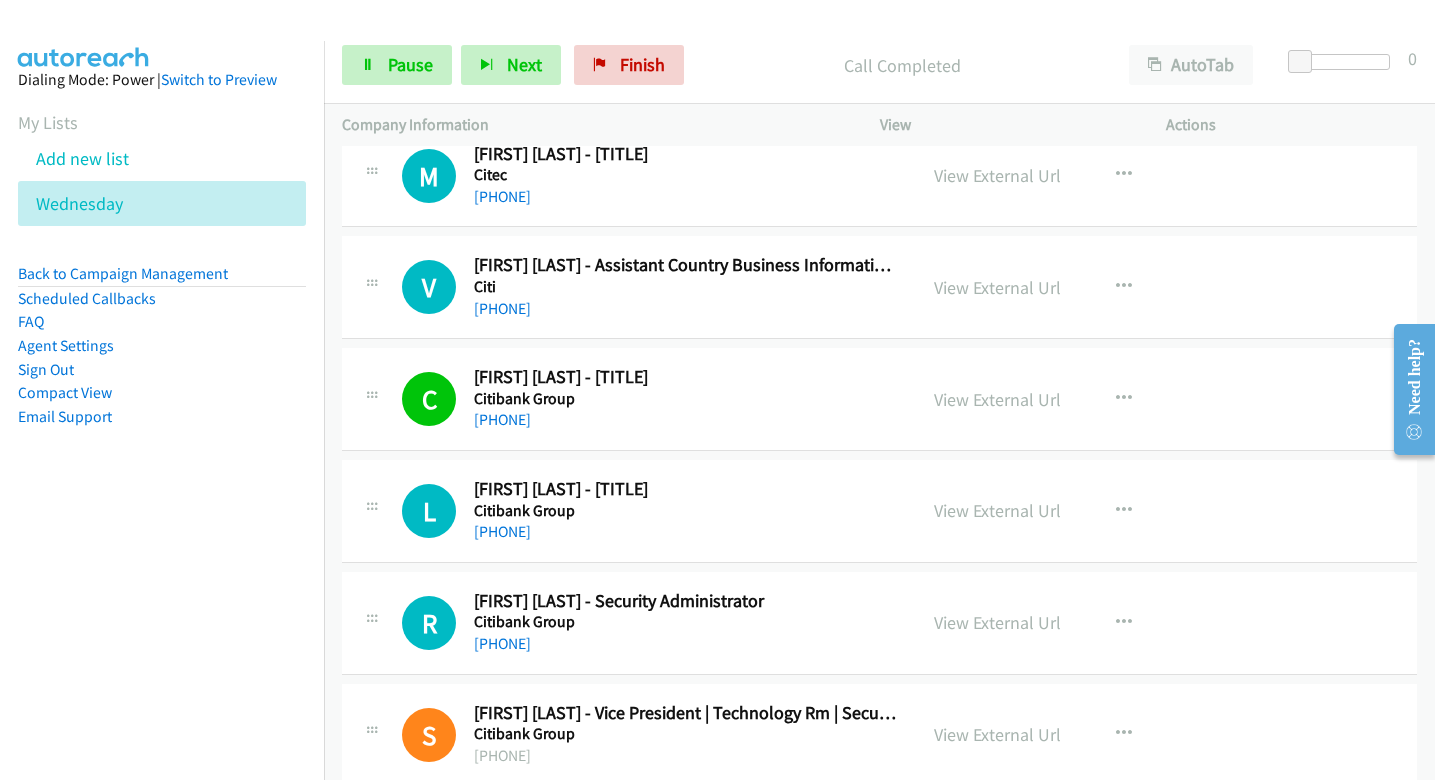 scroll, scrollTop: 2953, scrollLeft: 0, axis: vertical 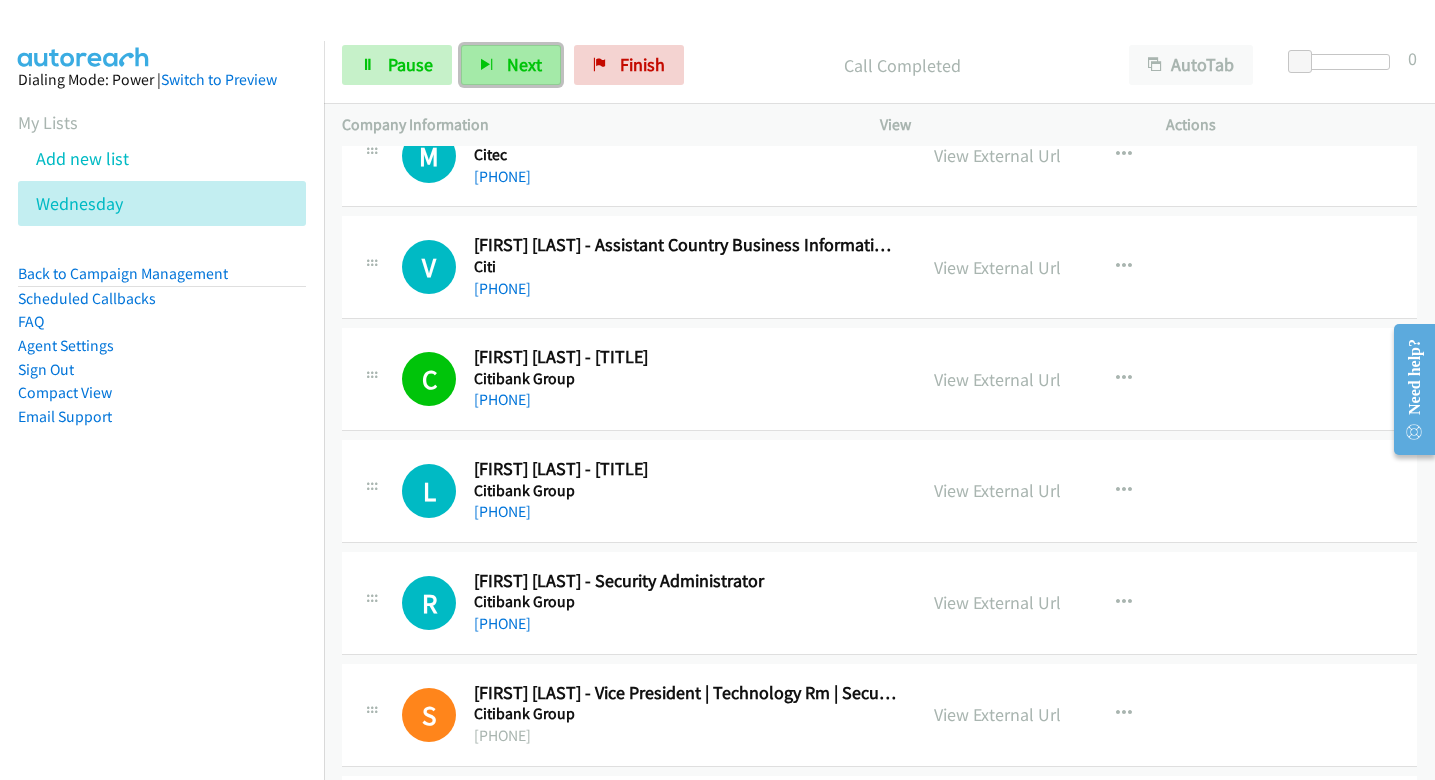 click on "Next" at bounding box center (524, 64) 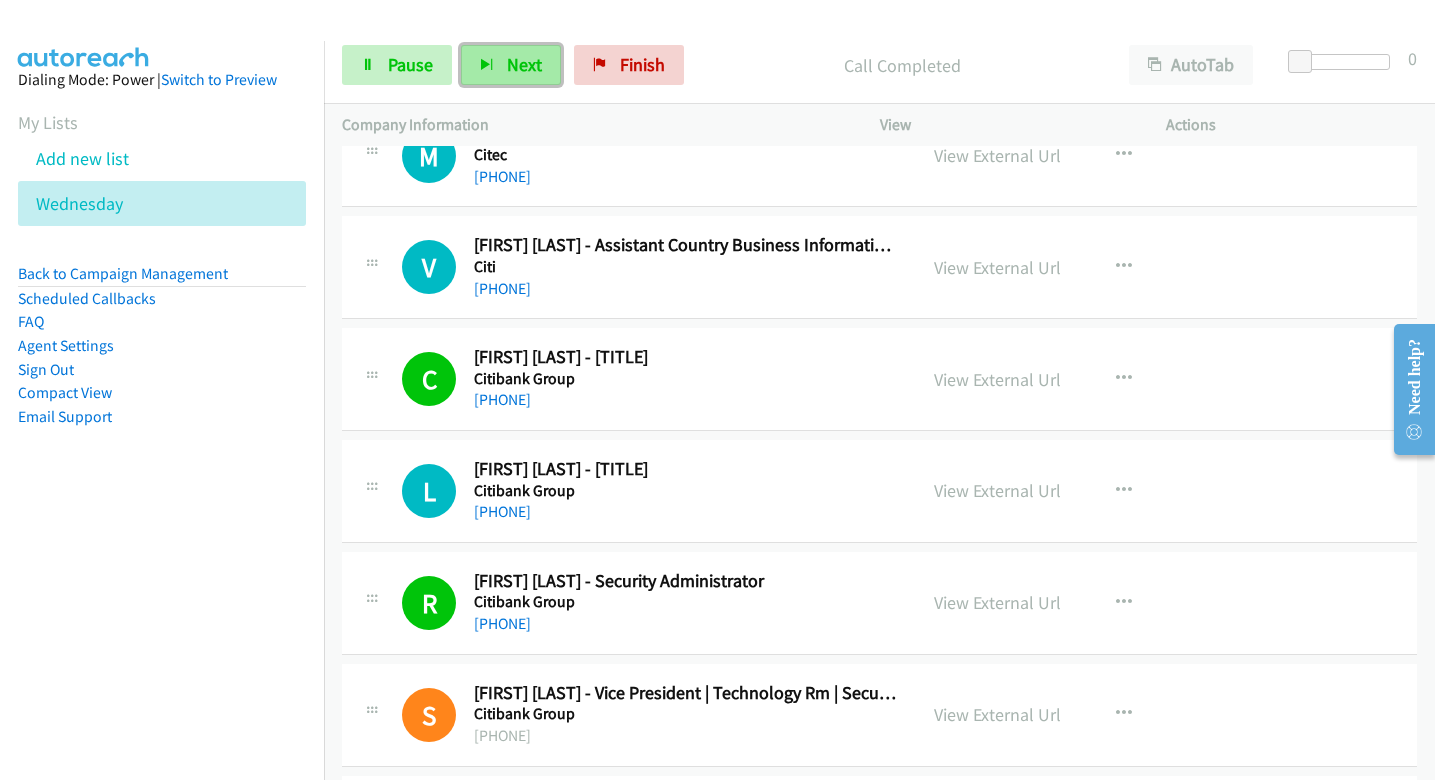 click on "Next" at bounding box center (511, 65) 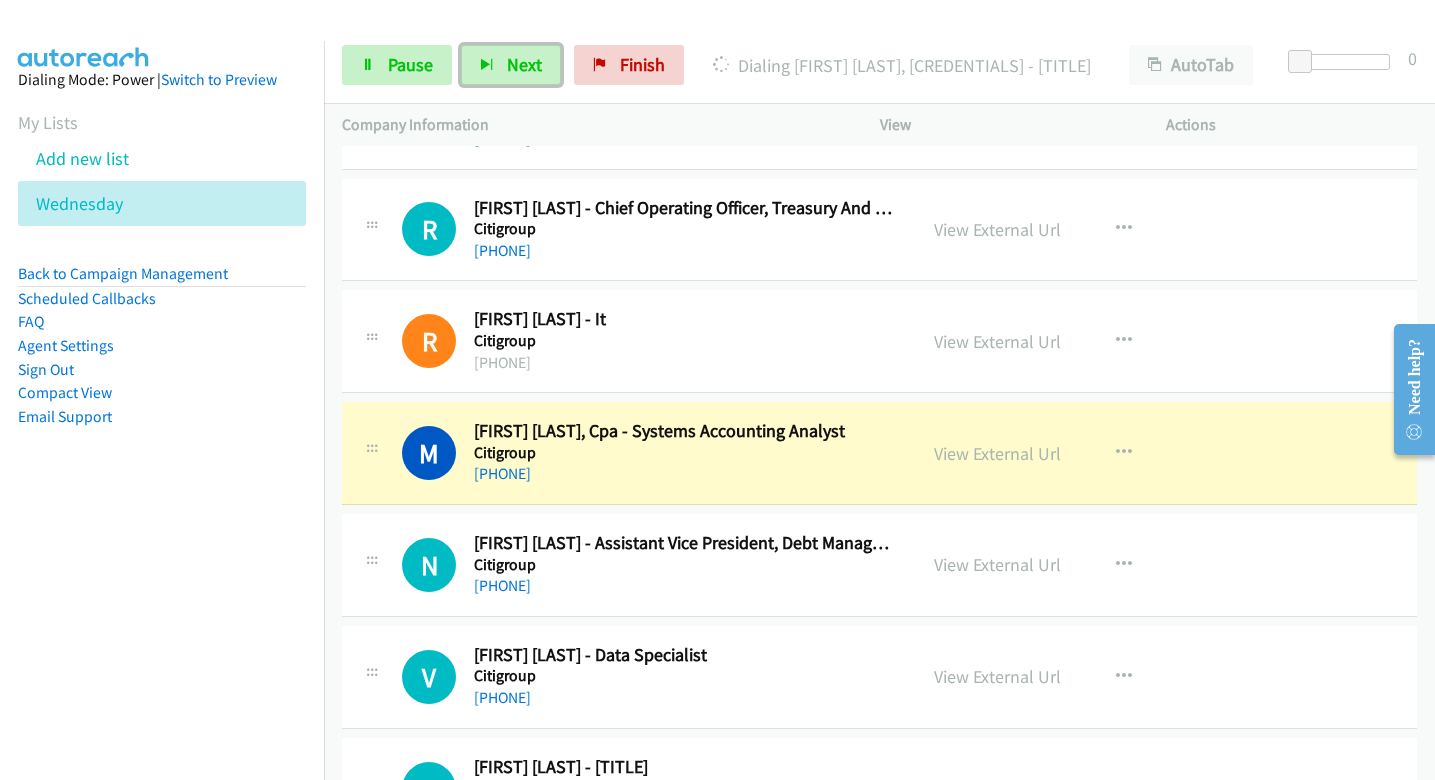 scroll, scrollTop: 4126, scrollLeft: 0, axis: vertical 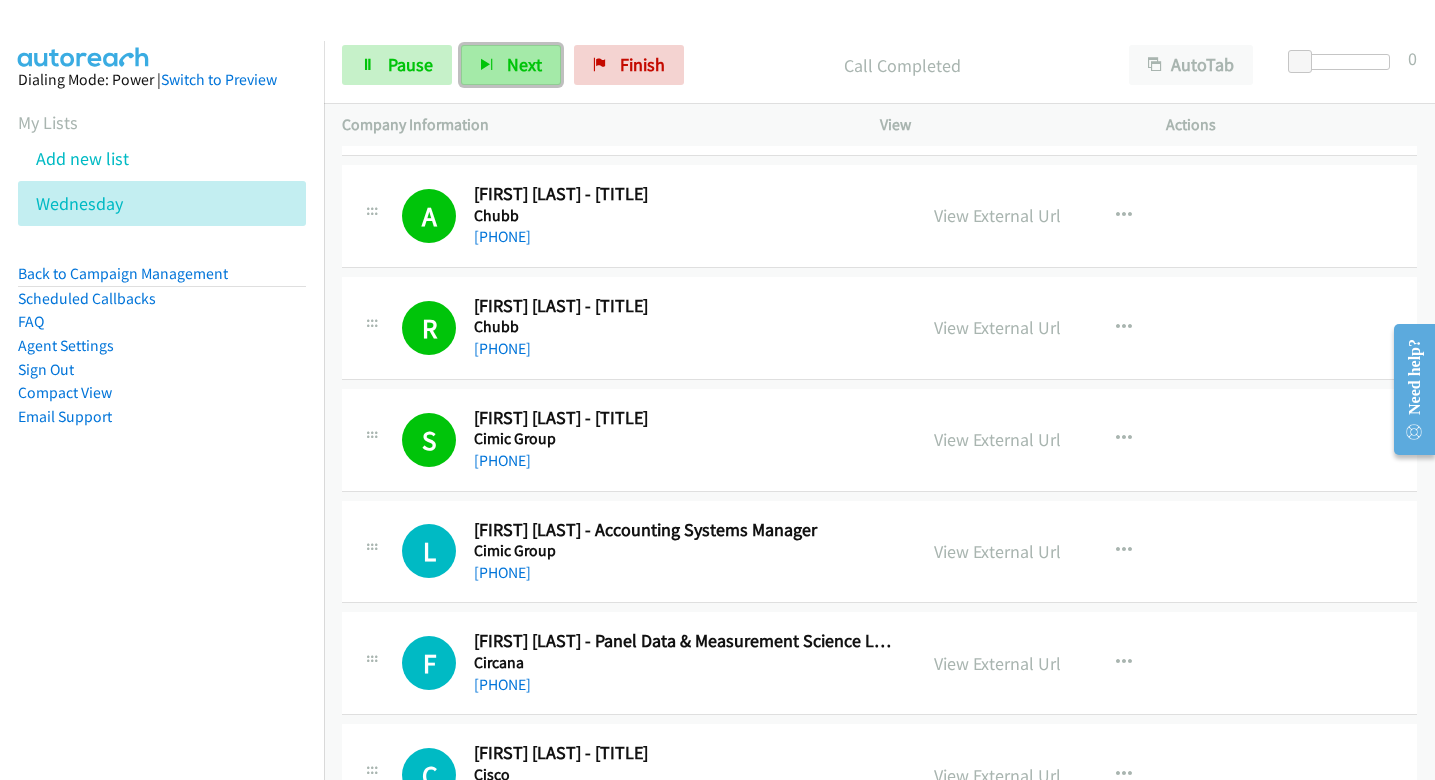 click on "Next" at bounding box center [511, 65] 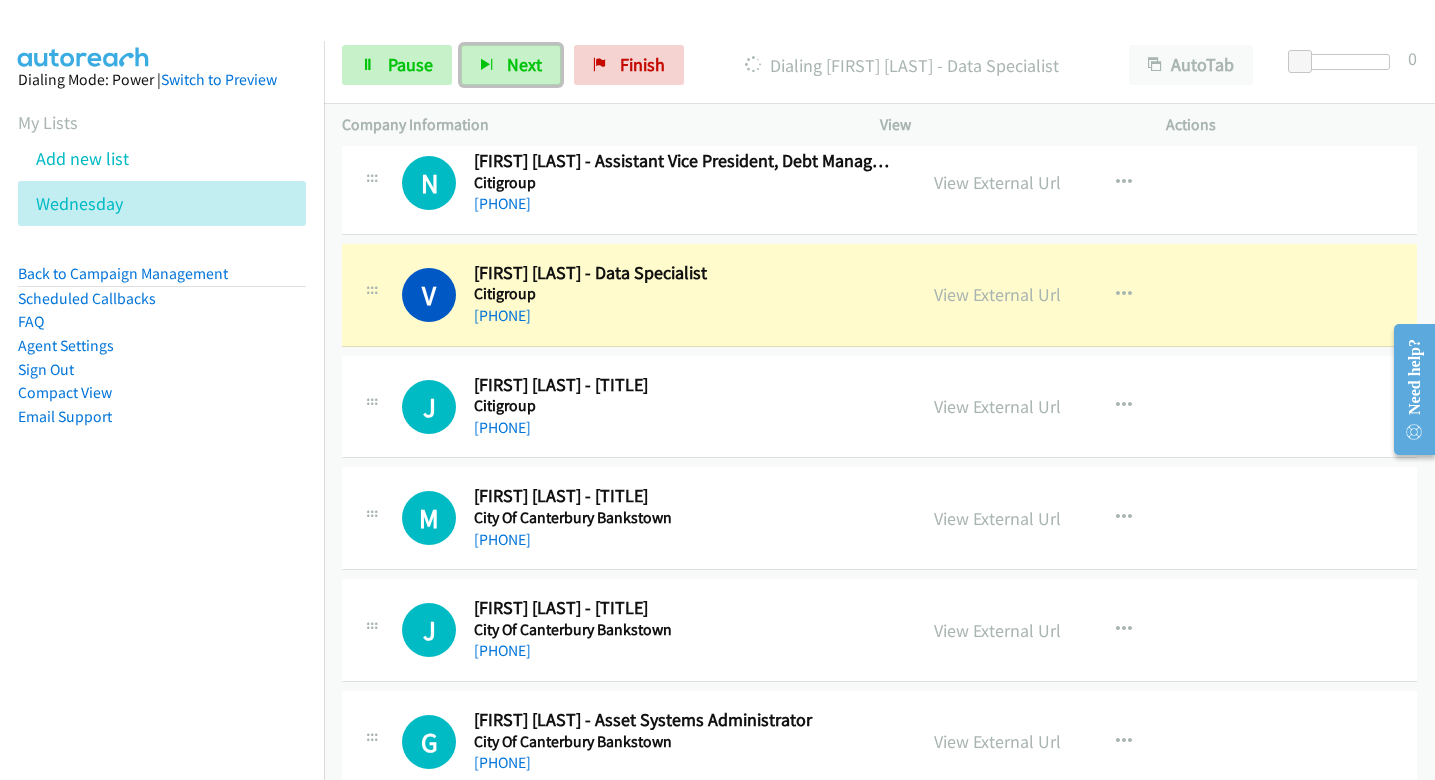 scroll, scrollTop: 4550, scrollLeft: 0, axis: vertical 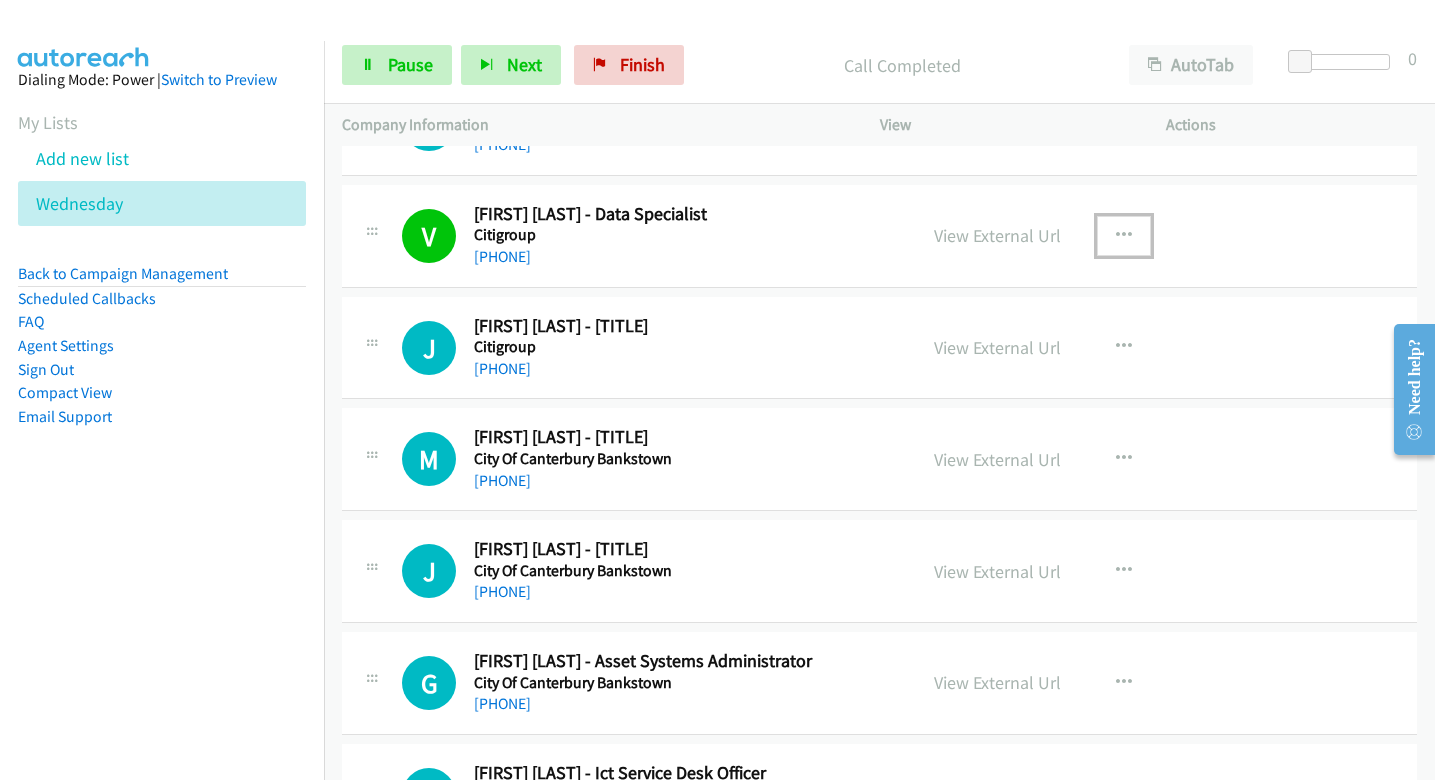 click at bounding box center (1124, 236) 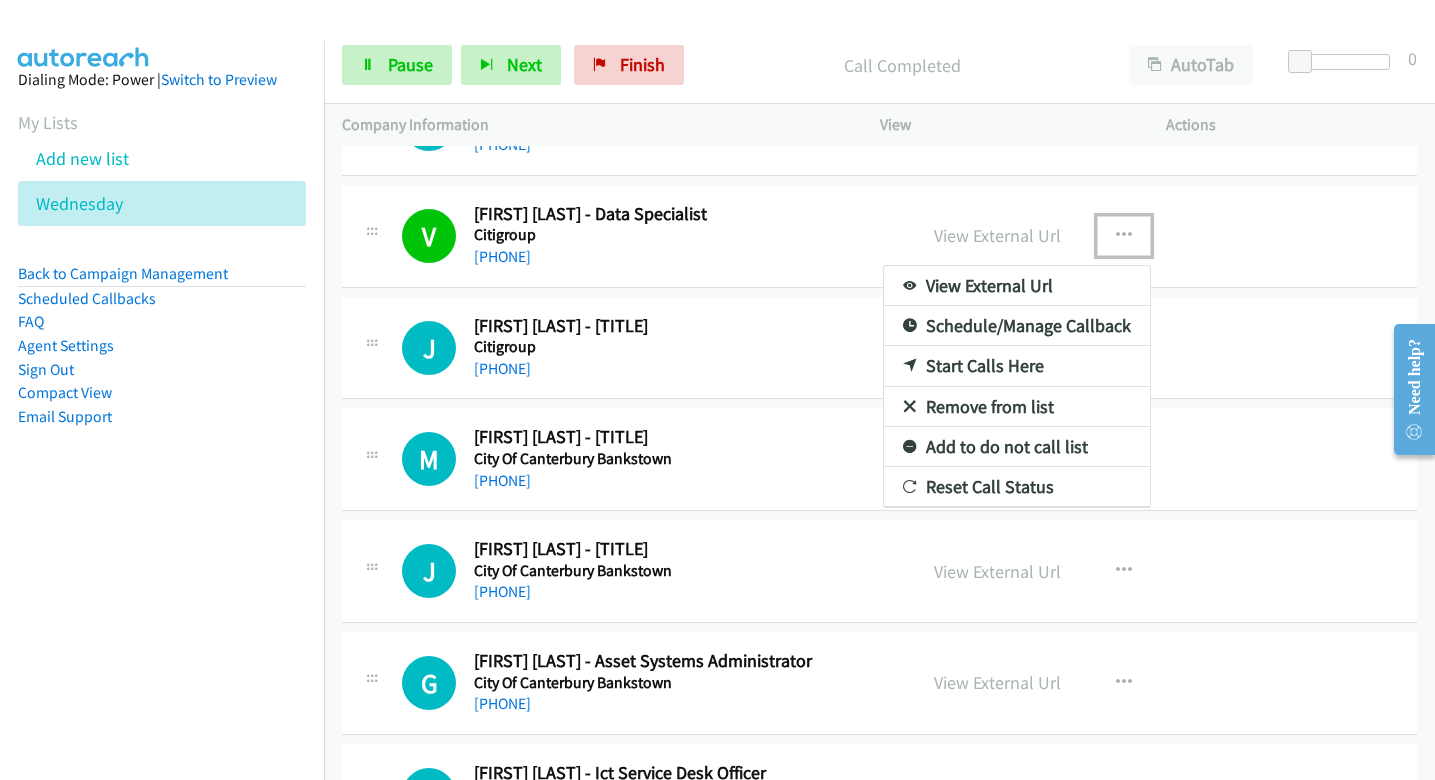 click on "View External Url" at bounding box center [1017, 286] 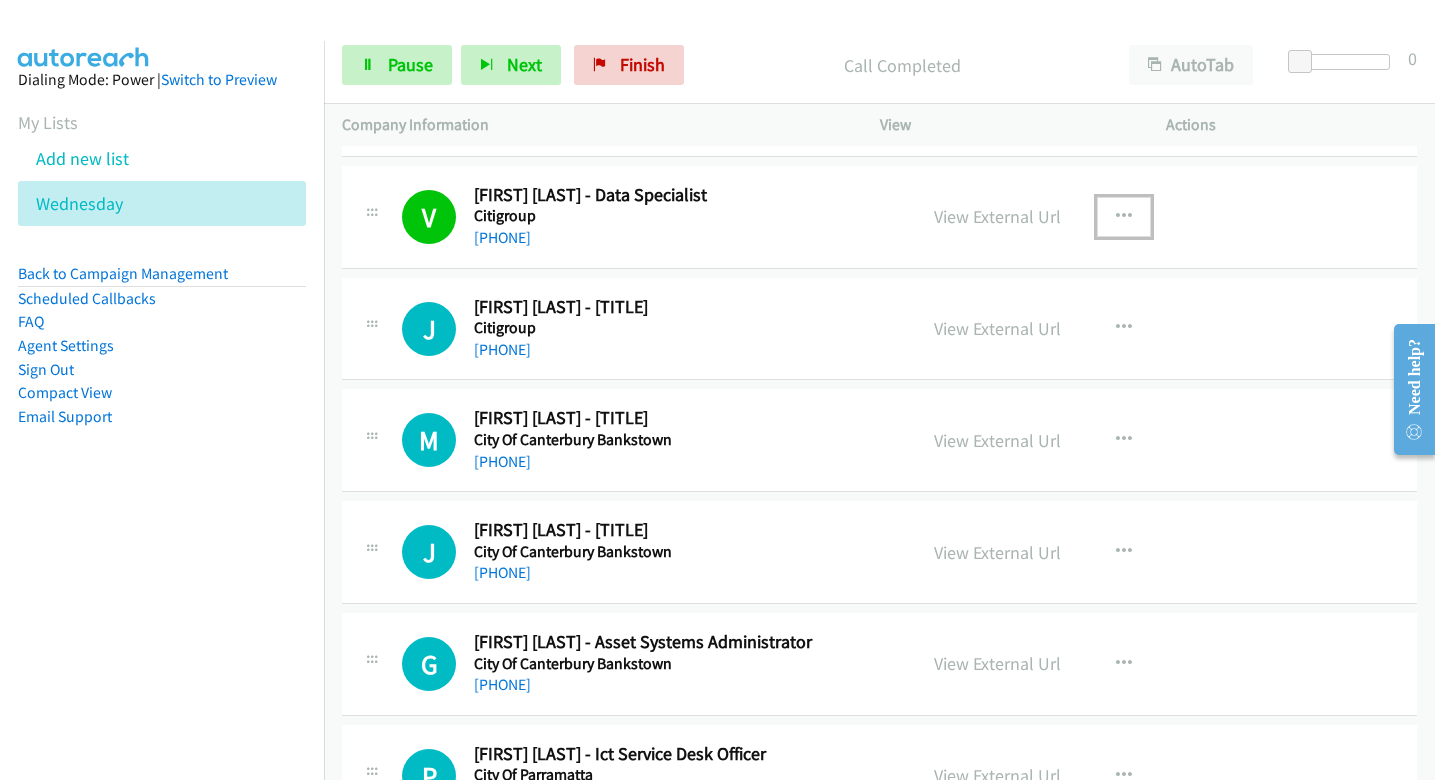 scroll, scrollTop: 4570, scrollLeft: 0, axis: vertical 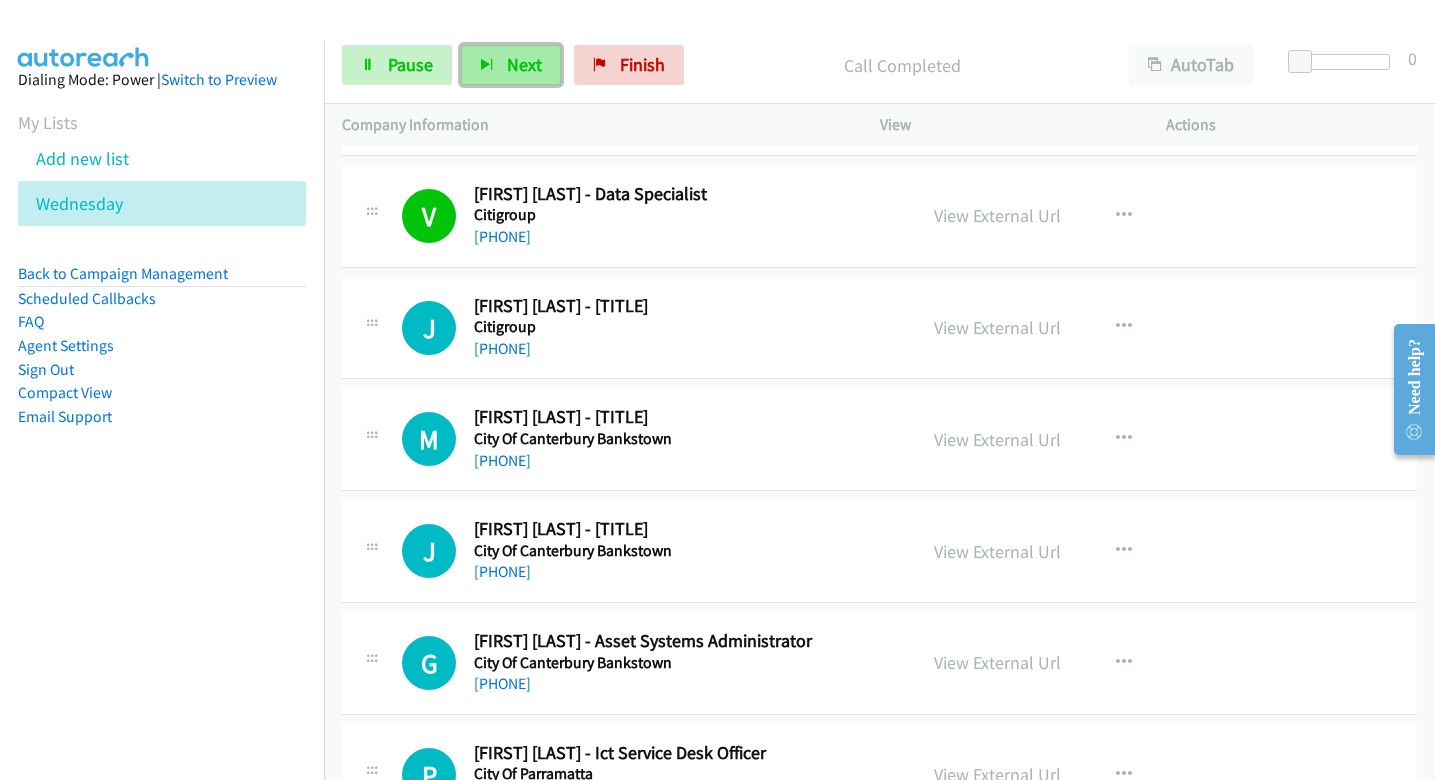 click on "Next" at bounding box center [524, 64] 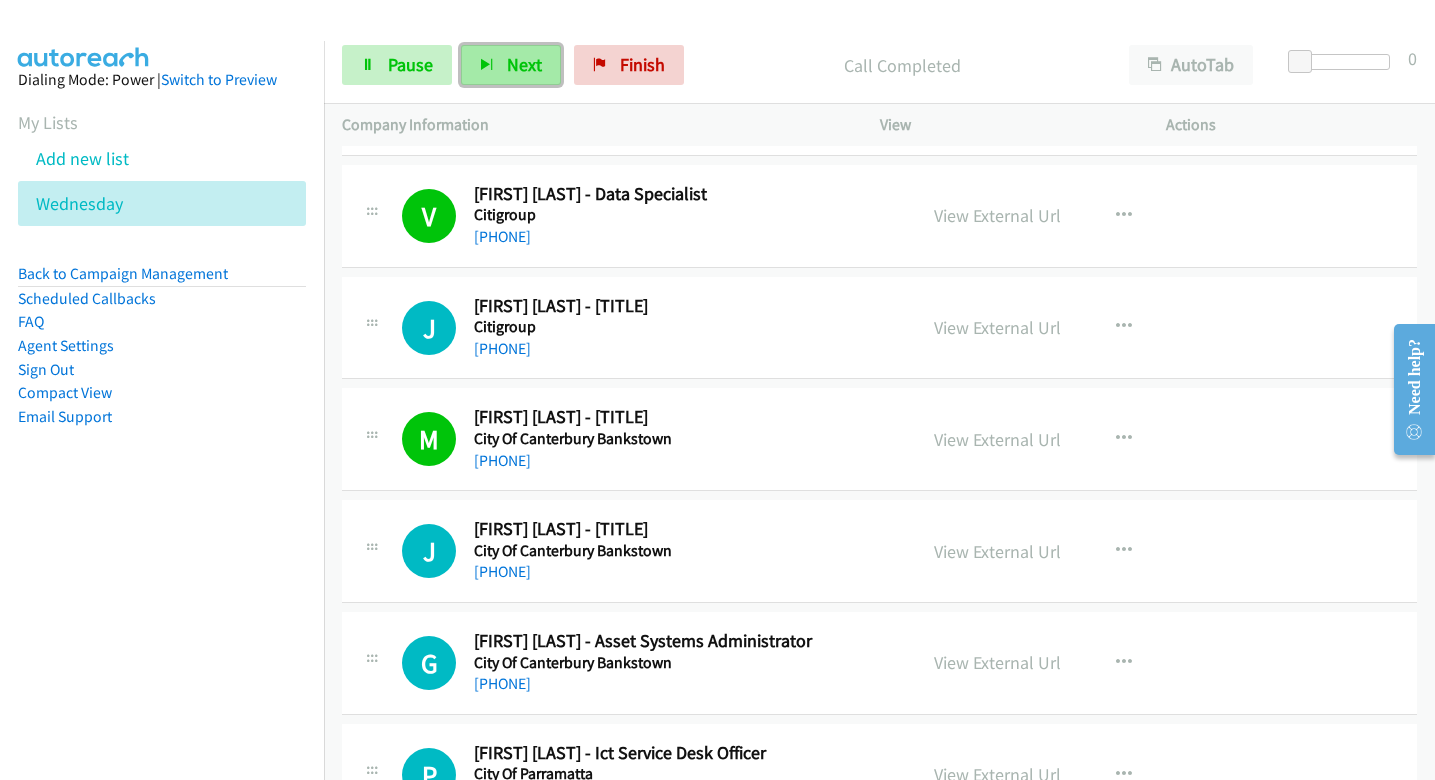 click on "Next" at bounding box center [511, 65] 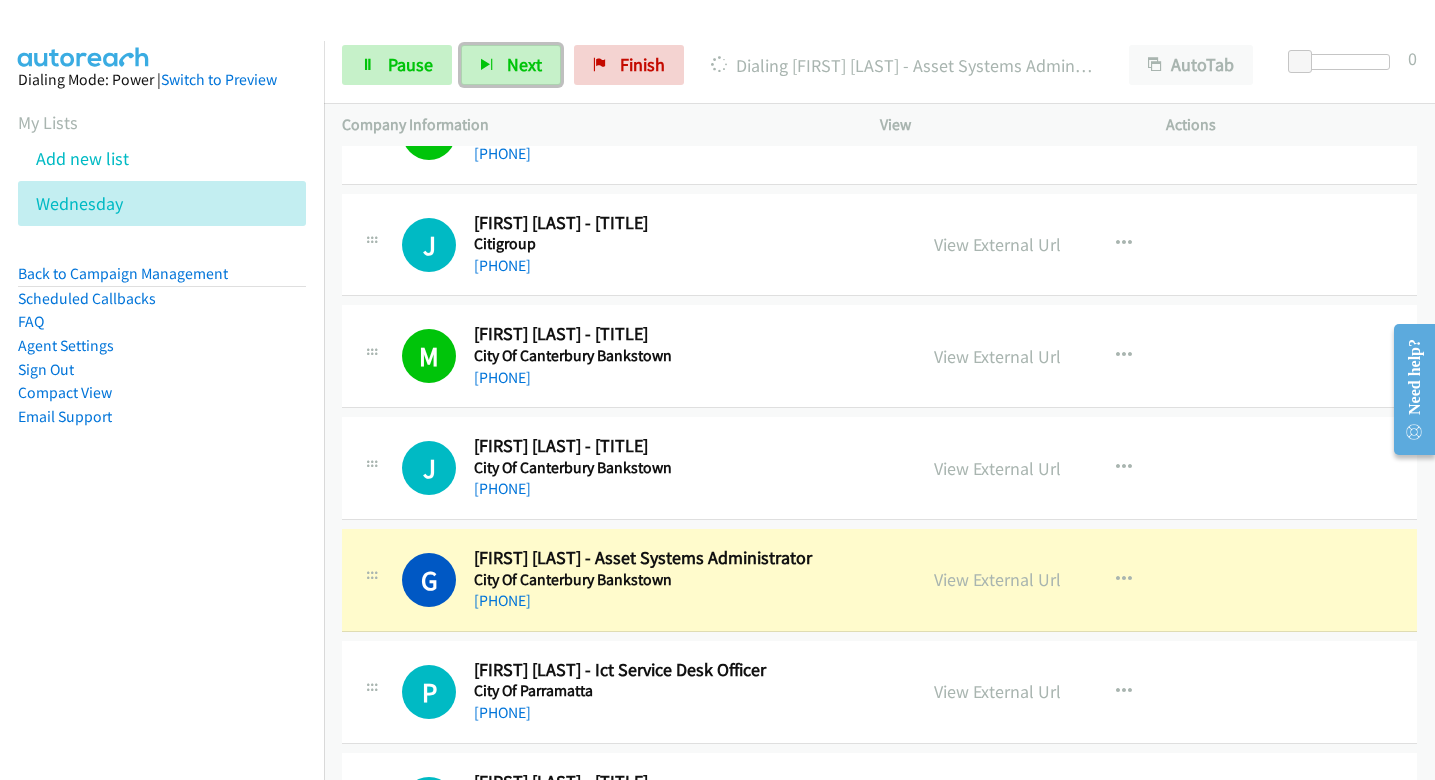 scroll, scrollTop: 4672, scrollLeft: 0, axis: vertical 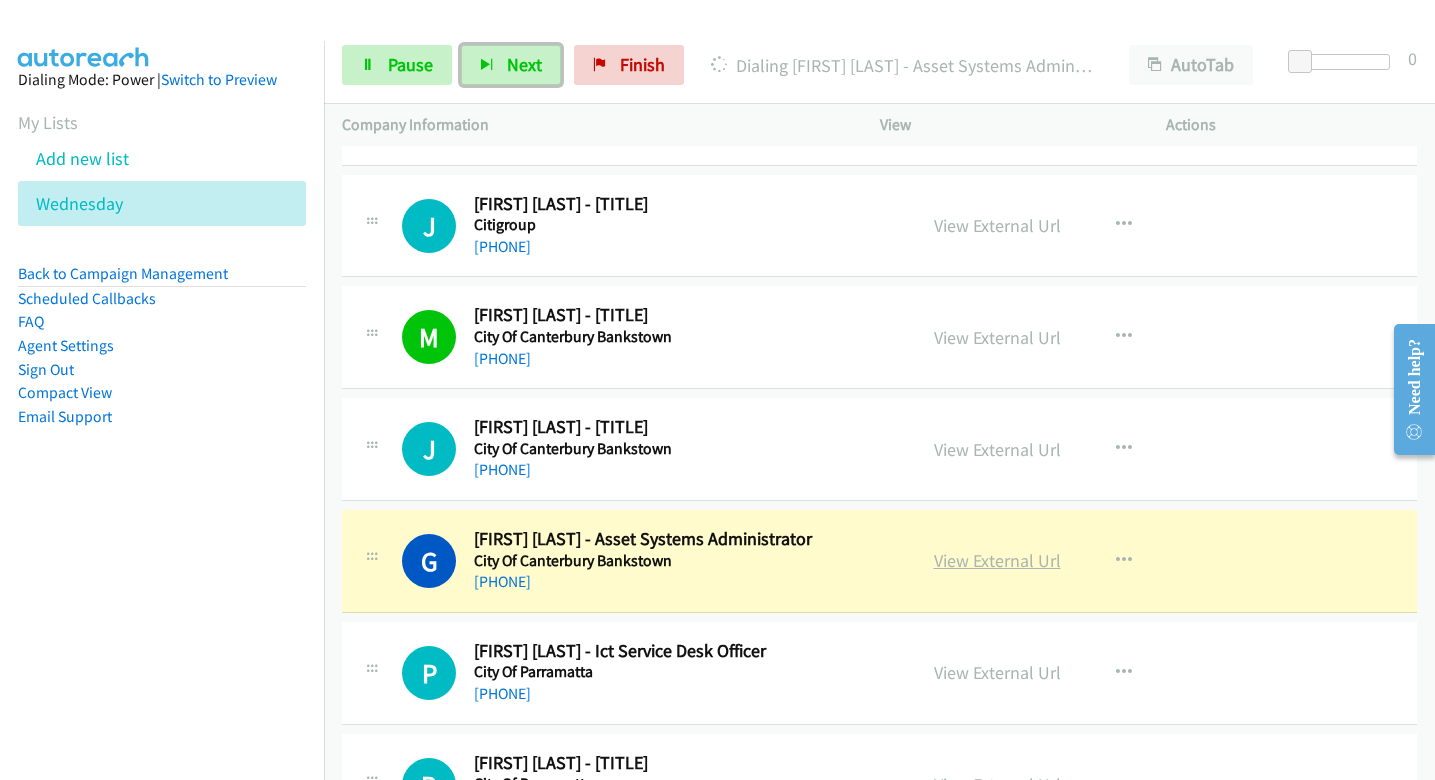 click on "View External Url" at bounding box center (997, 560) 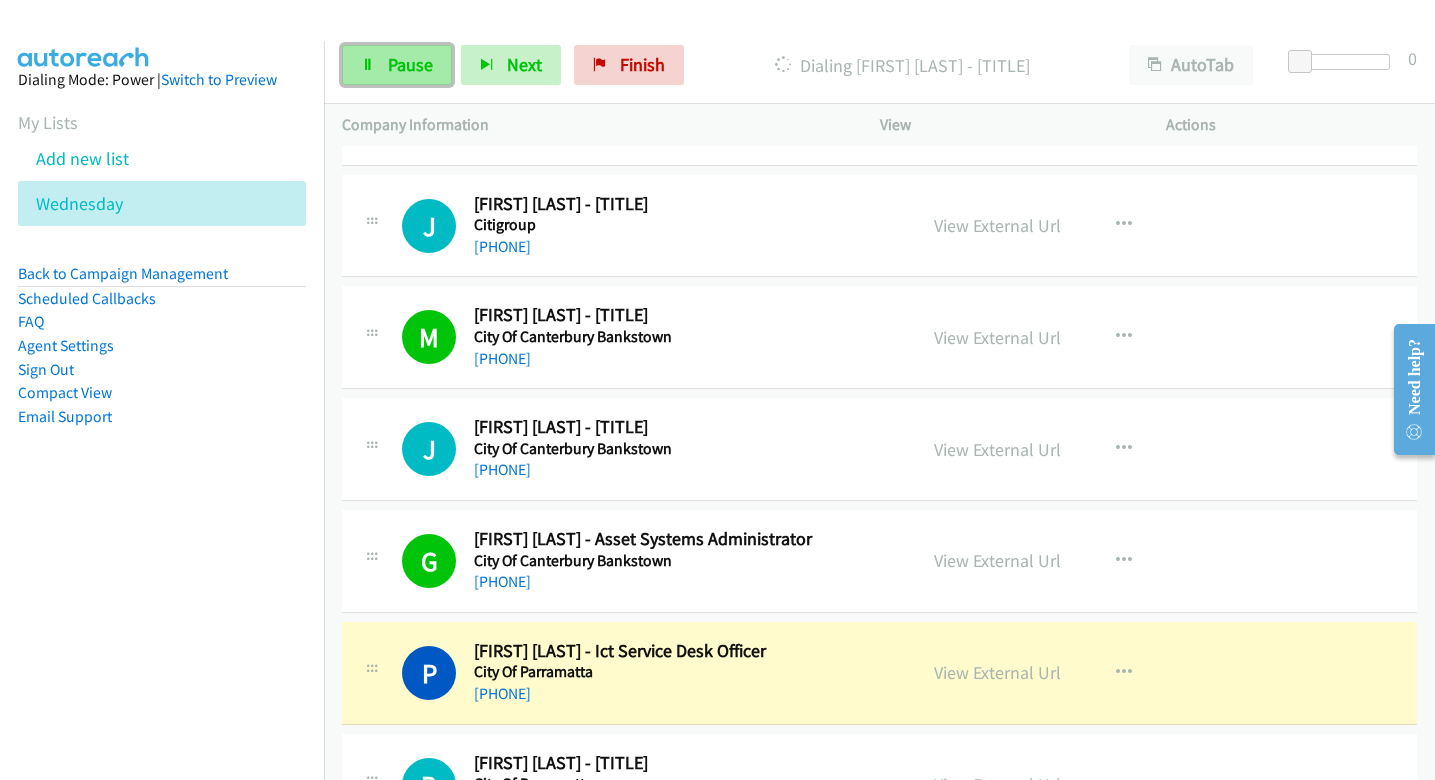 click on "Pause" at bounding box center [397, 65] 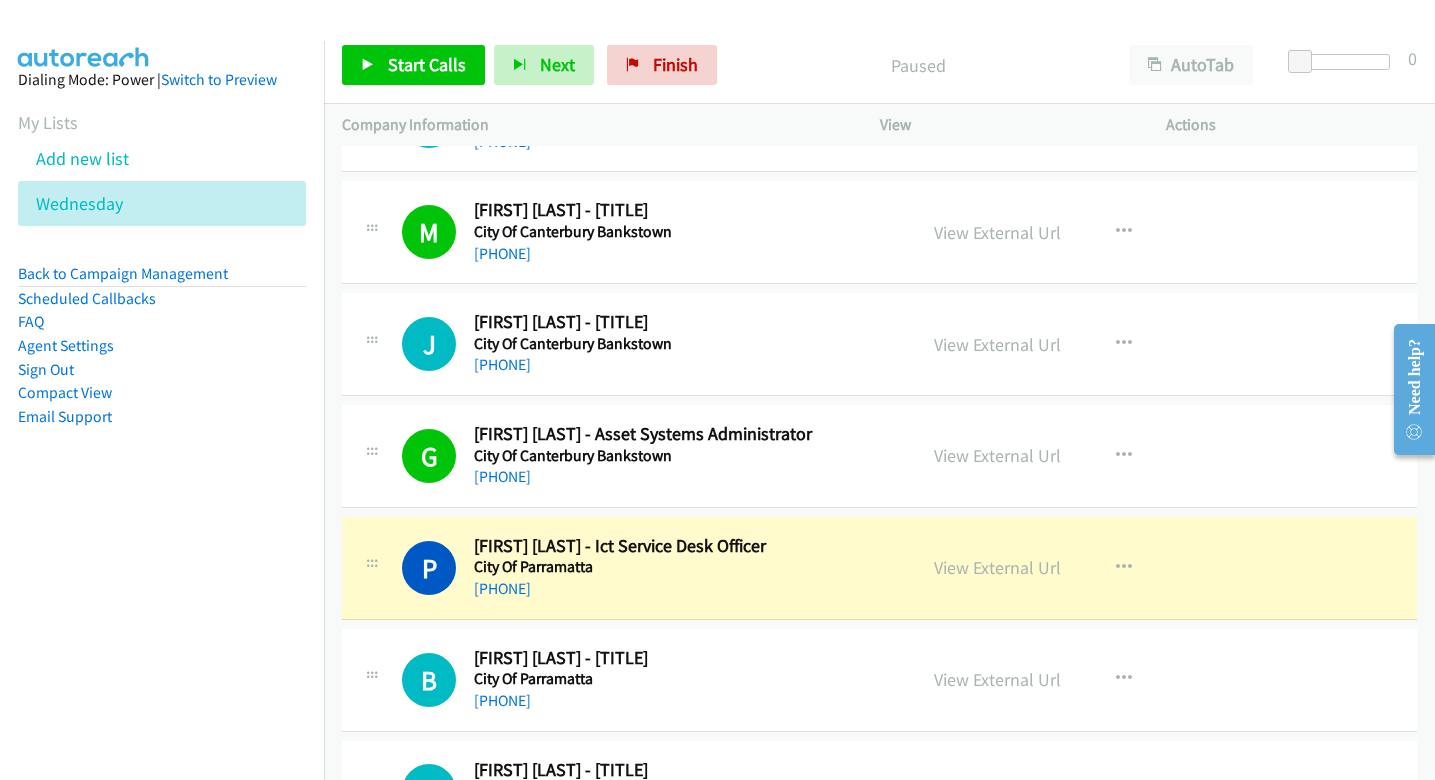 scroll, scrollTop: 4795, scrollLeft: 0, axis: vertical 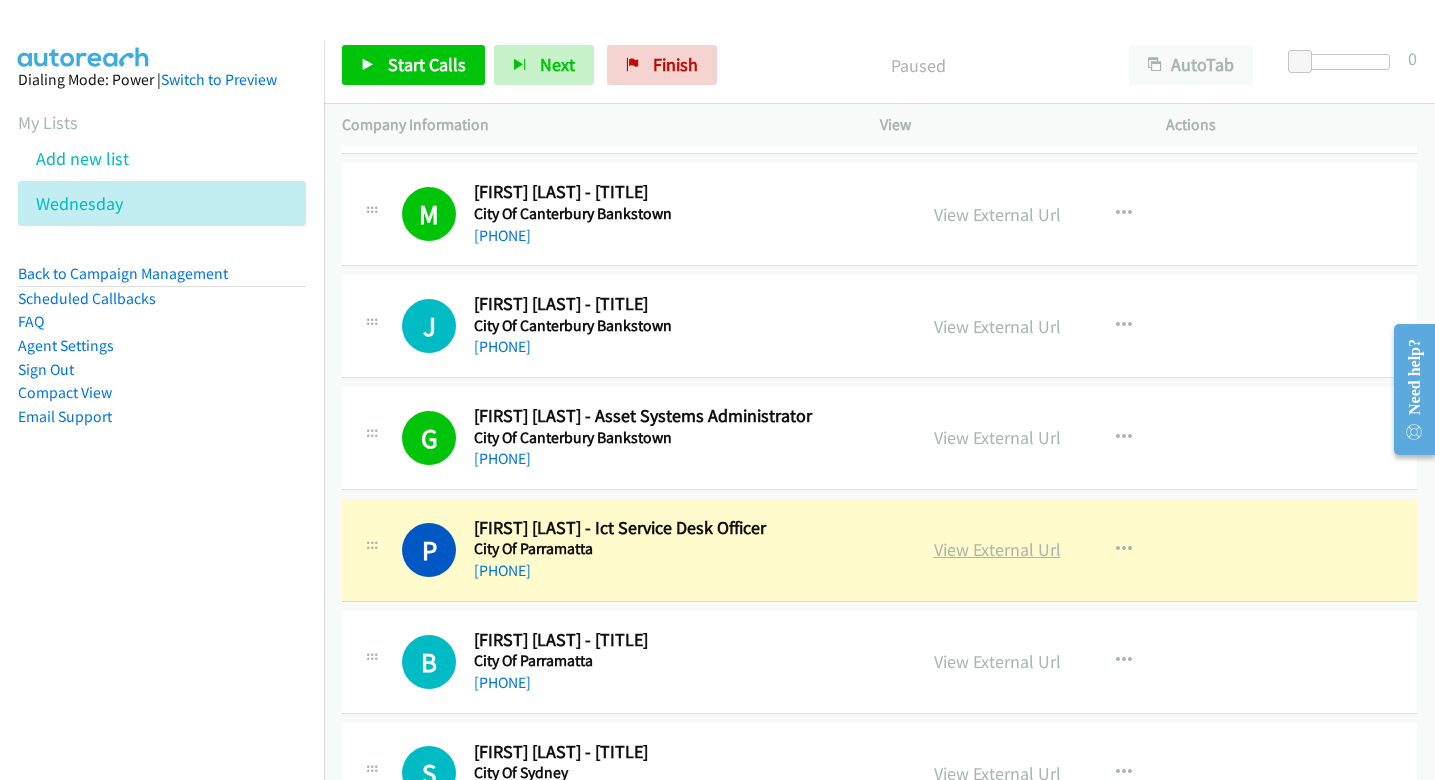 click on "View External Url" at bounding box center (997, 549) 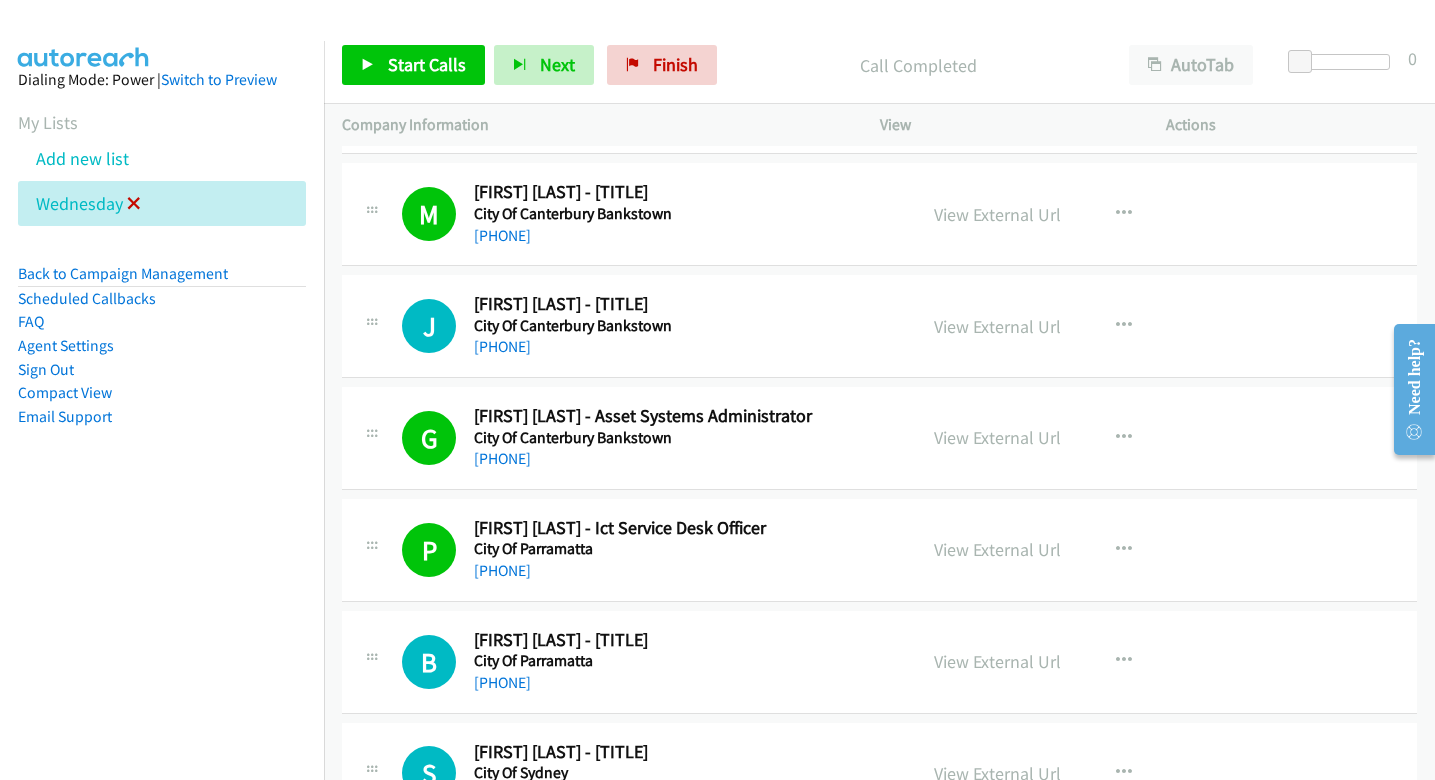 click at bounding box center (134, 205) 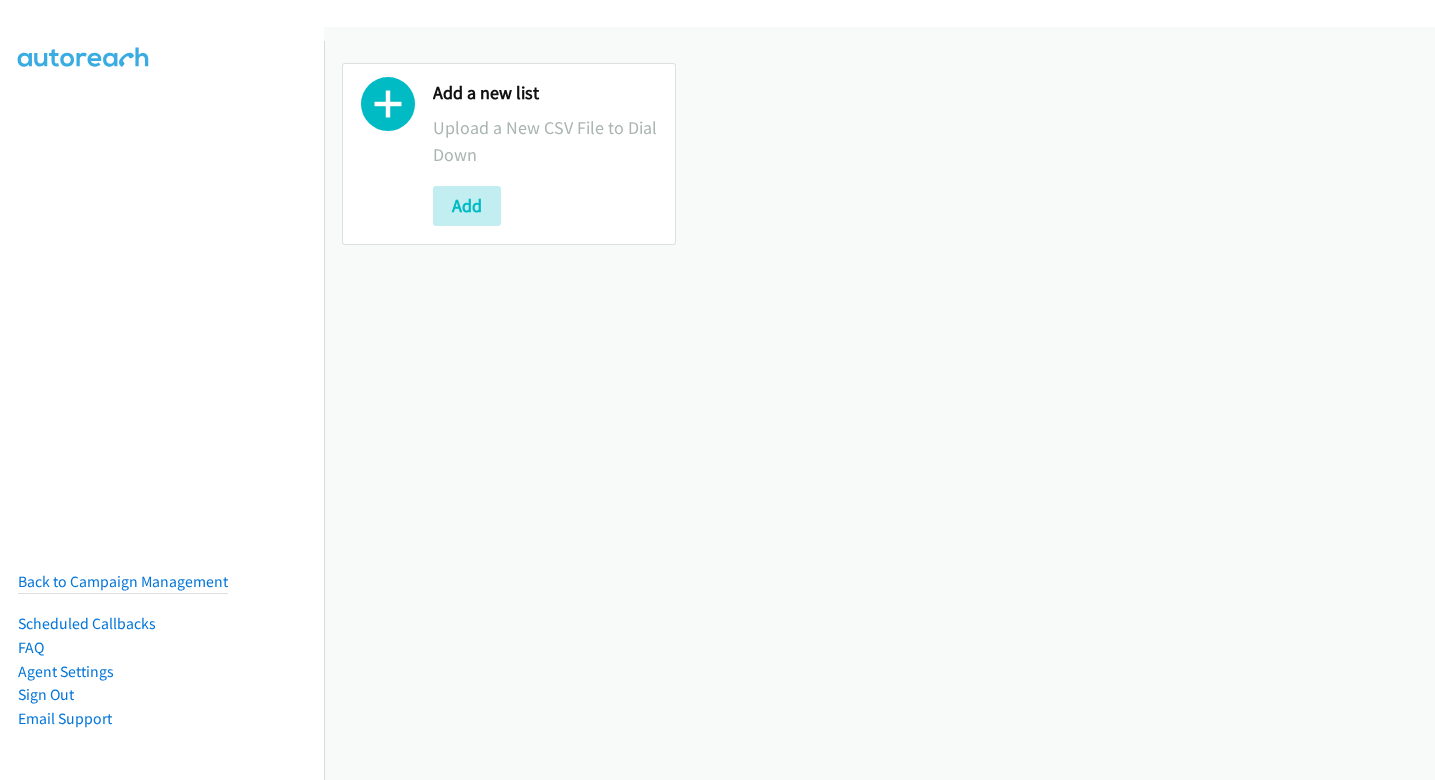 scroll, scrollTop: 0, scrollLeft: 0, axis: both 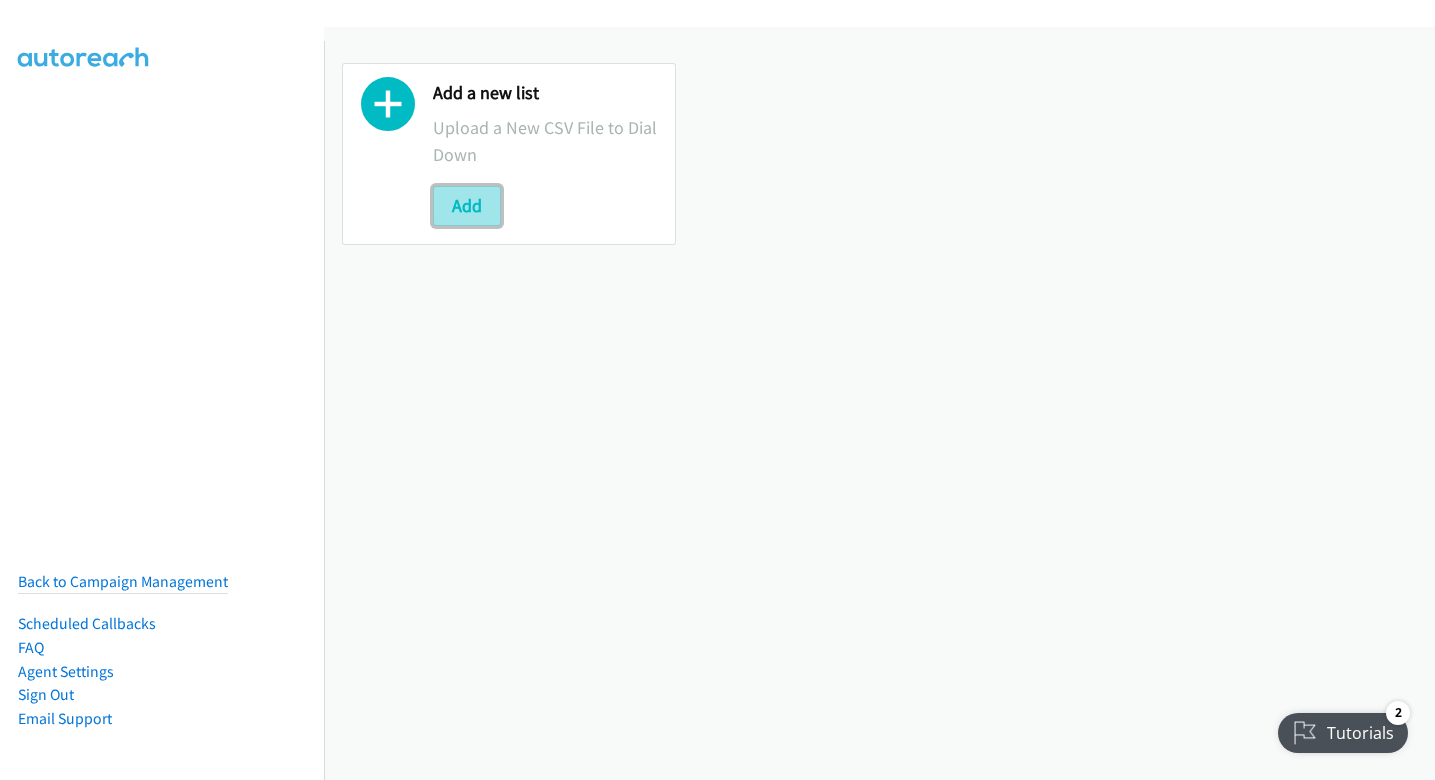 click on "Add" at bounding box center (467, 206) 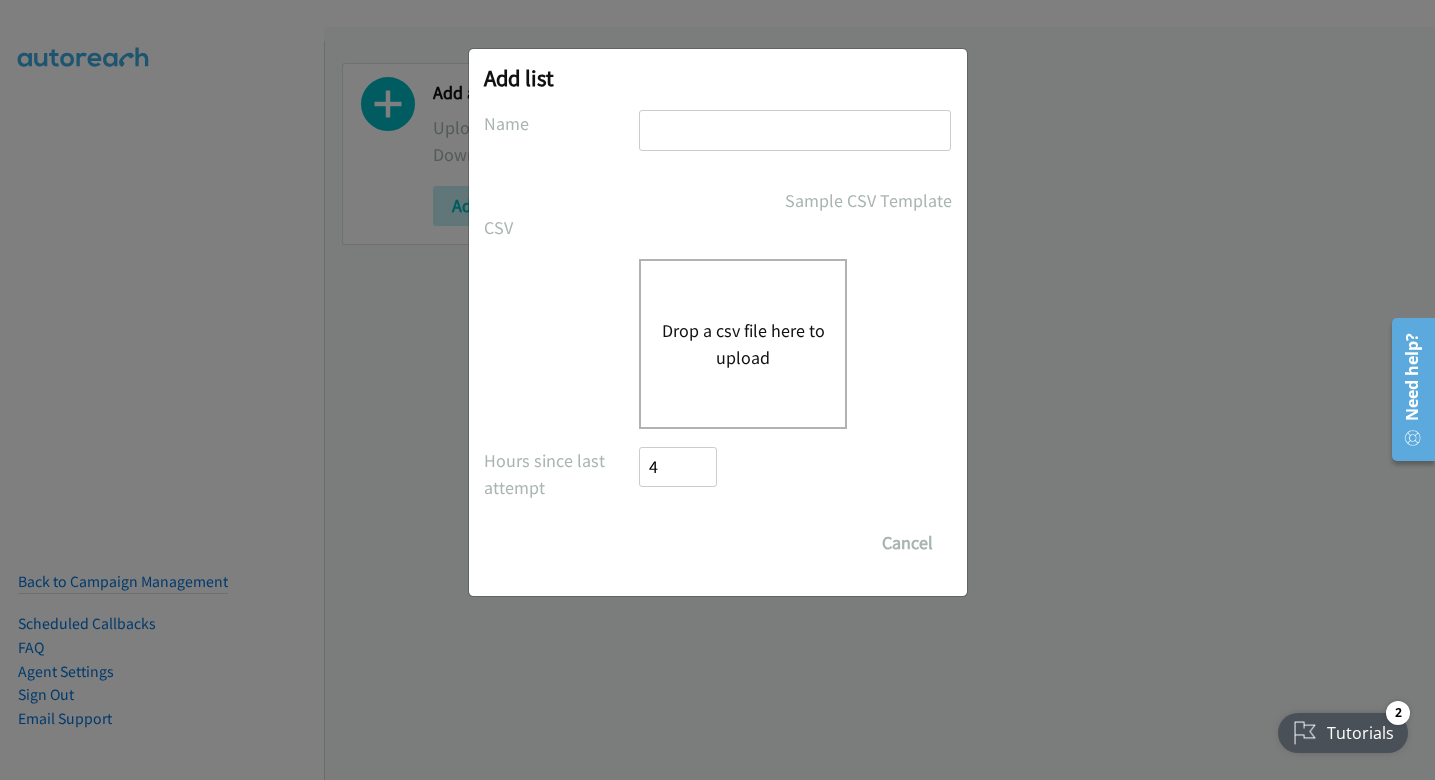 click on "Drop a csv file here to upload" at bounding box center [743, 344] 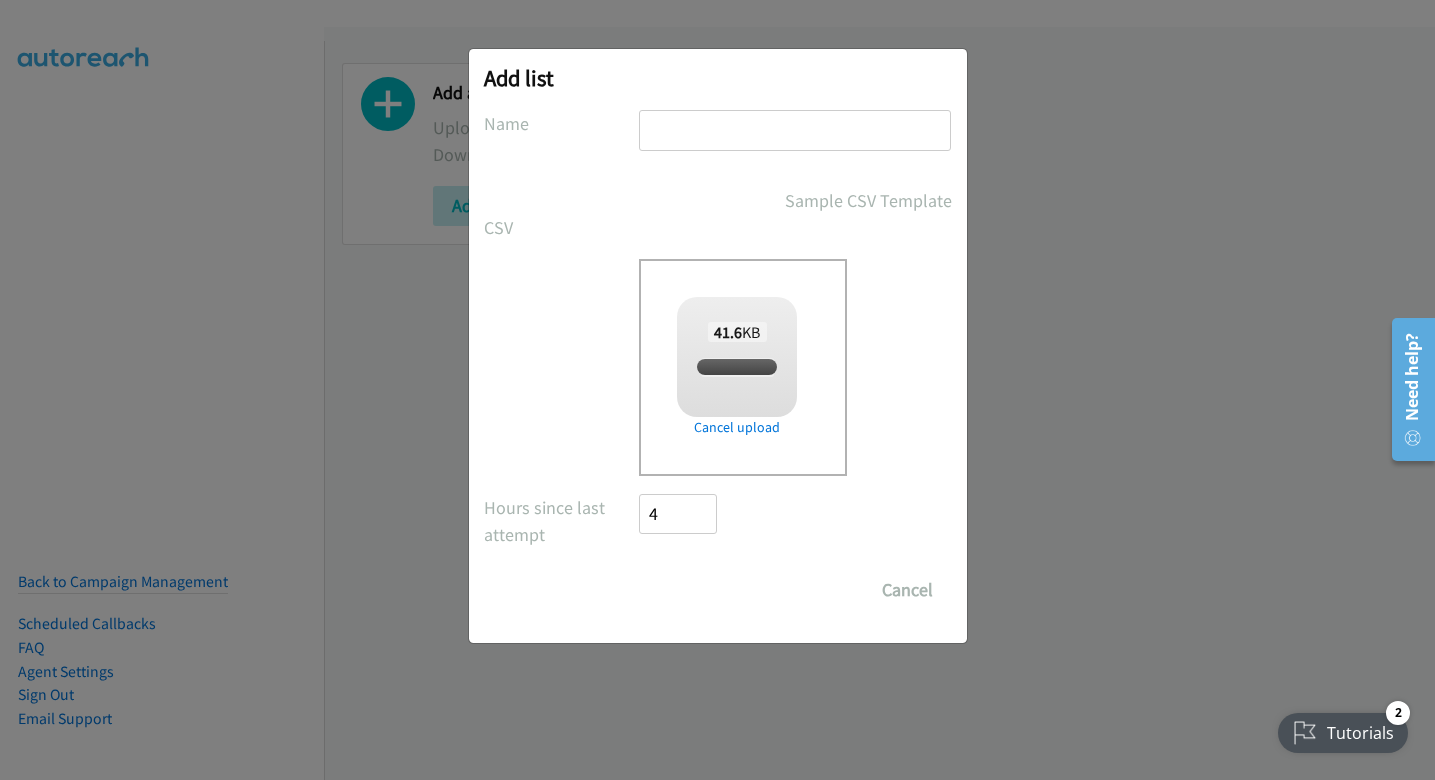 checkbox on "true" 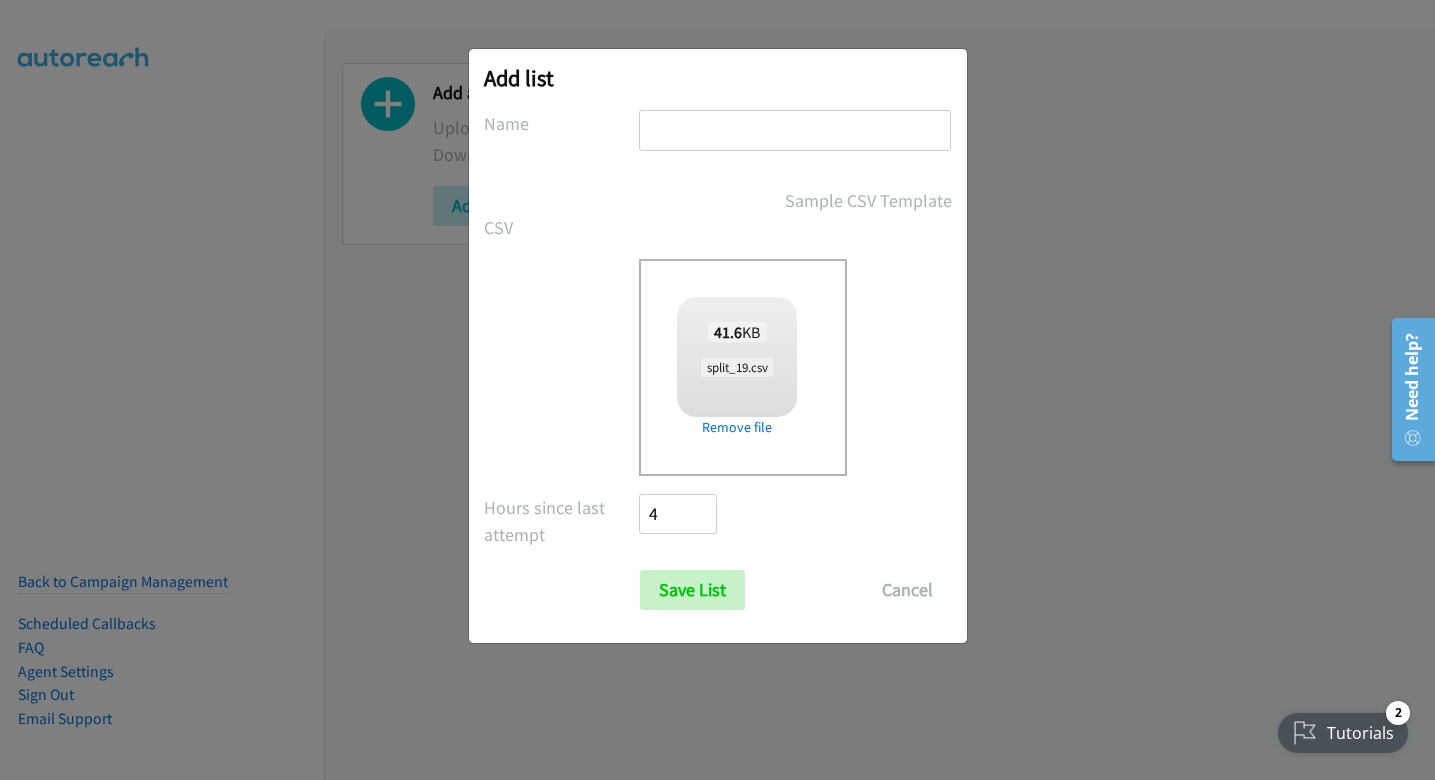 click at bounding box center [795, 130] 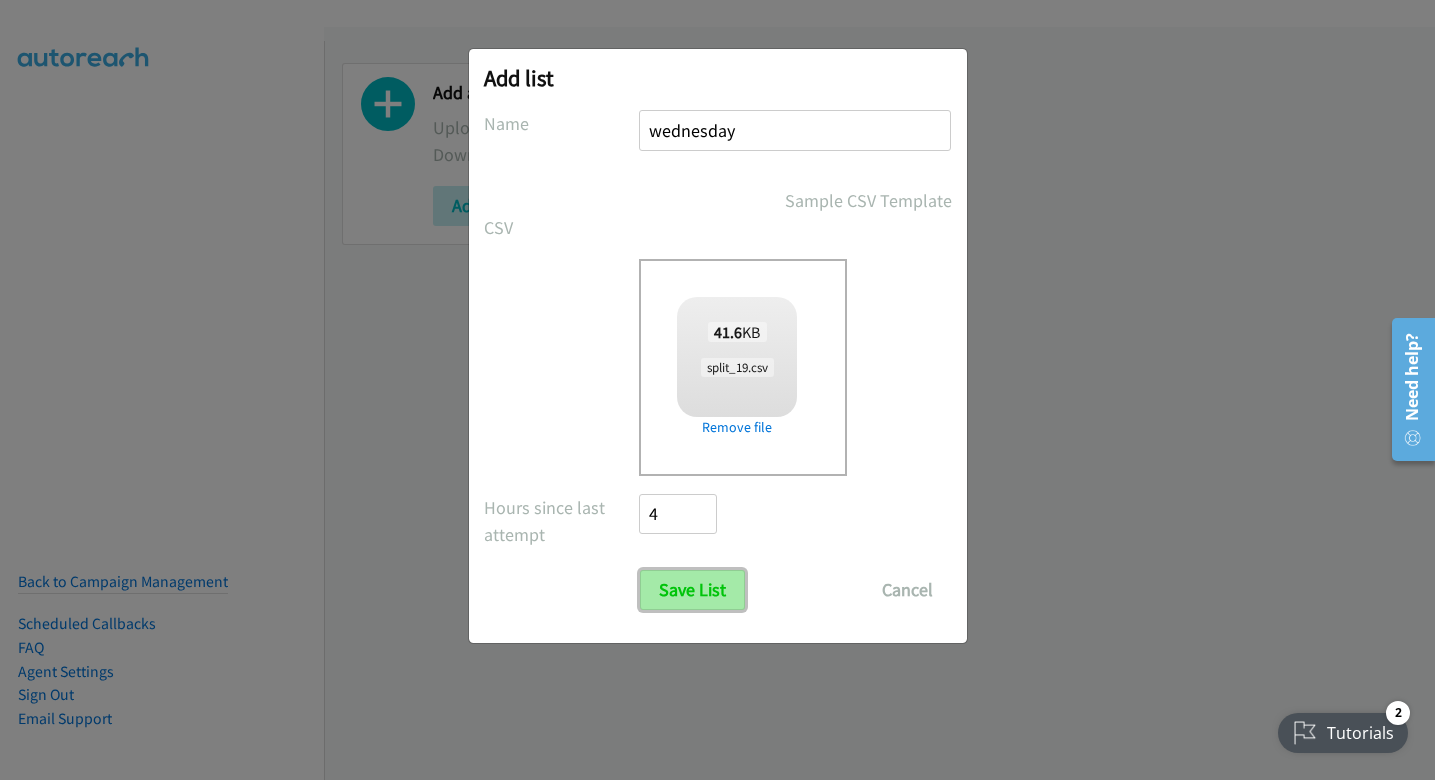 click on "Save List" at bounding box center [692, 590] 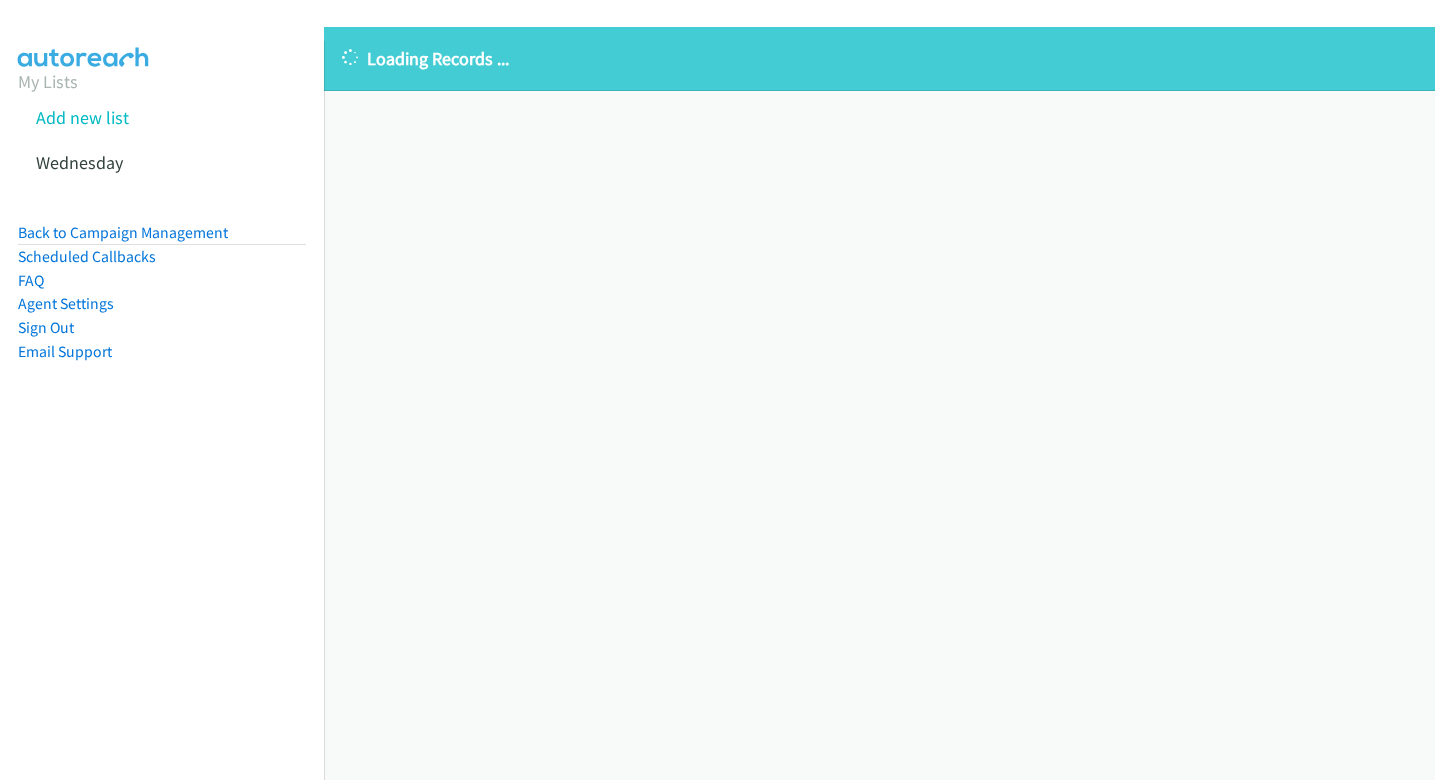 scroll, scrollTop: 0, scrollLeft: 0, axis: both 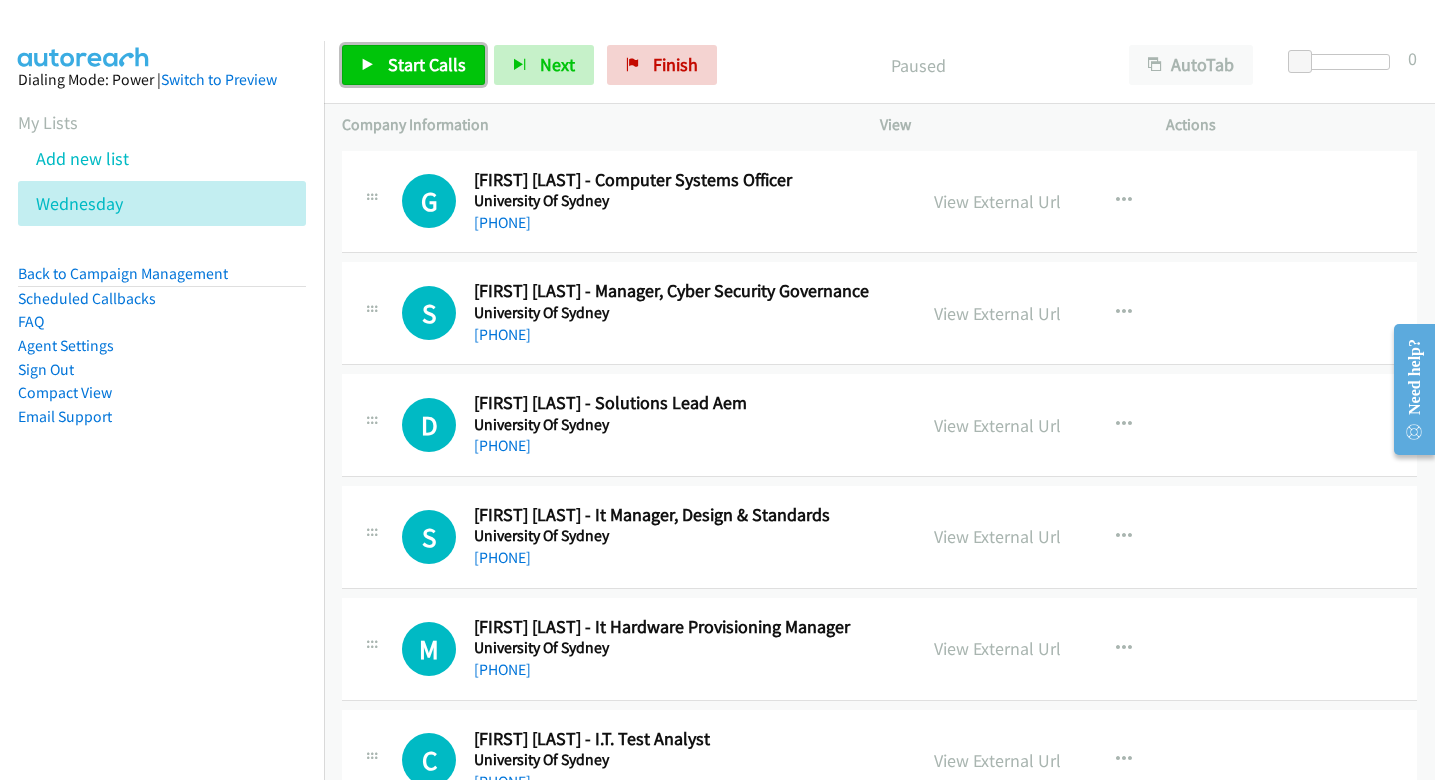 click on "Start Calls" at bounding box center [427, 64] 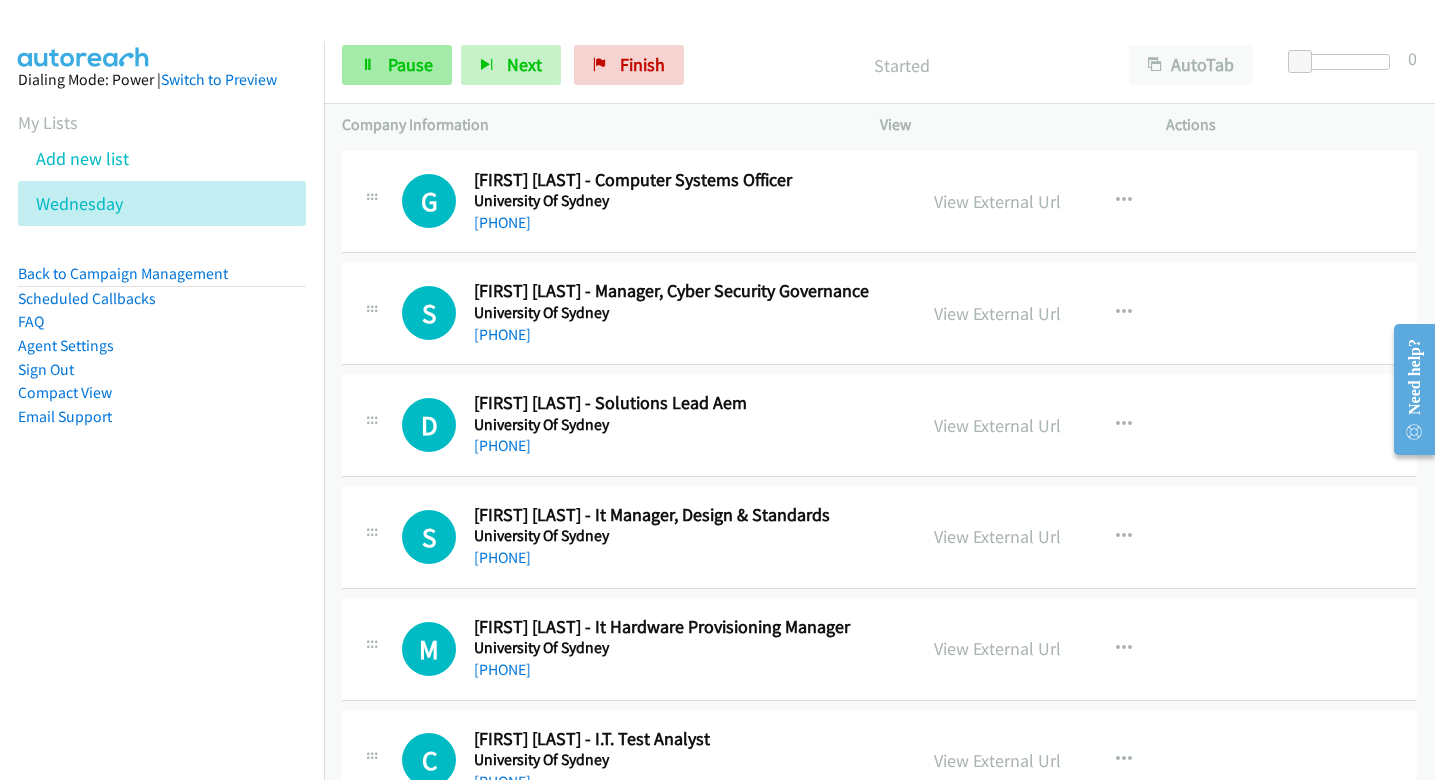 click on "Pause" at bounding box center [397, 65] 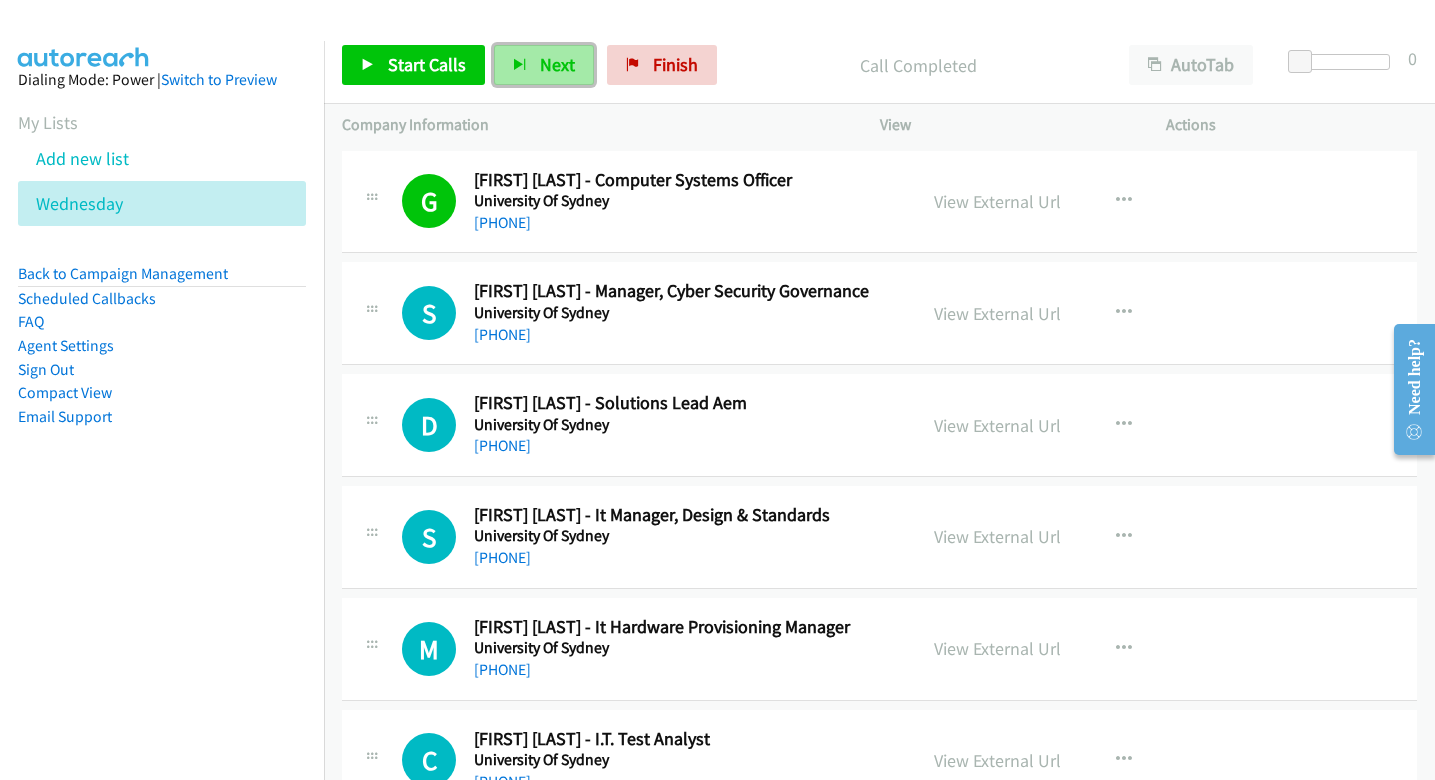 click on "Next" at bounding box center (544, 65) 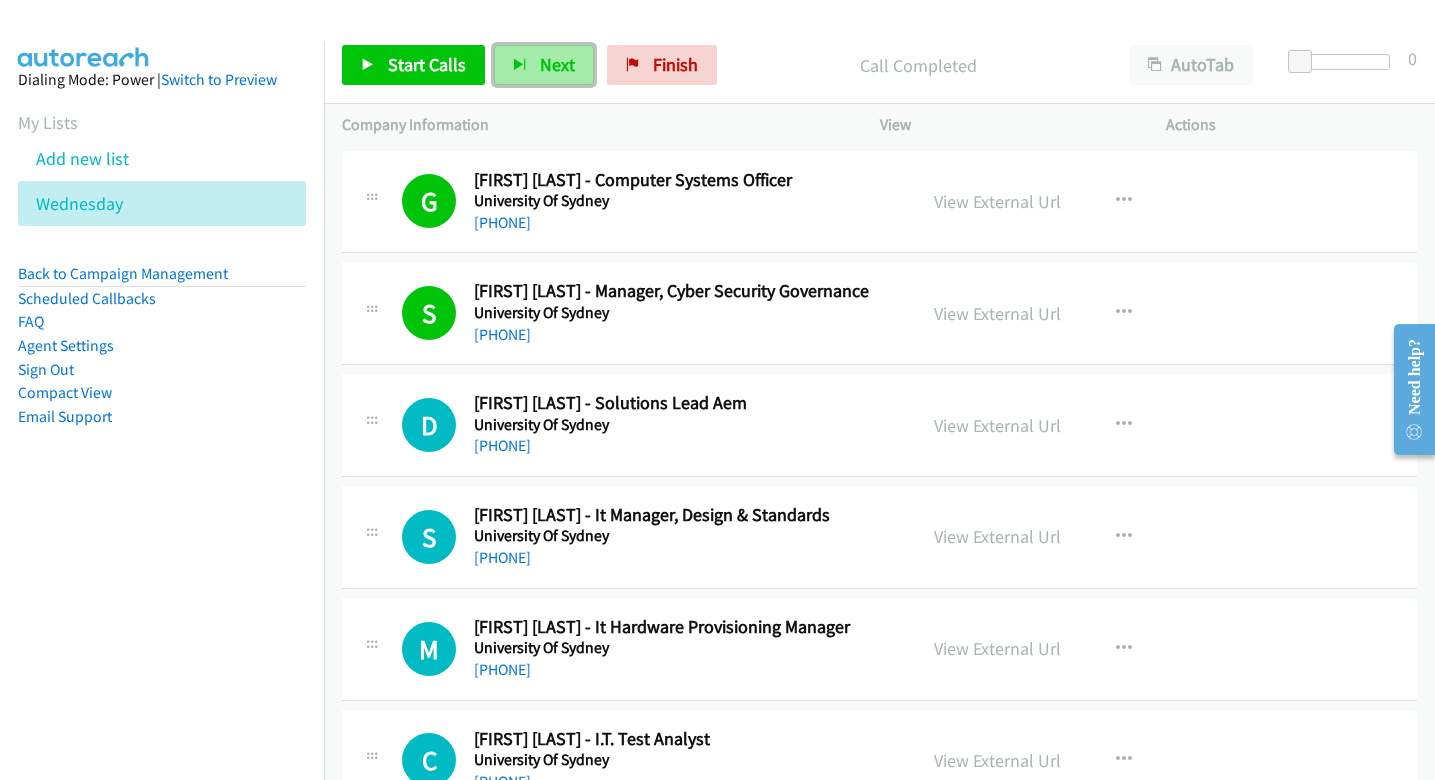 click on "Next" at bounding box center [557, 64] 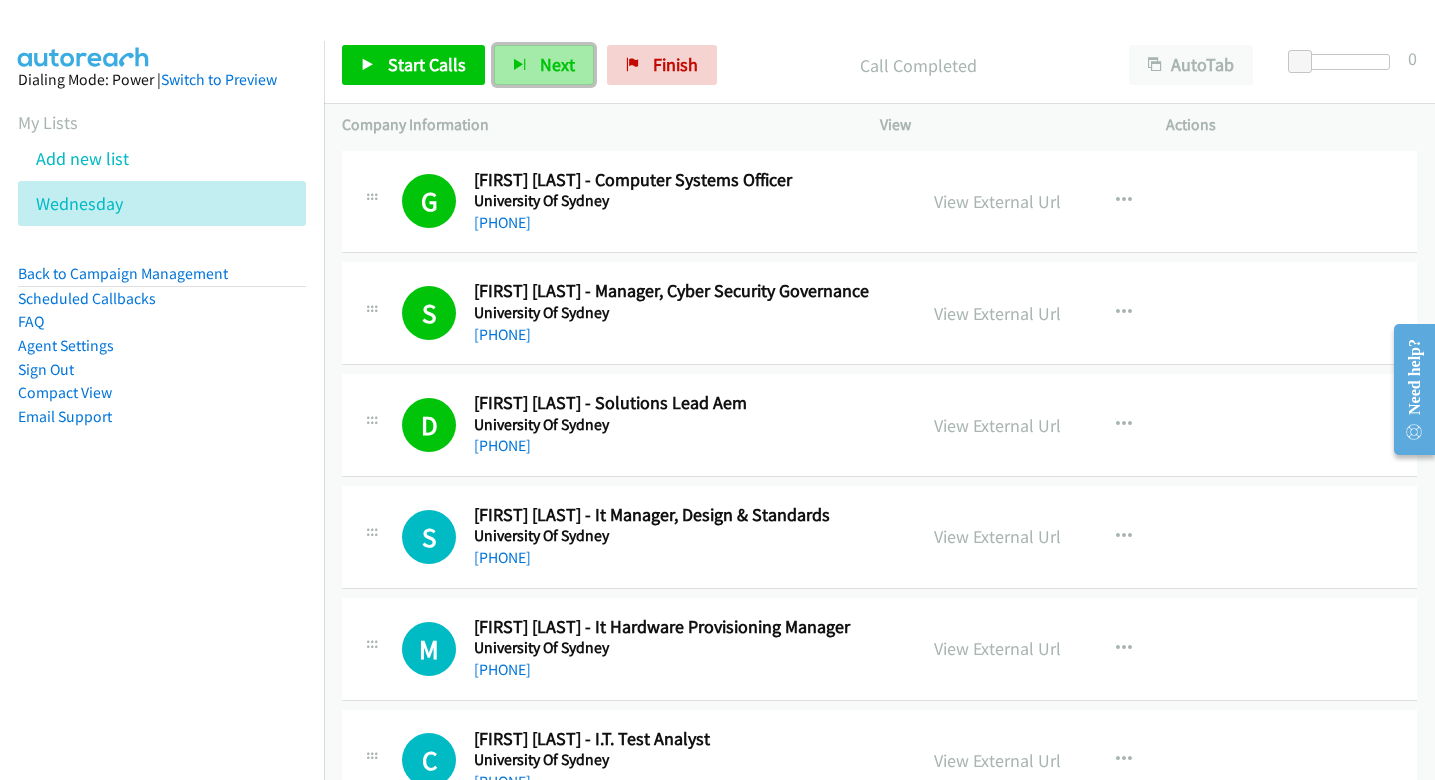 click on "Next" at bounding box center (557, 64) 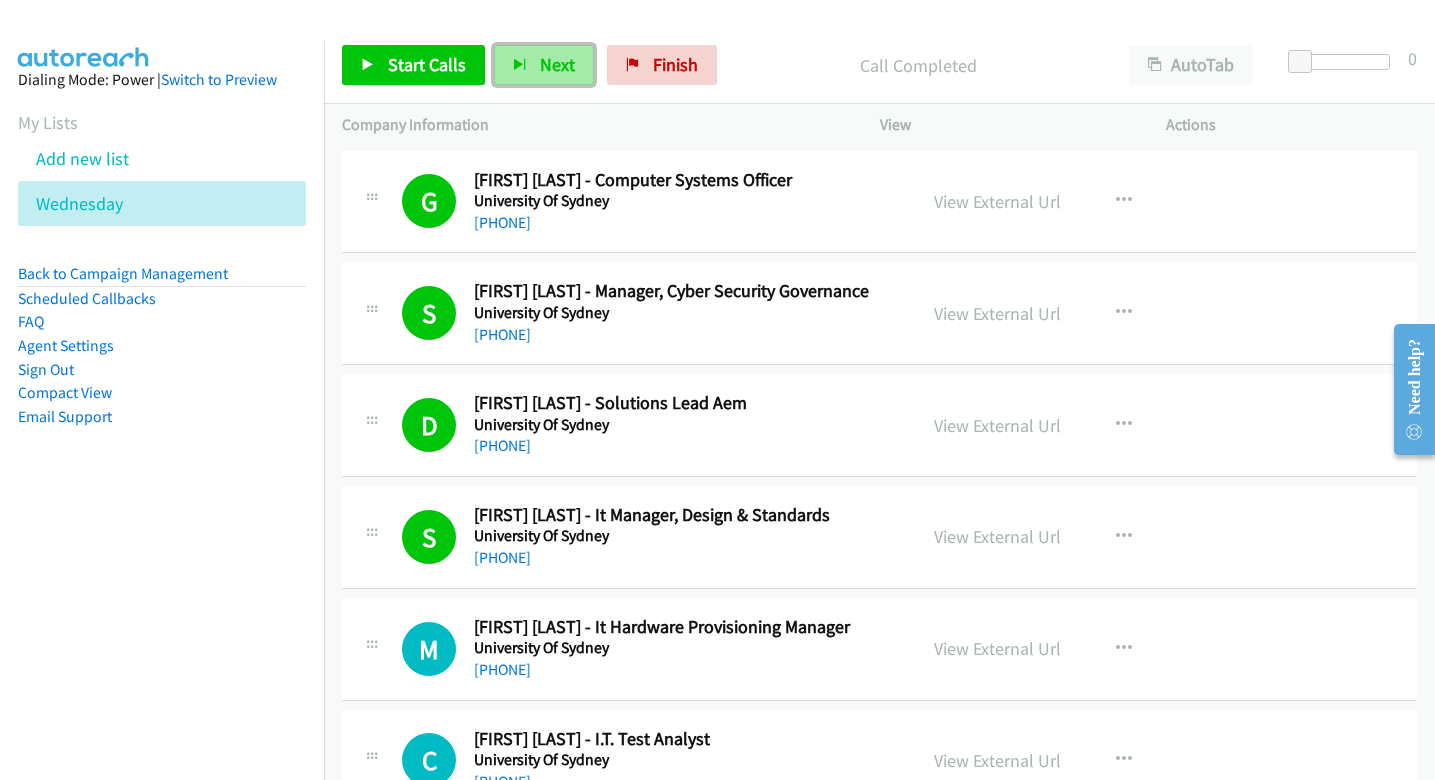 click on "Next" at bounding box center [557, 64] 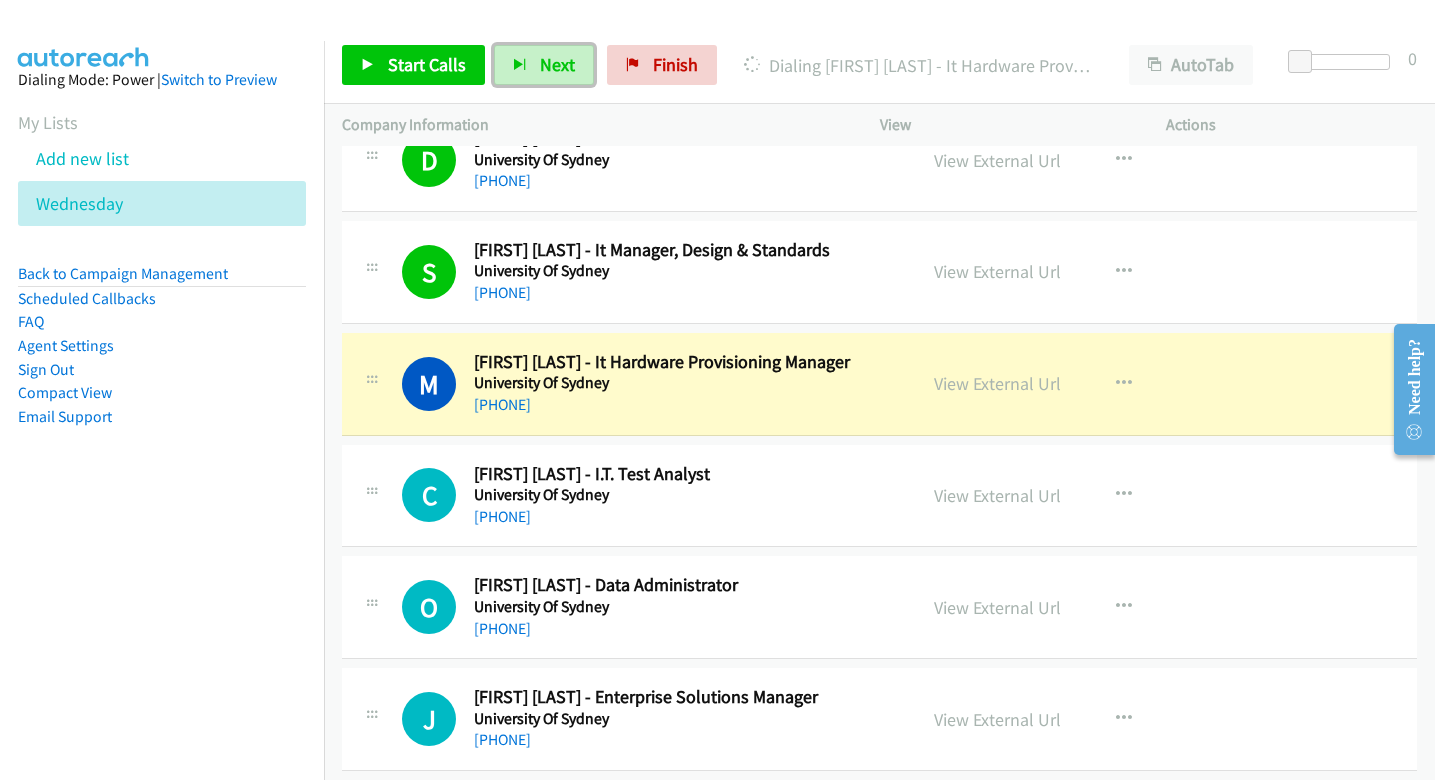 scroll, scrollTop: 289, scrollLeft: 0, axis: vertical 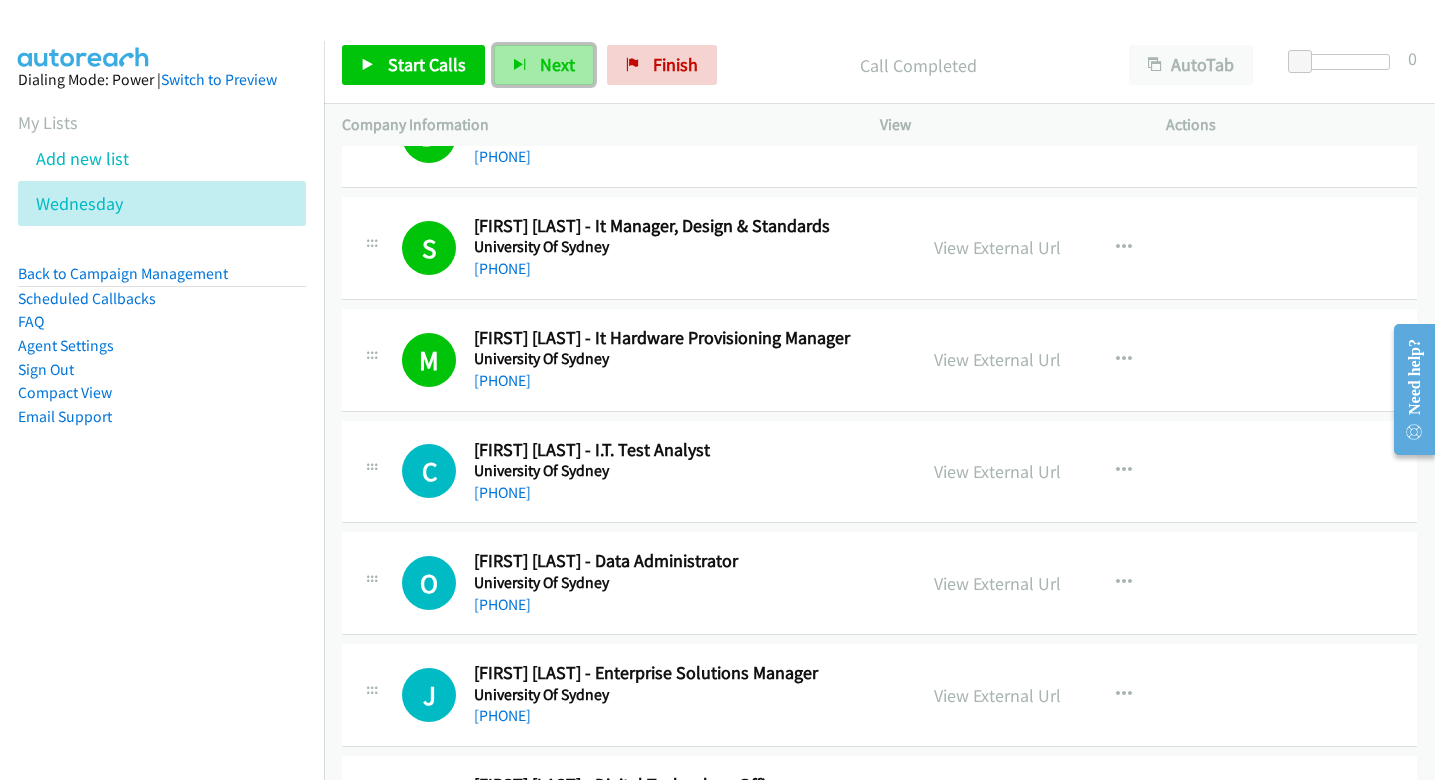 click on "Next" at bounding box center (544, 65) 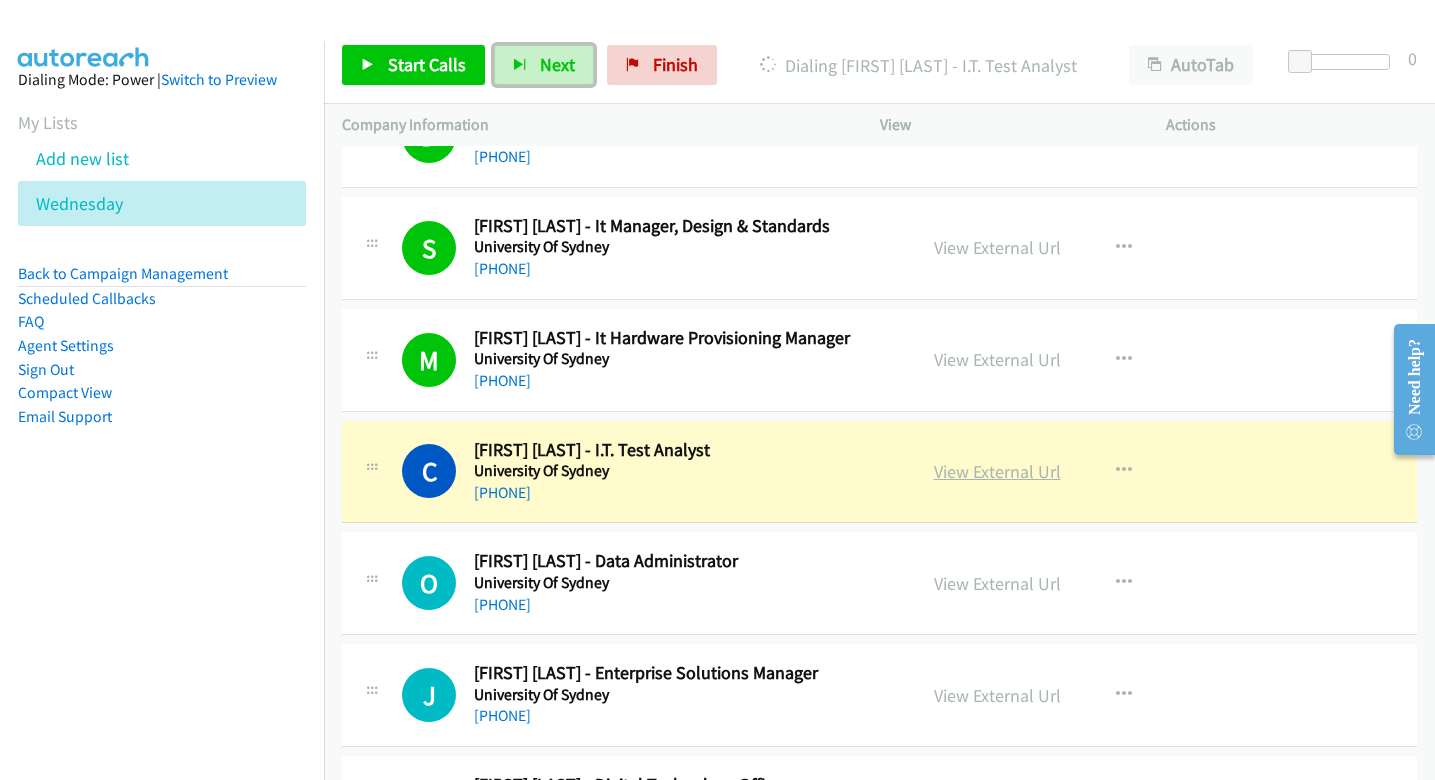 click on "View External Url" at bounding box center (997, 471) 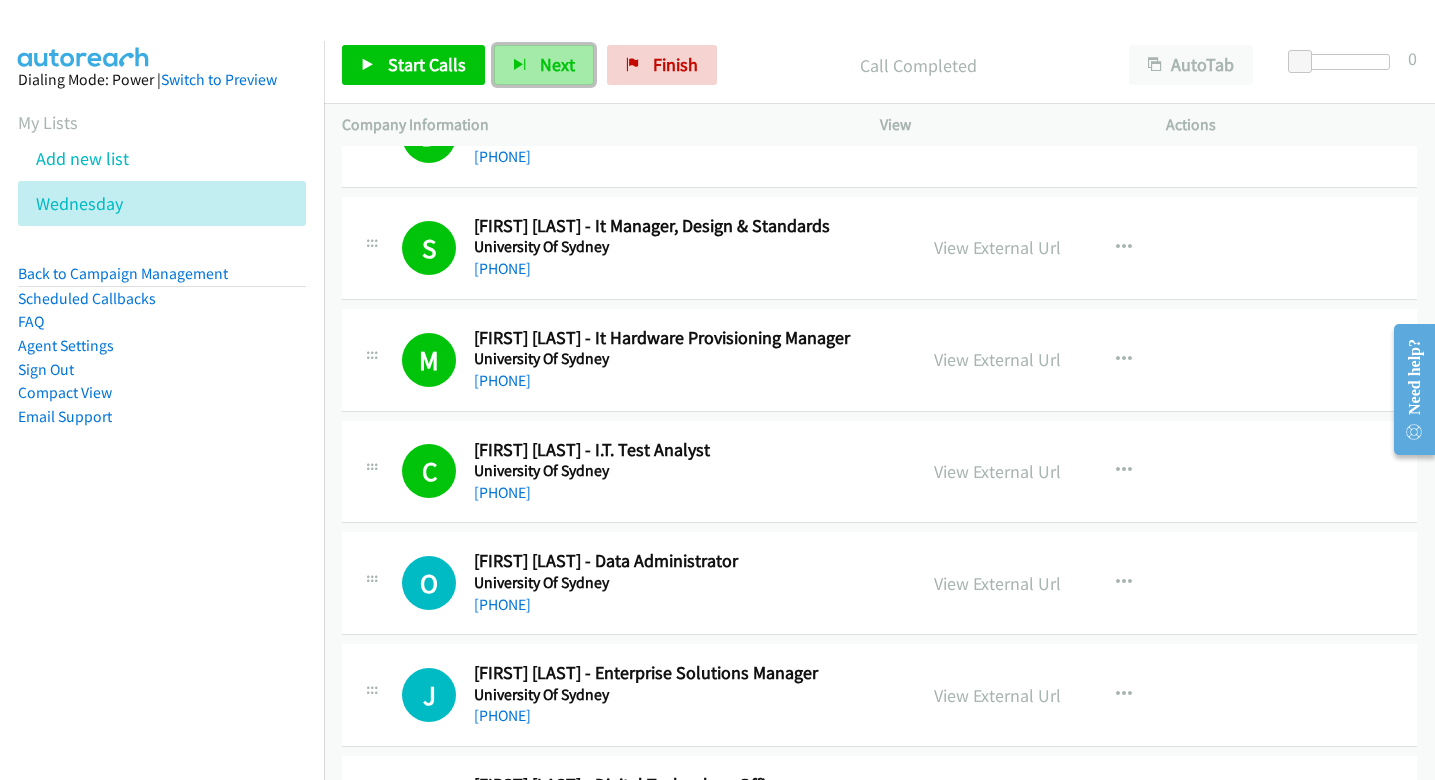 click on "Next" at bounding box center (557, 64) 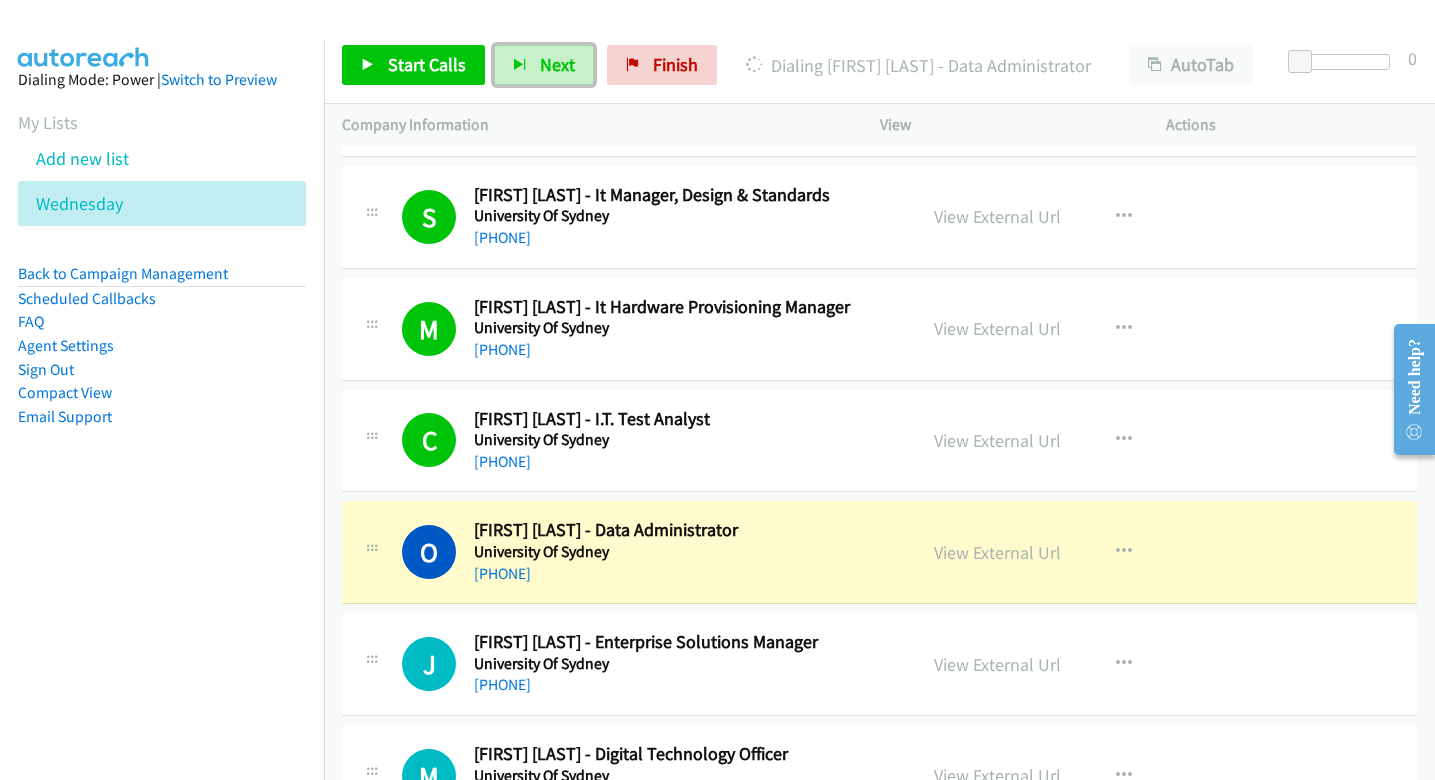 scroll, scrollTop: 331, scrollLeft: 0, axis: vertical 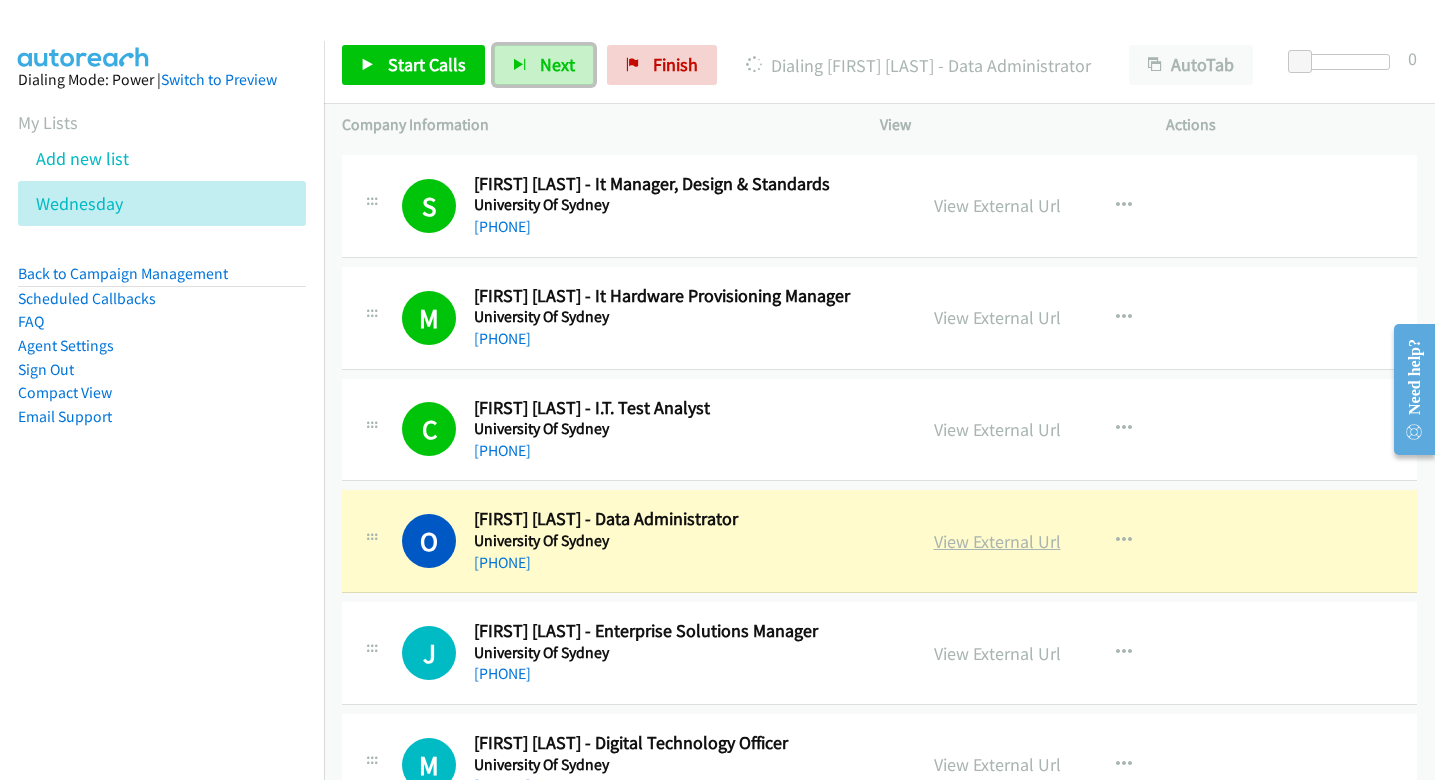 click on "View External Url" at bounding box center (997, 541) 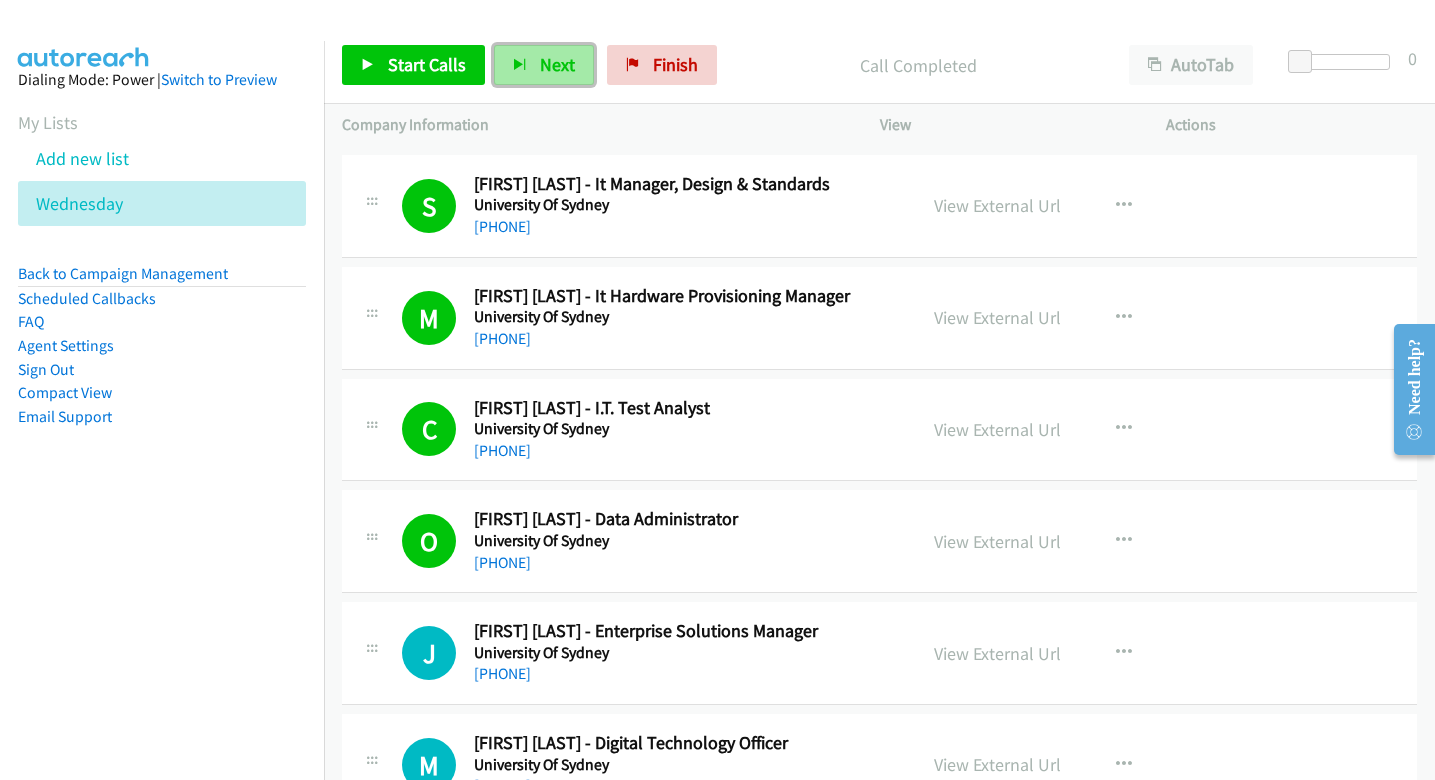 click on "Next" at bounding box center [557, 64] 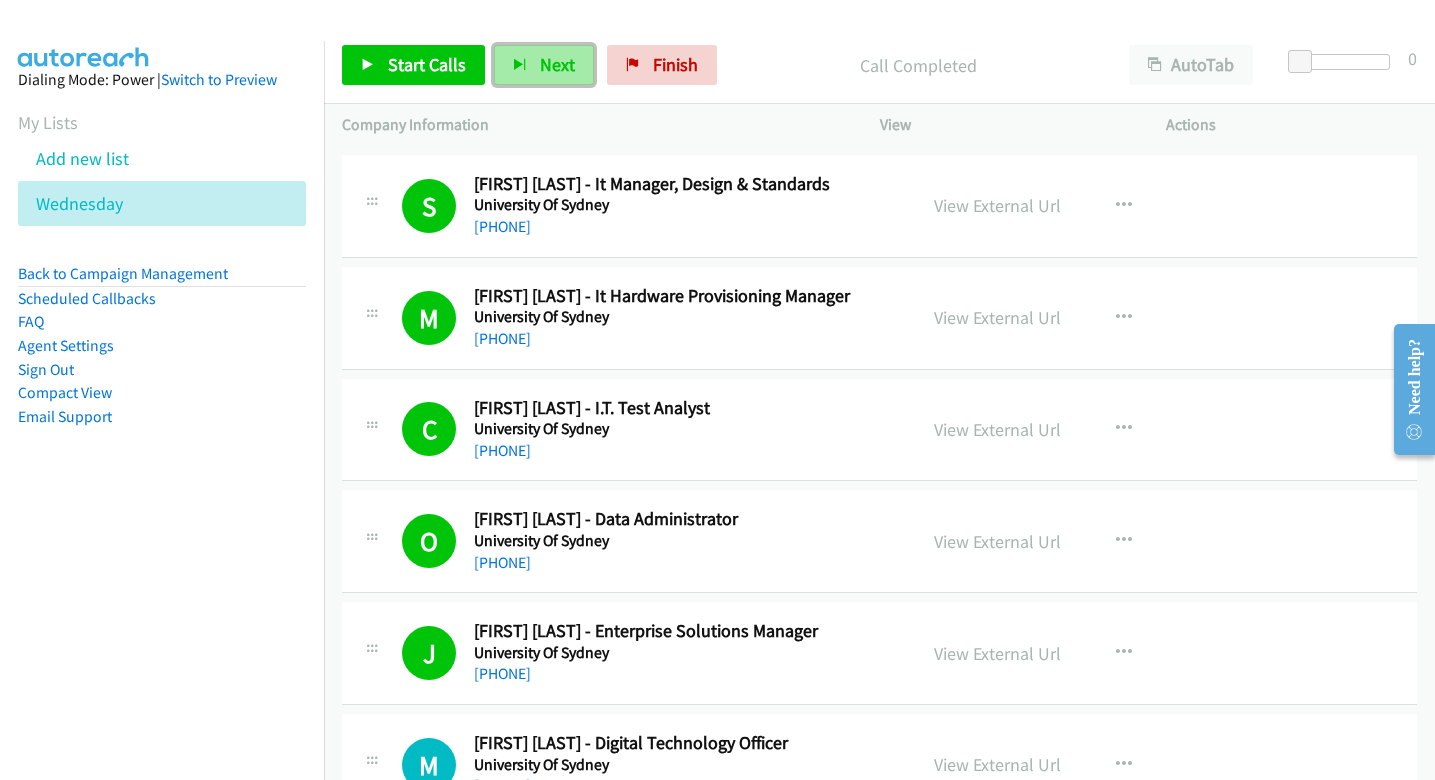 click on "Next" at bounding box center (544, 65) 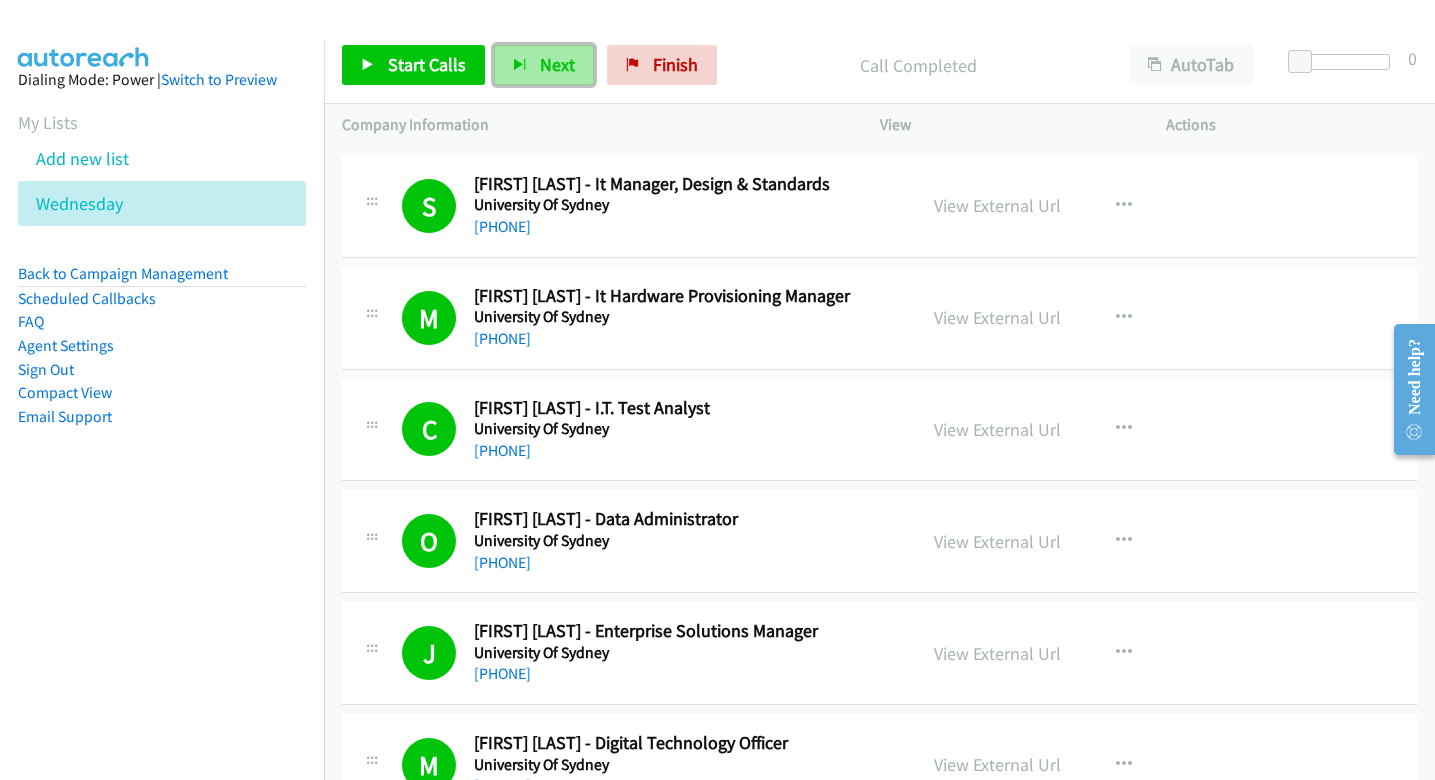 click on "Next" at bounding box center (544, 65) 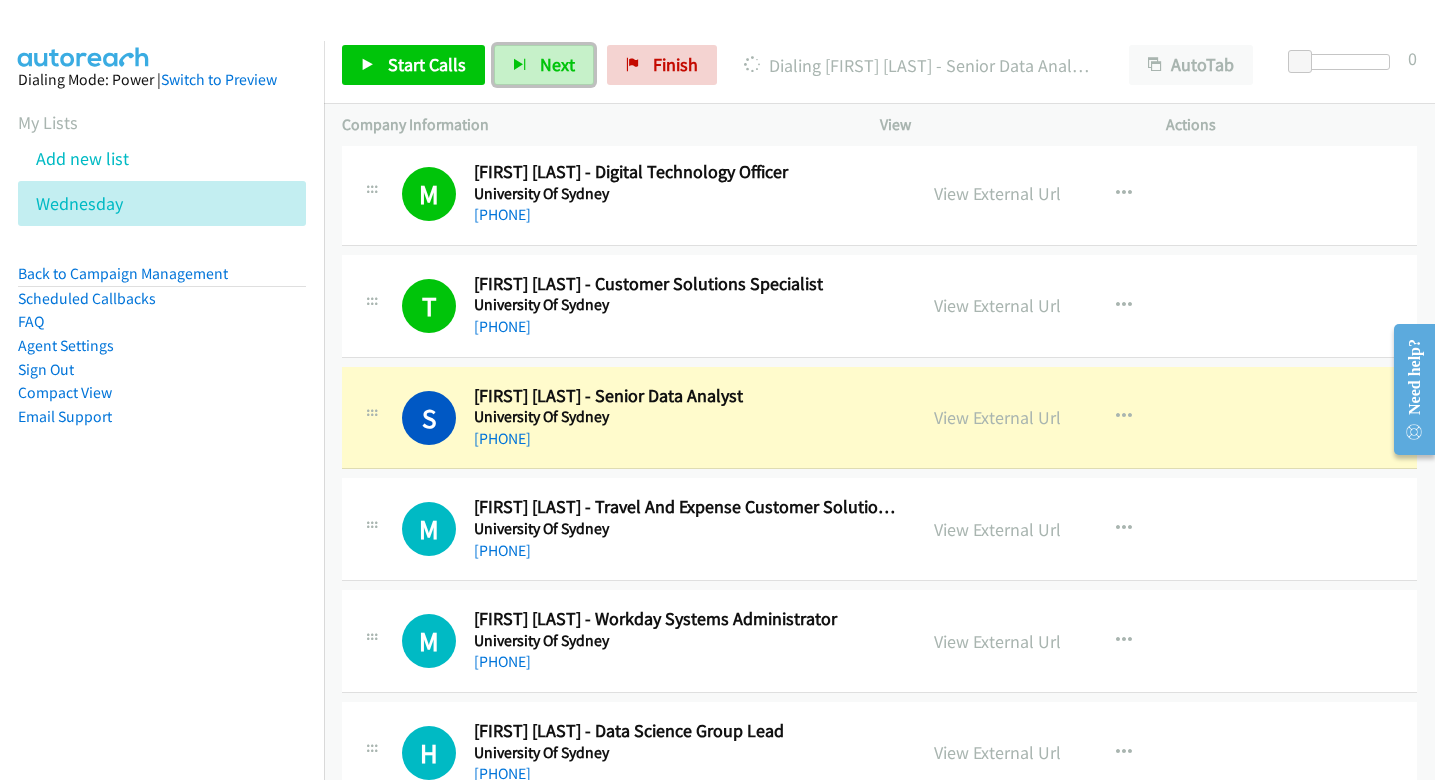 scroll, scrollTop: 903, scrollLeft: 0, axis: vertical 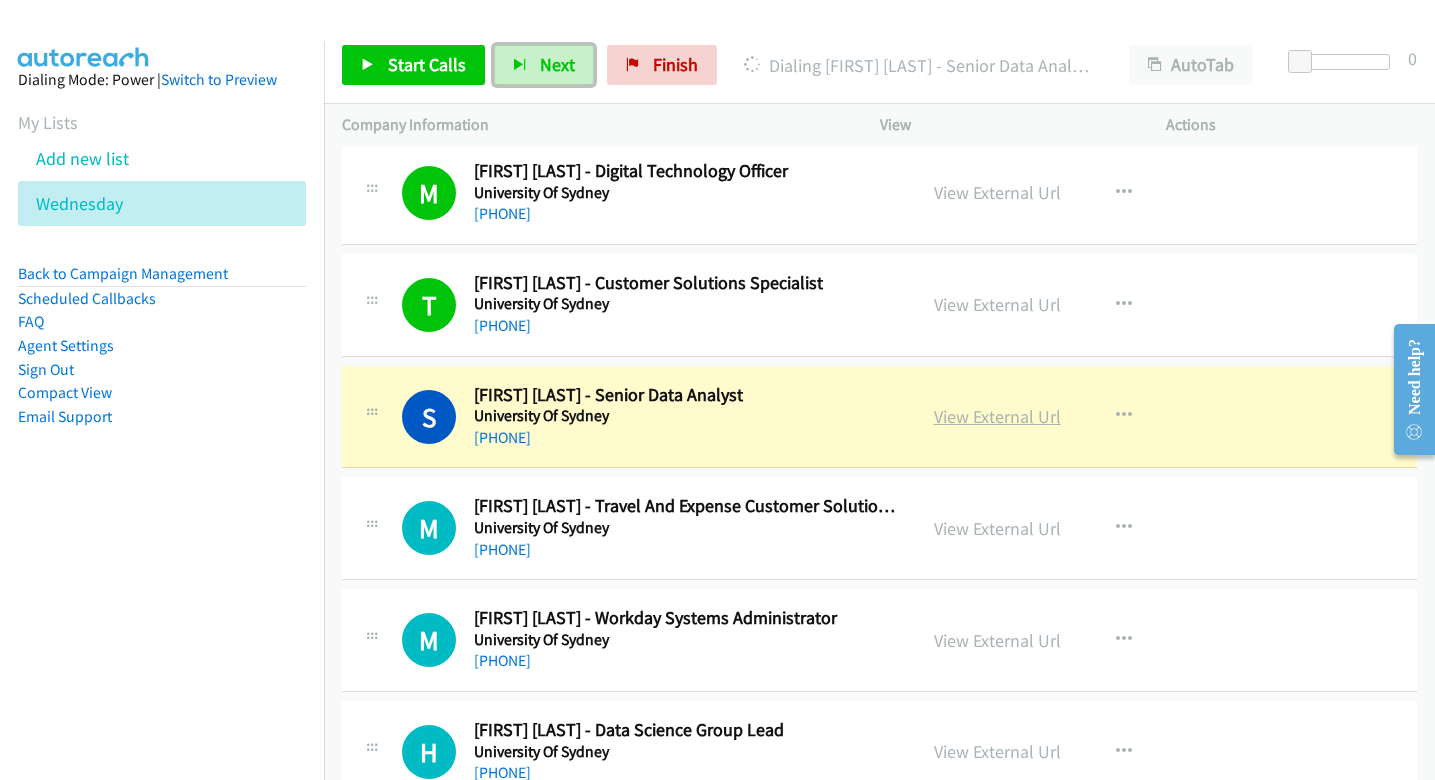 click on "View External Url" at bounding box center (997, 416) 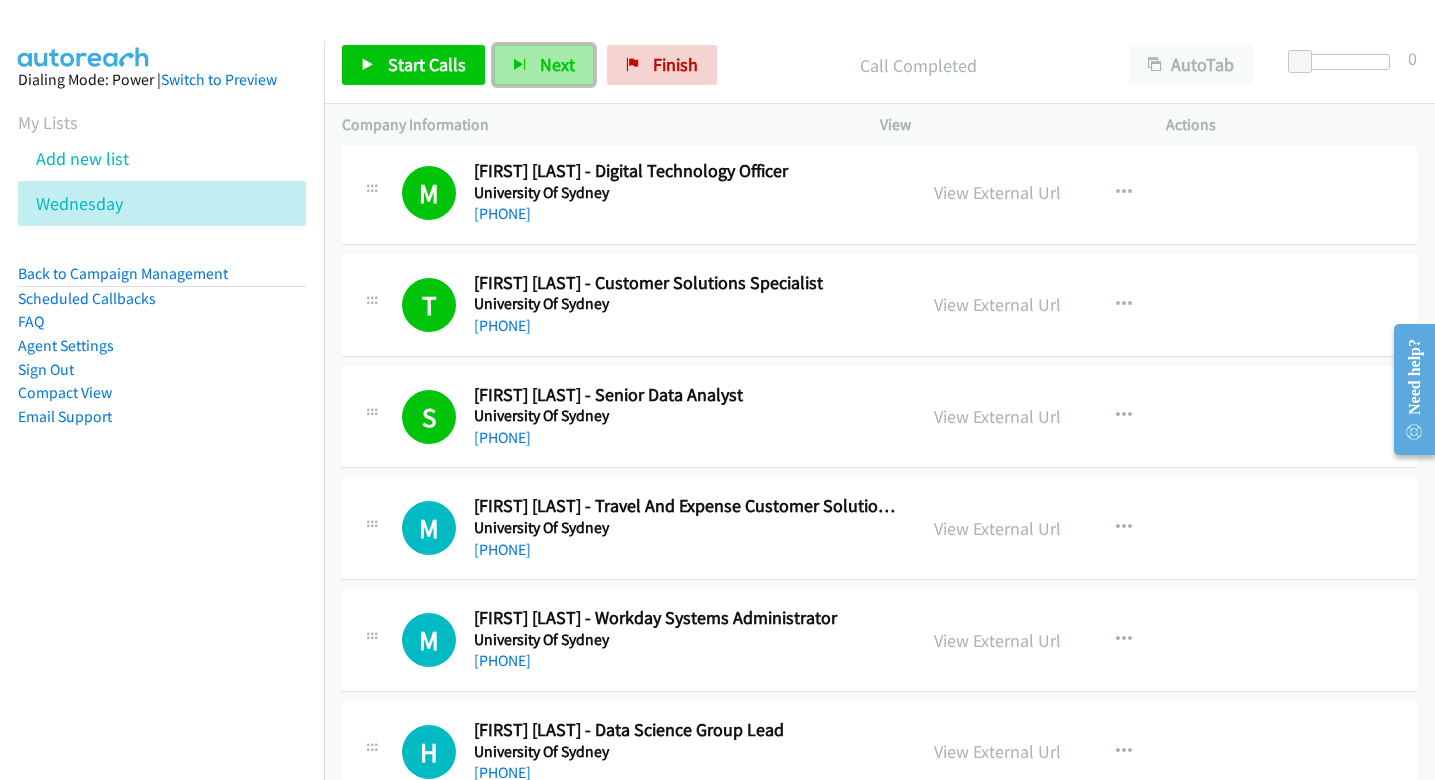 click at bounding box center [520, 66] 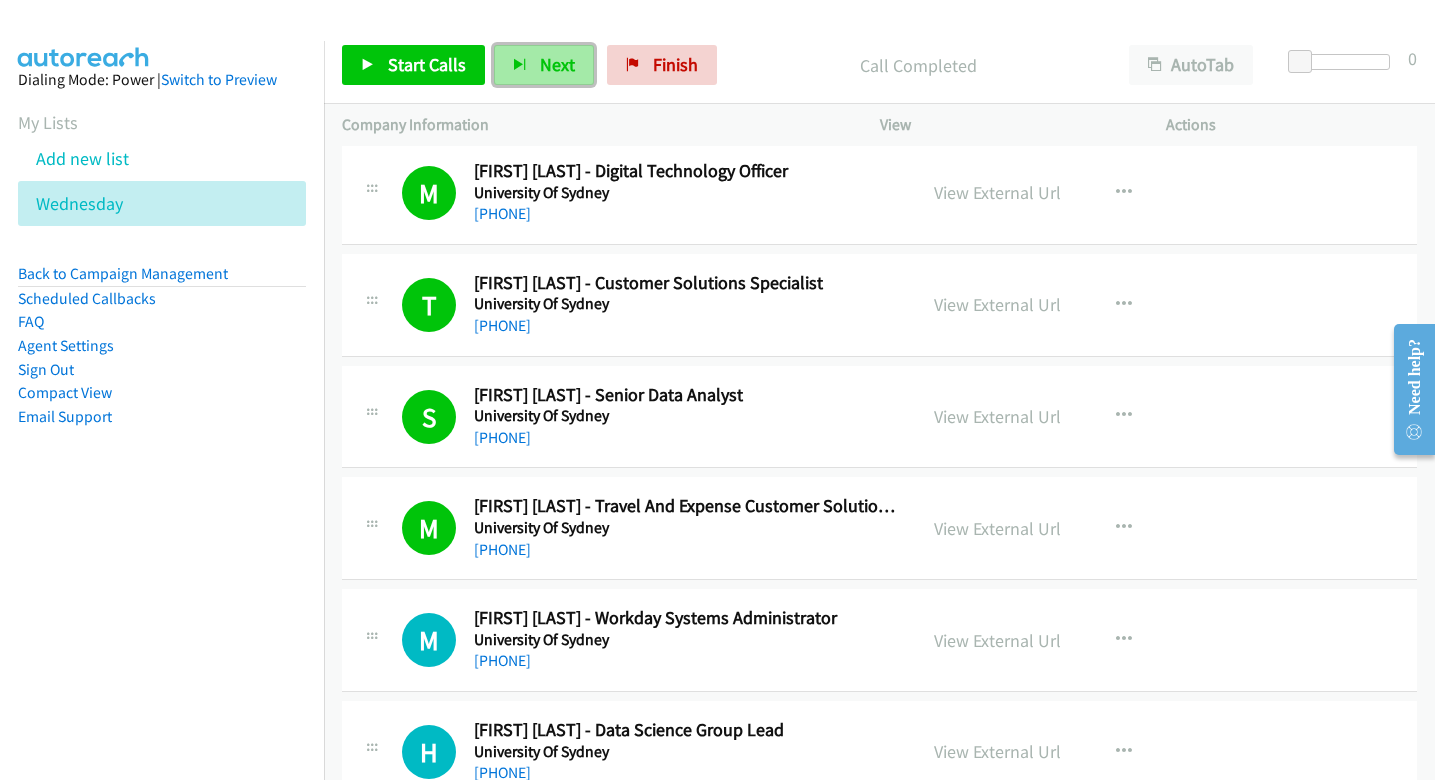 click on "Next" at bounding box center [544, 65] 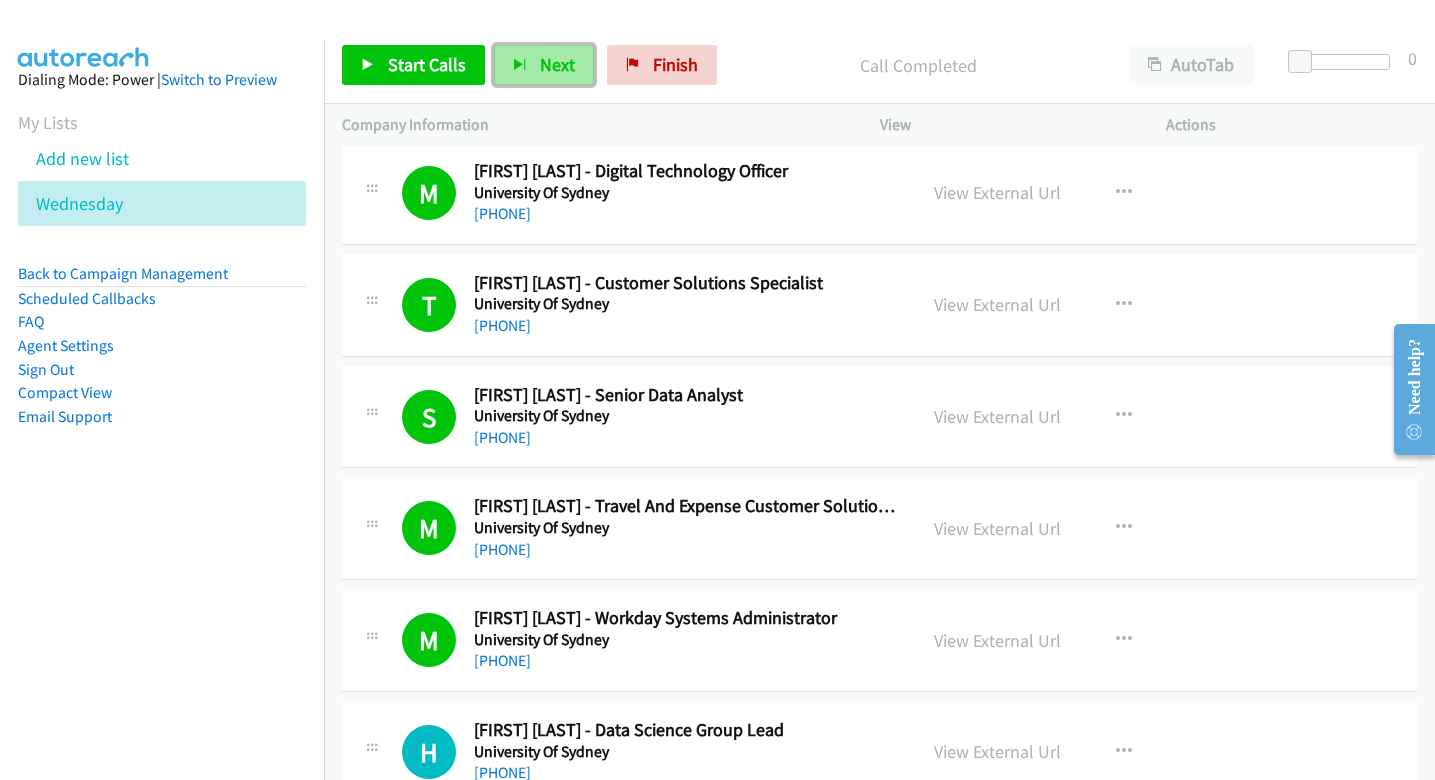 click on "Next" at bounding box center (544, 65) 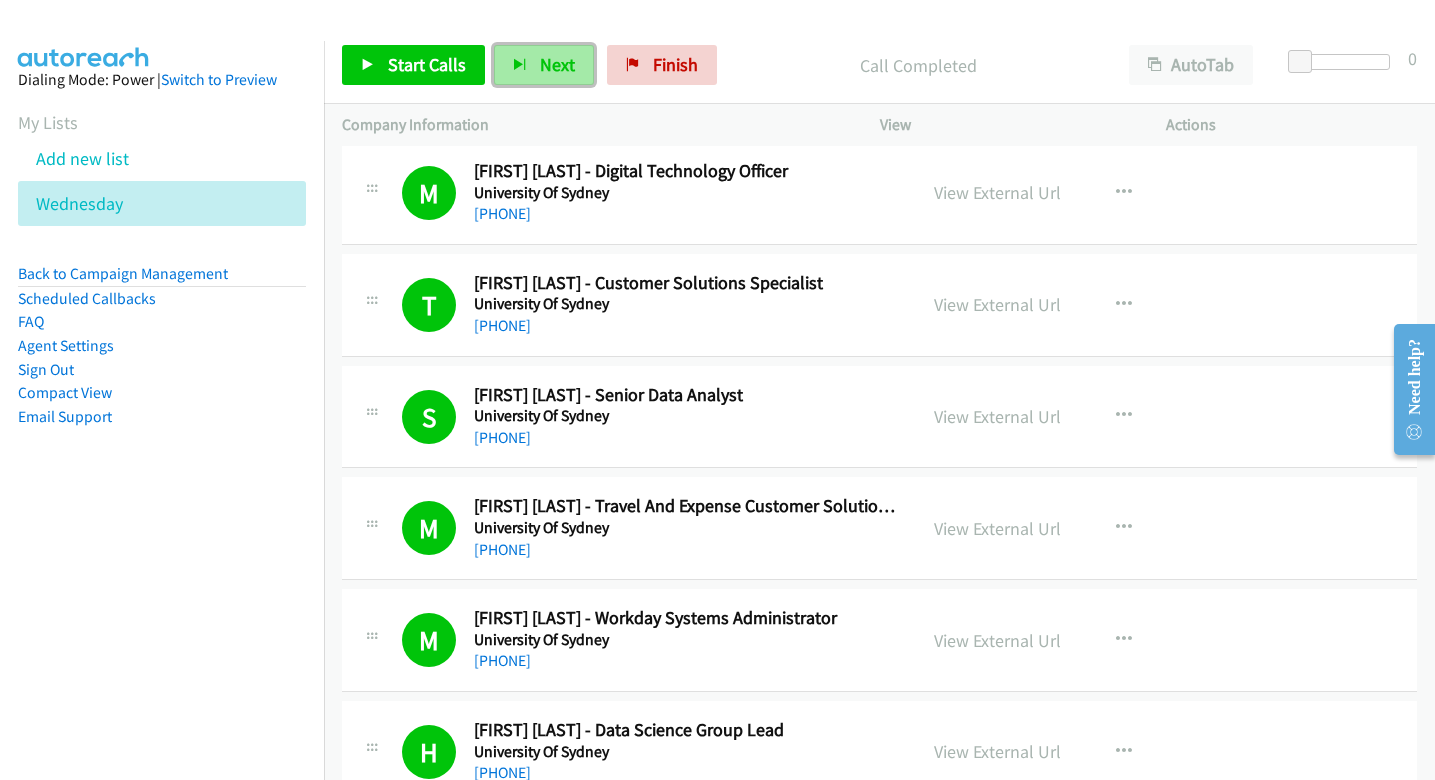 click on "Next" at bounding box center (557, 64) 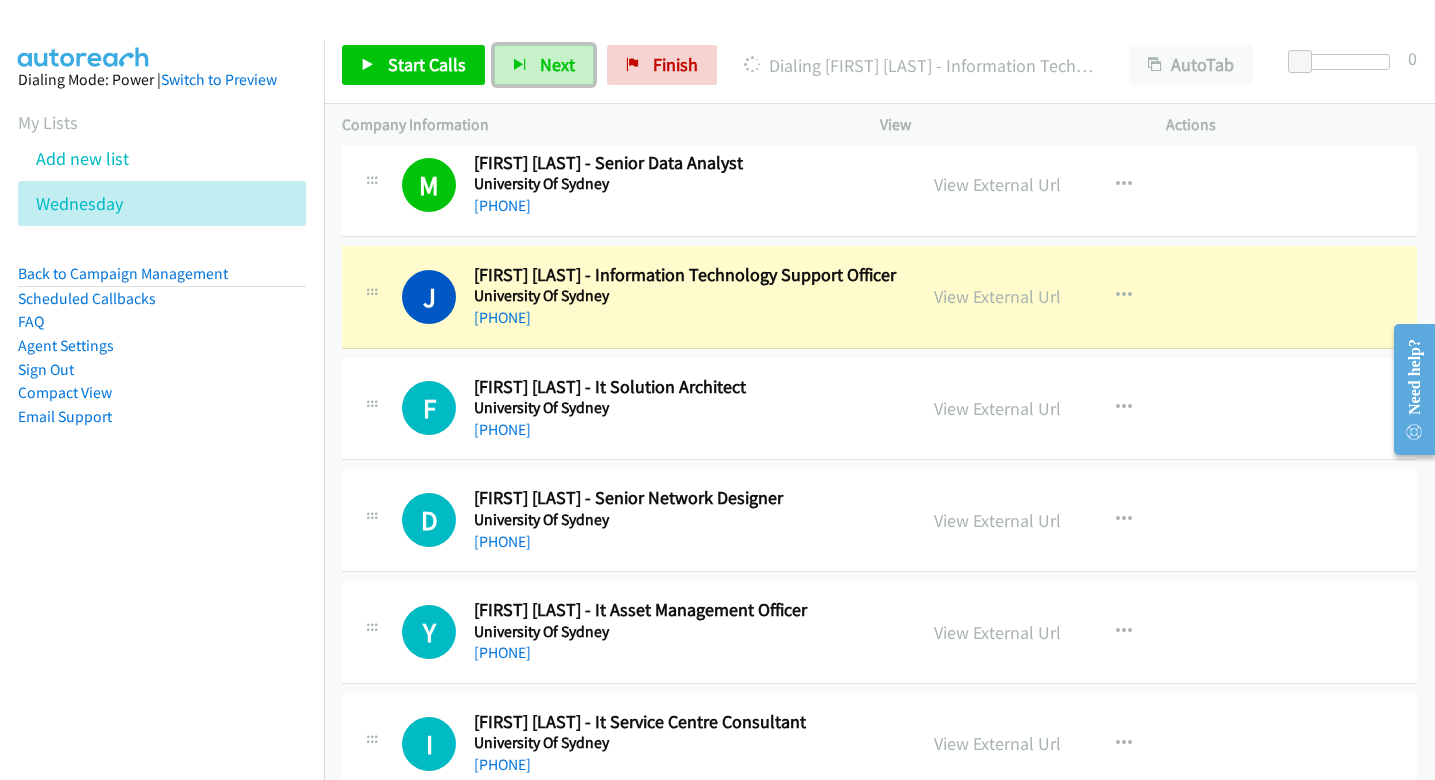 scroll, scrollTop: 1580, scrollLeft: 0, axis: vertical 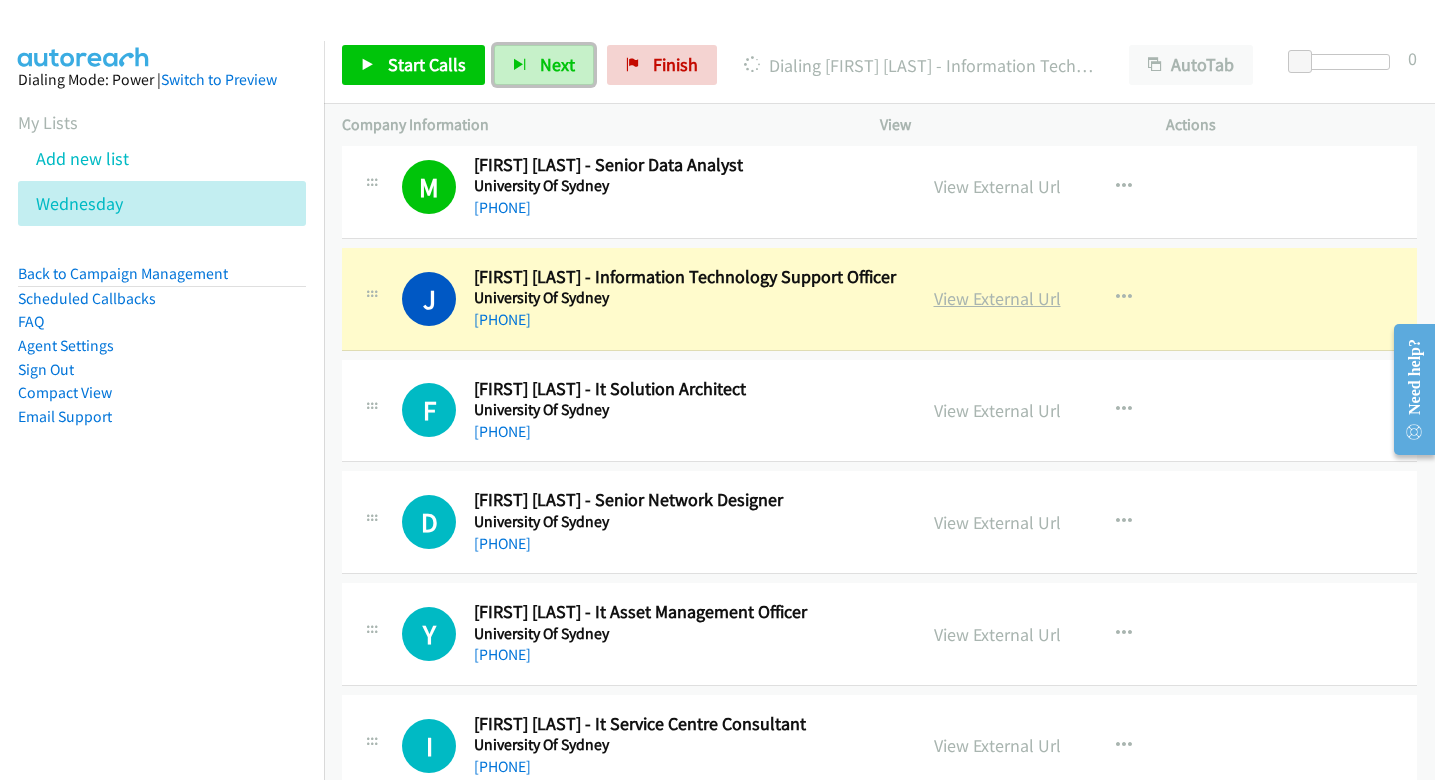 click on "View External Url" at bounding box center [997, 298] 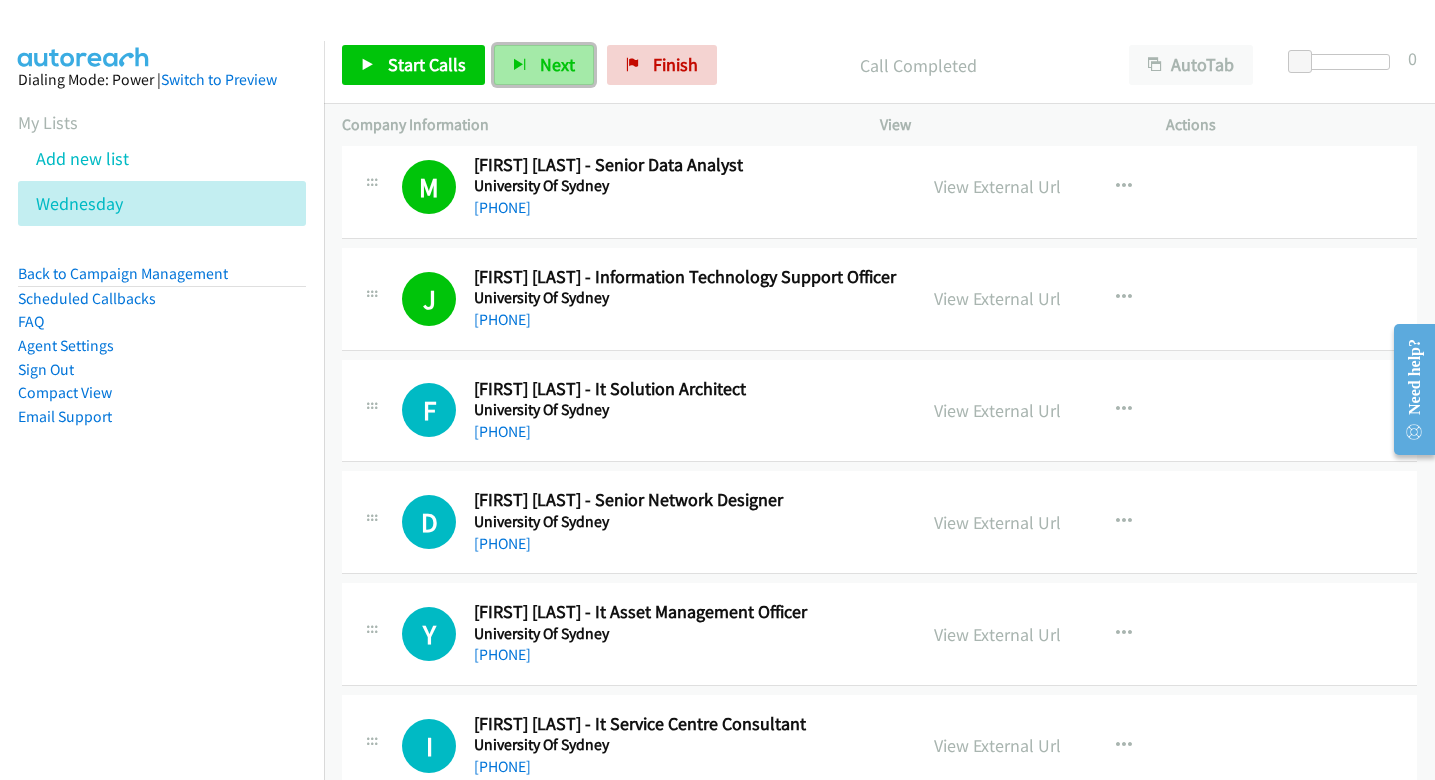 click on "Next" at bounding box center (544, 65) 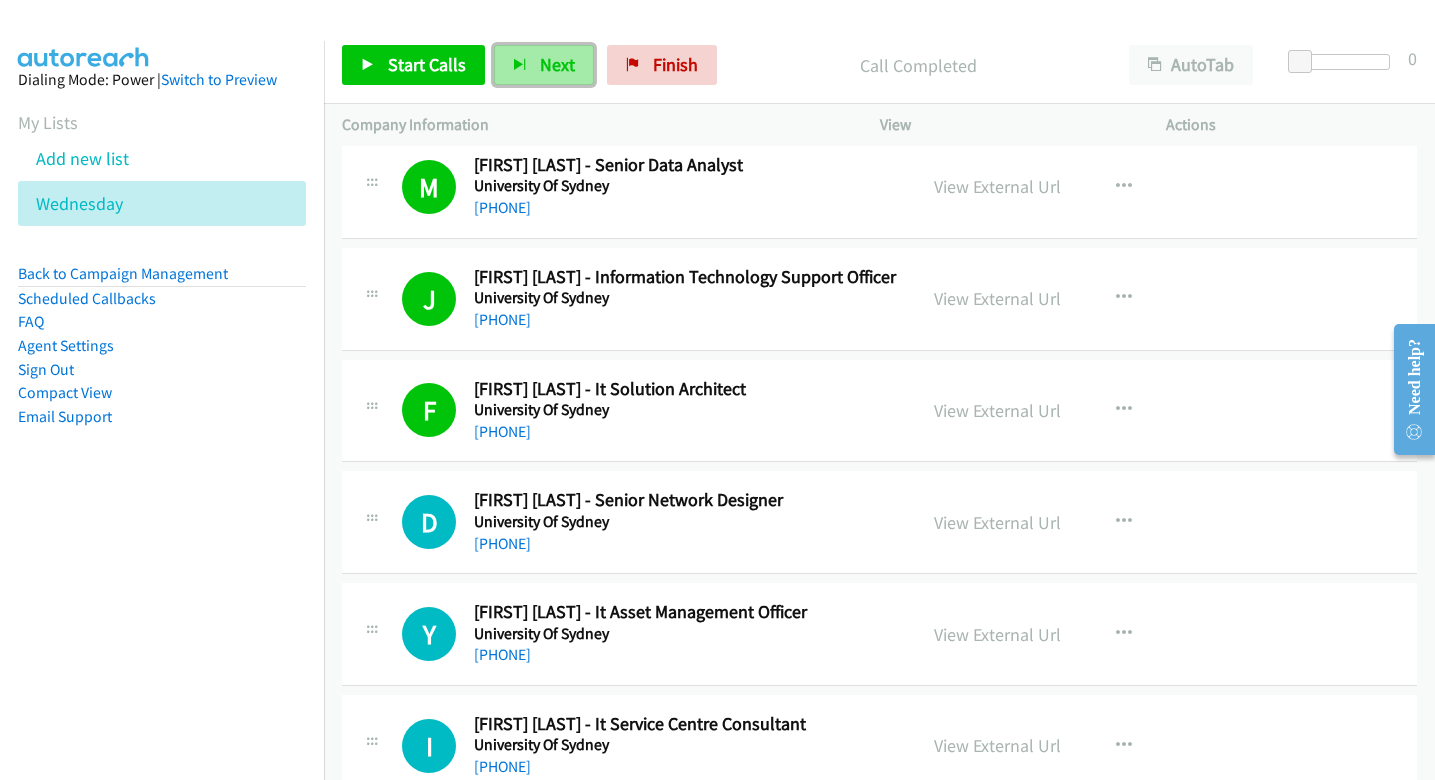 click on "Next" at bounding box center (557, 64) 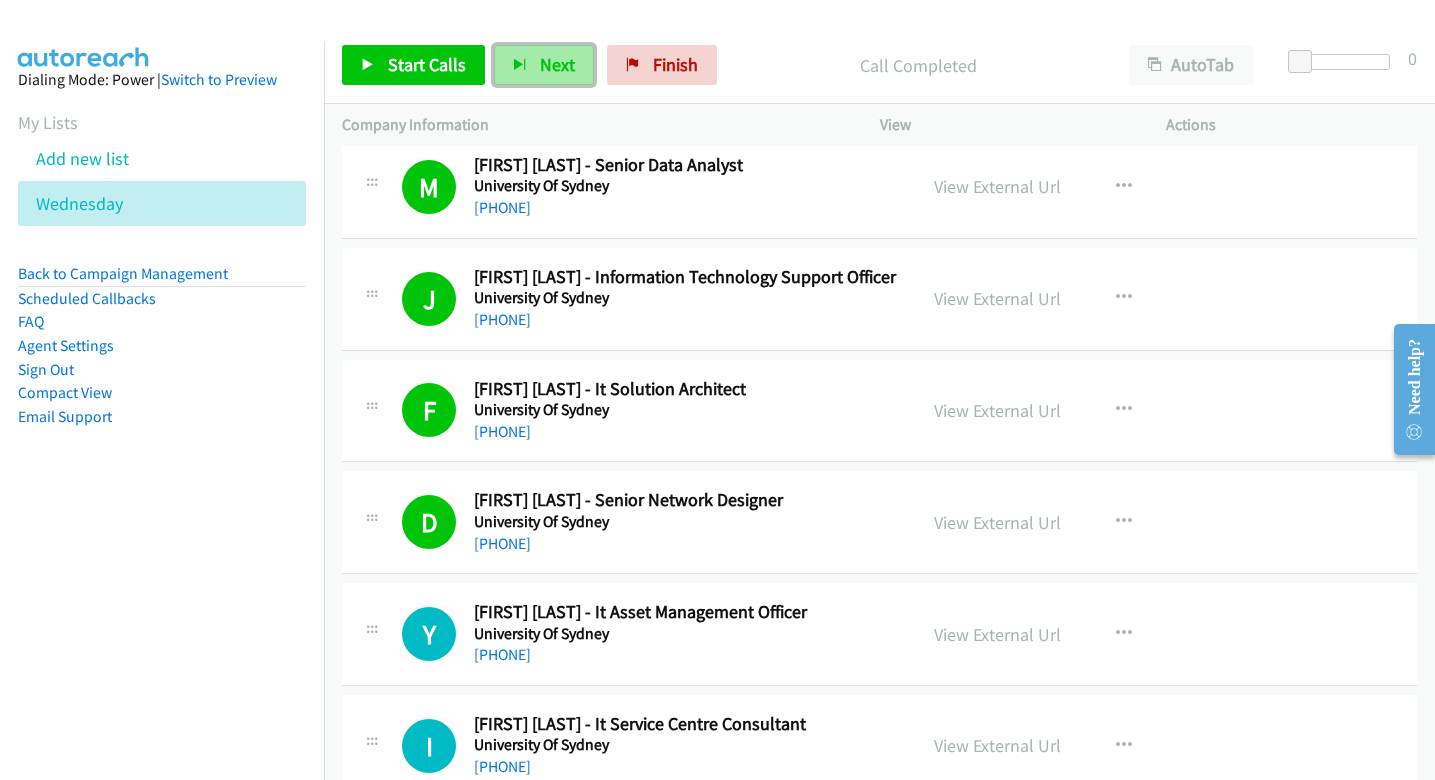 click on "Next" at bounding box center (544, 65) 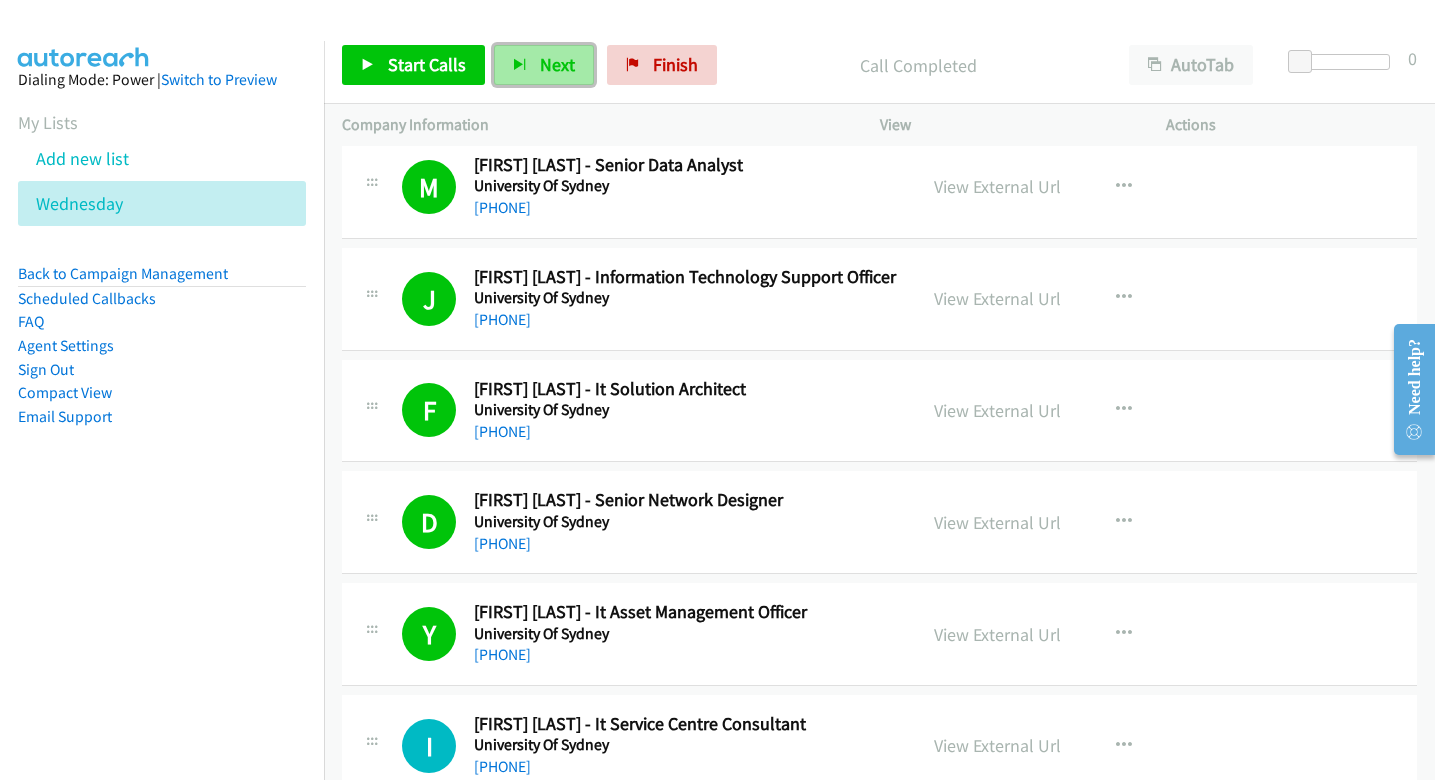 click on "Next" at bounding box center [557, 64] 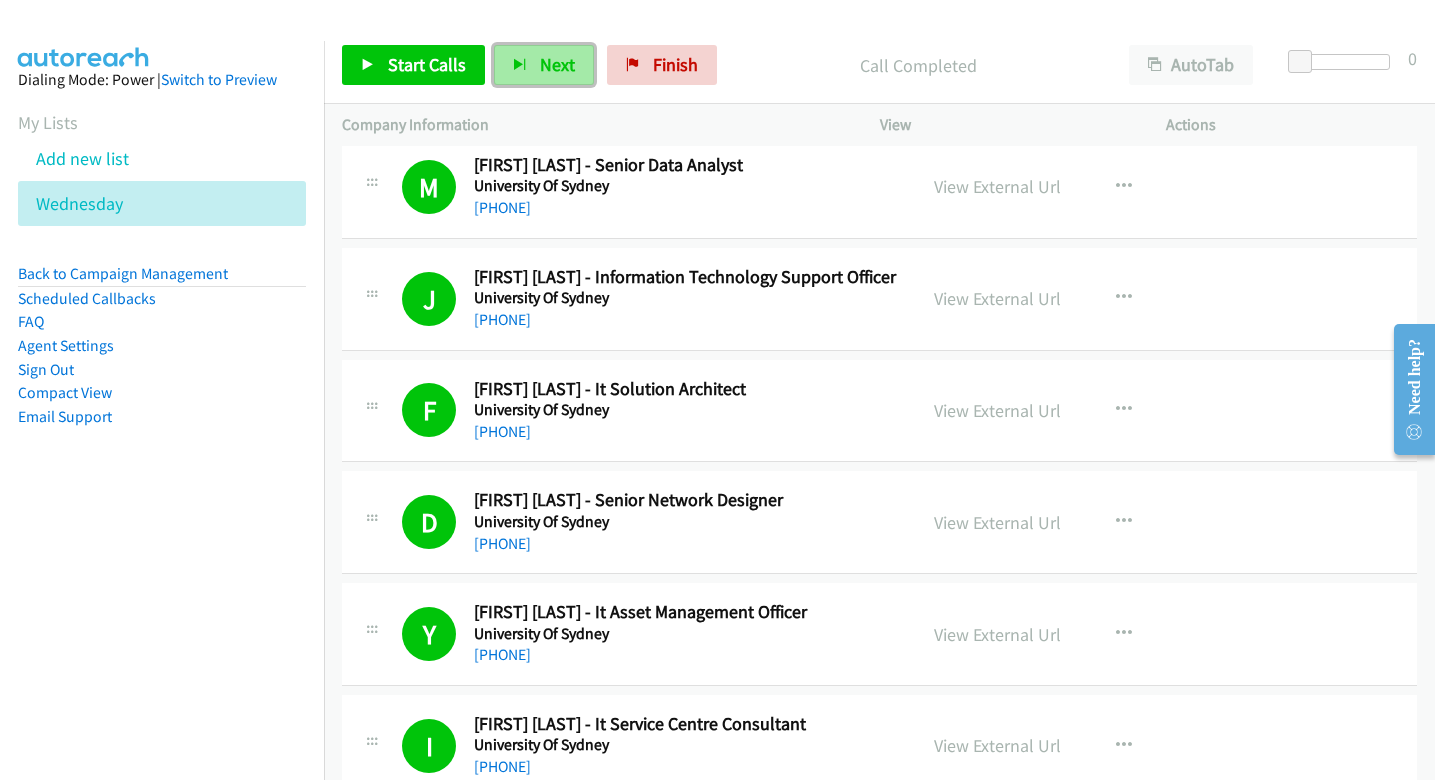 click on "Next" at bounding box center (544, 65) 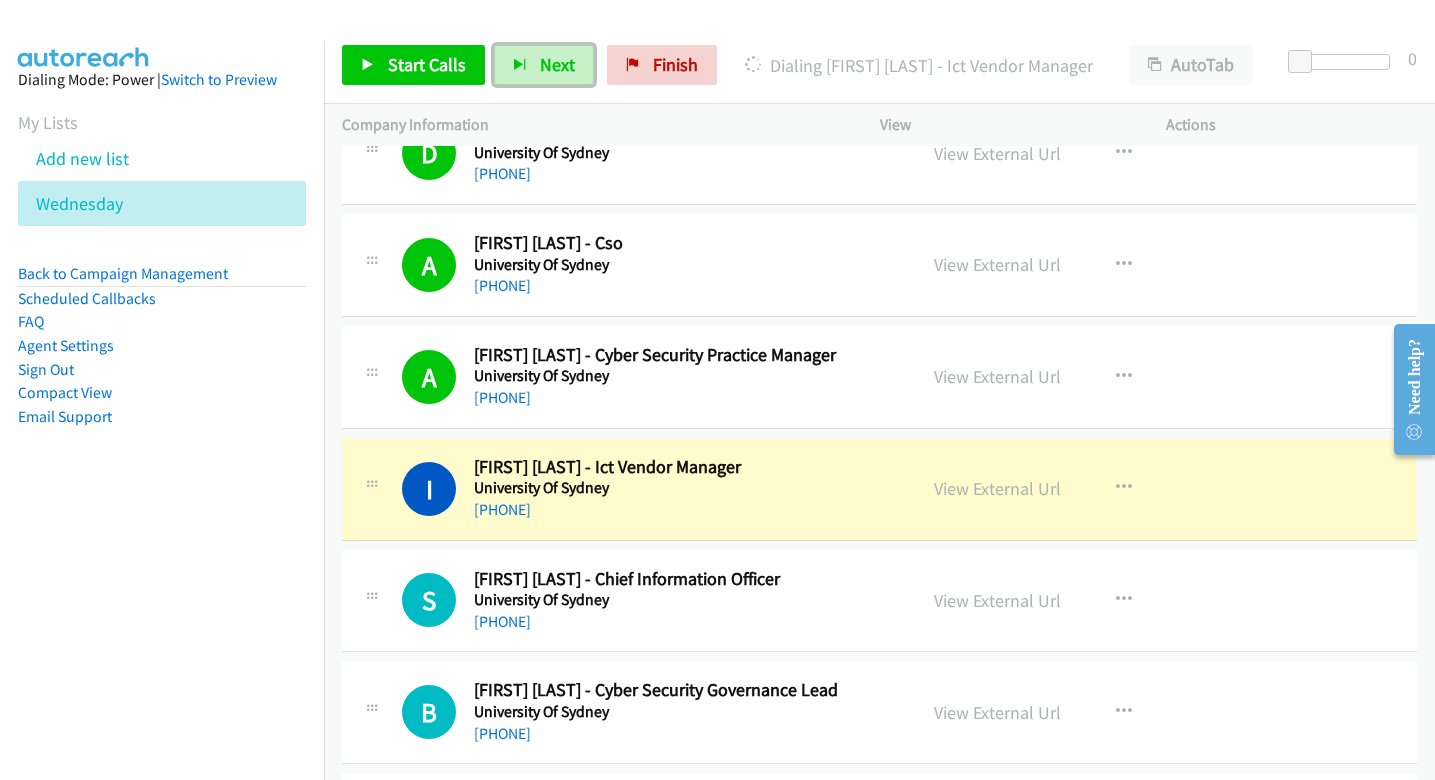 scroll, scrollTop: 3181, scrollLeft: 0, axis: vertical 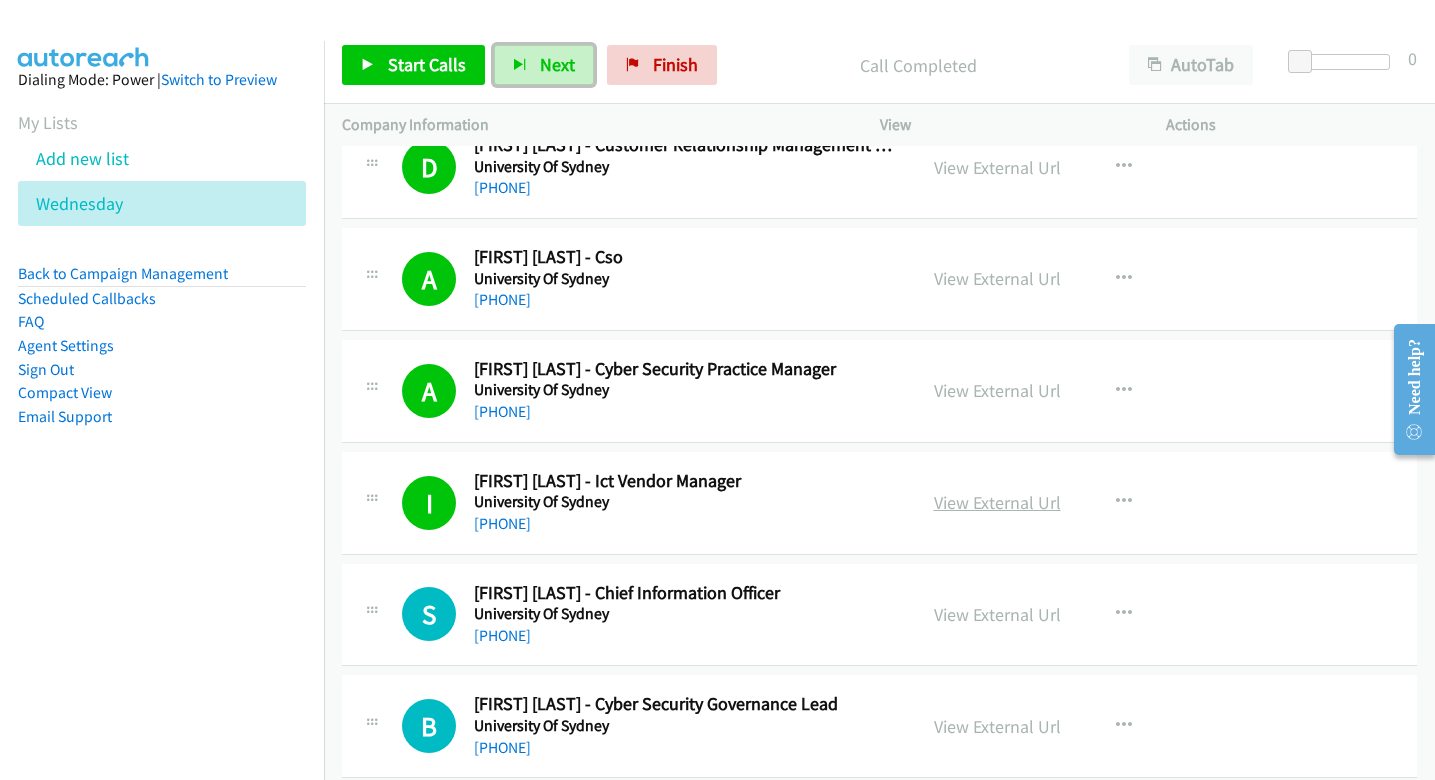 click on "View External Url" at bounding box center [997, 502] 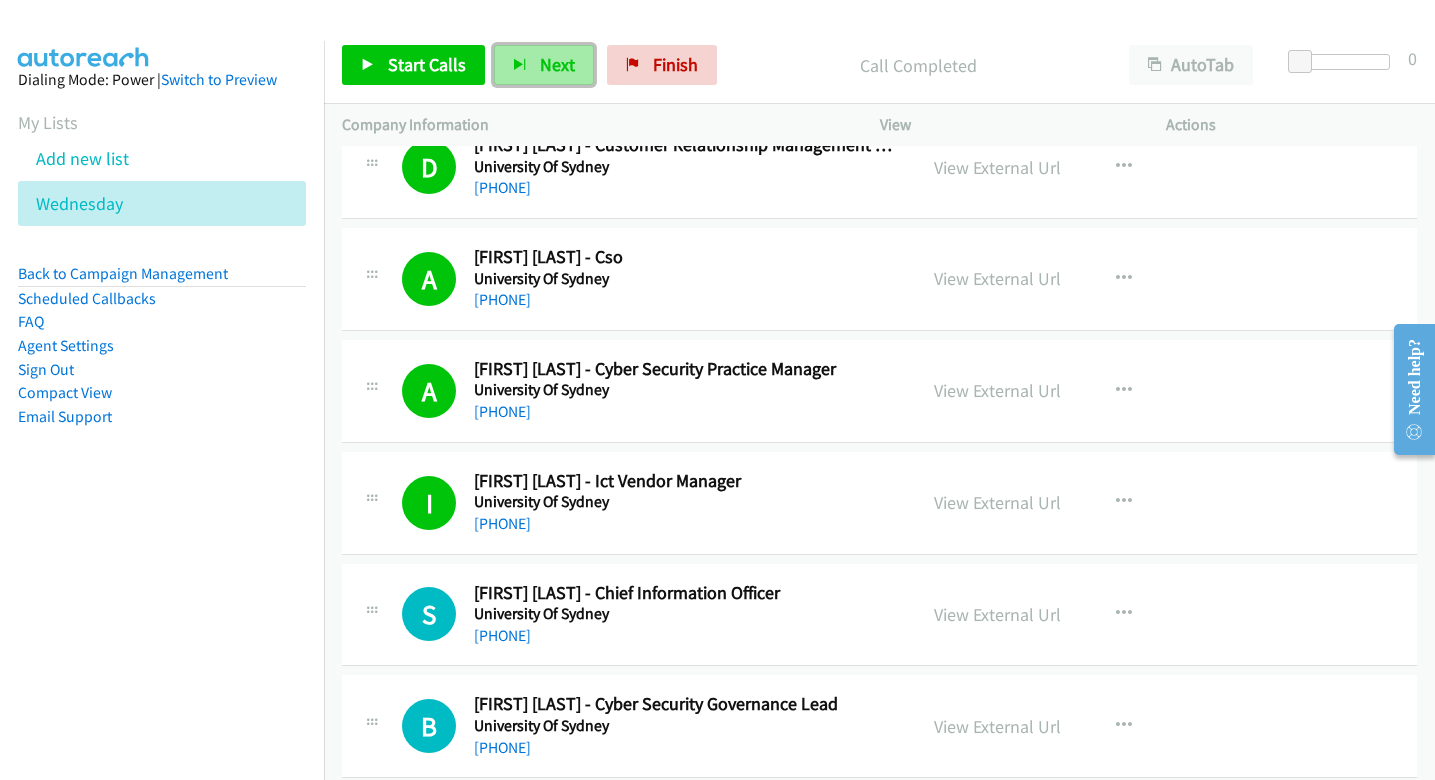 click on "Next" at bounding box center [544, 65] 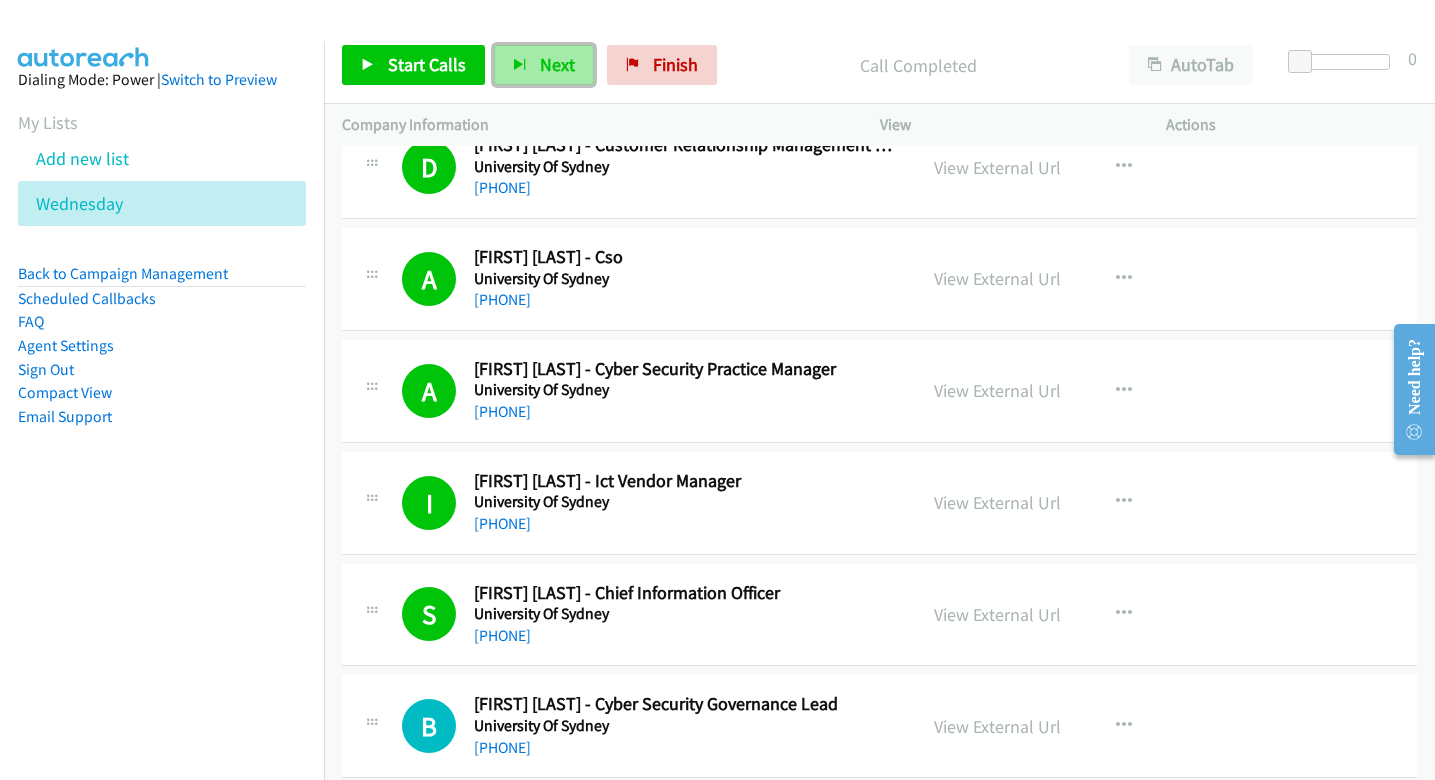 click on "Next" at bounding box center [557, 64] 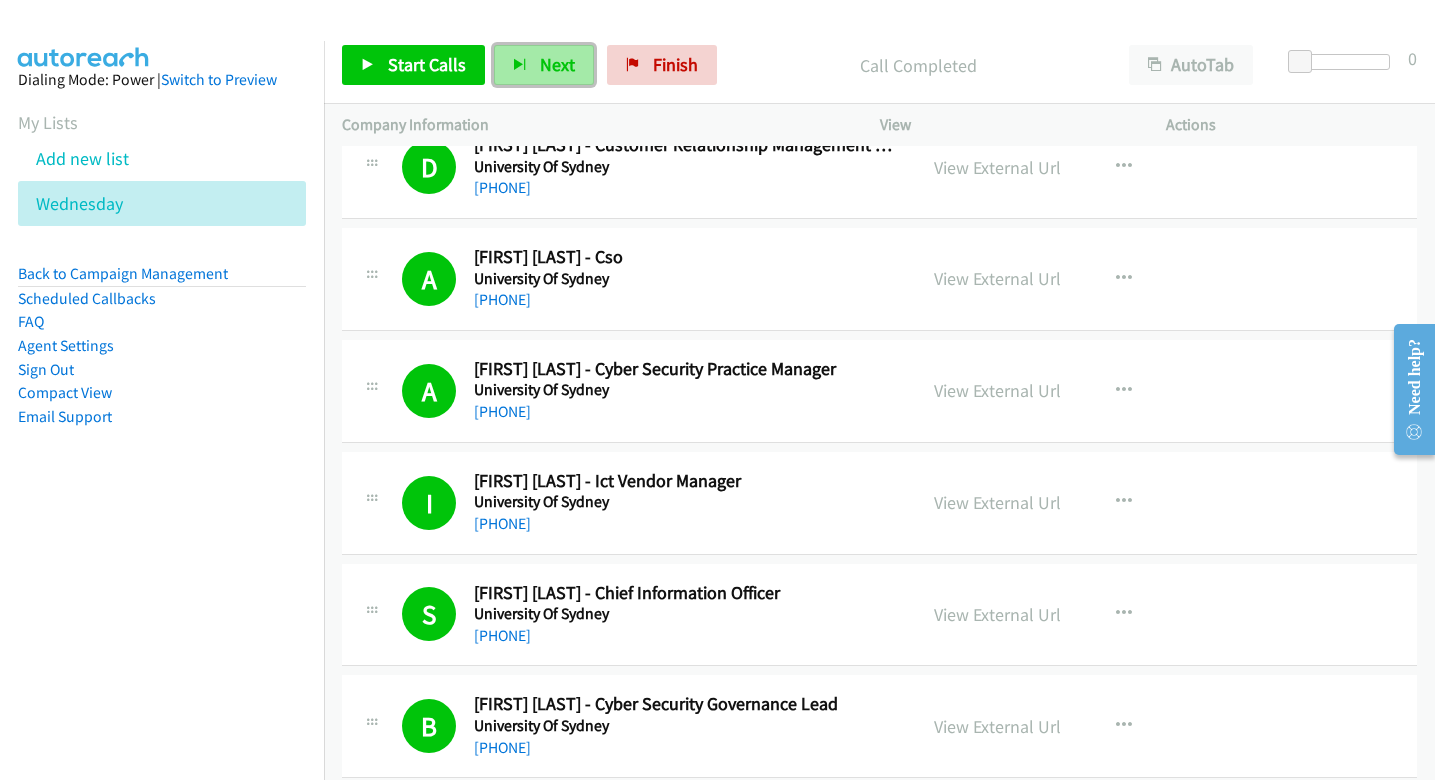 click on "Next" at bounding box center [544, 65] 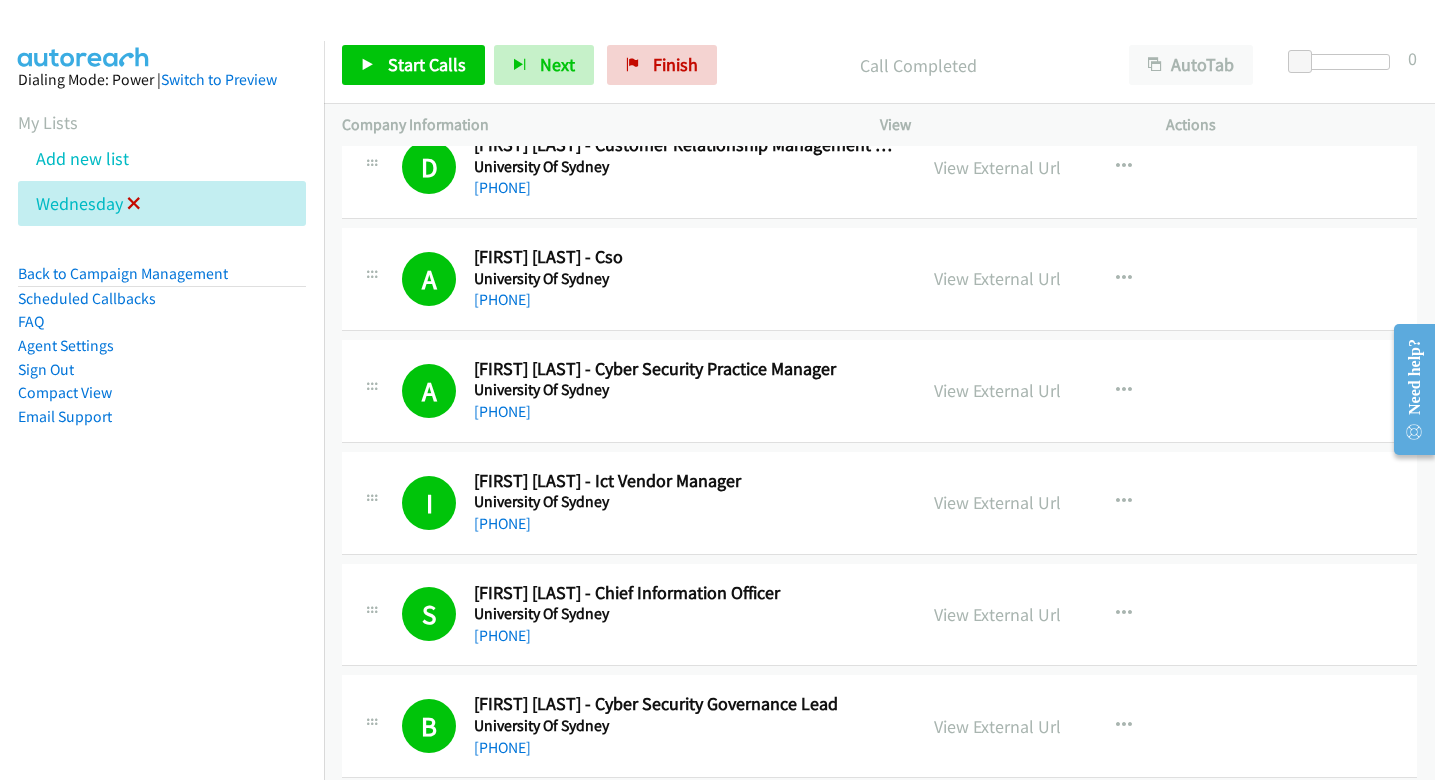 click at bounding box center [134, 205] 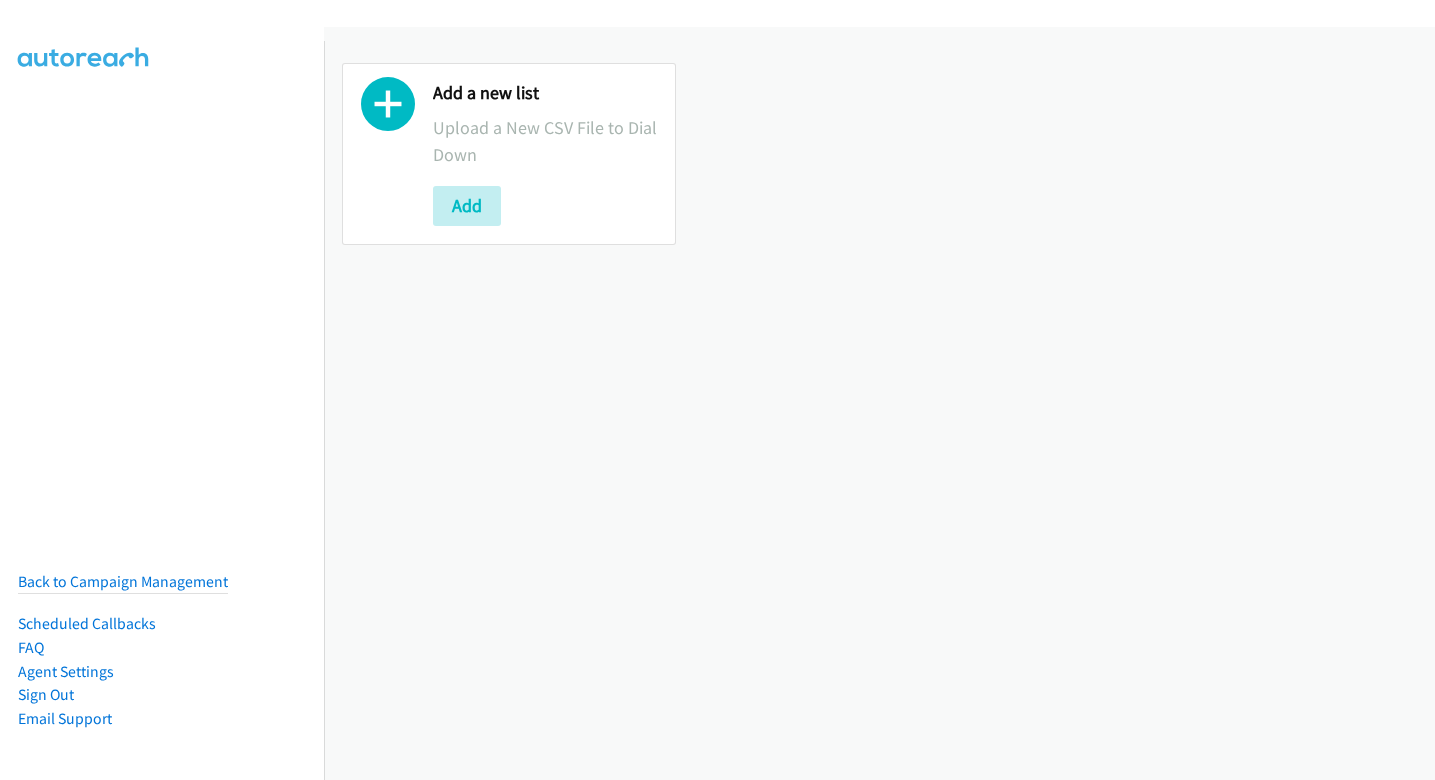 scroll, scrollTop: 0, scrollLeft: 0, axis: both 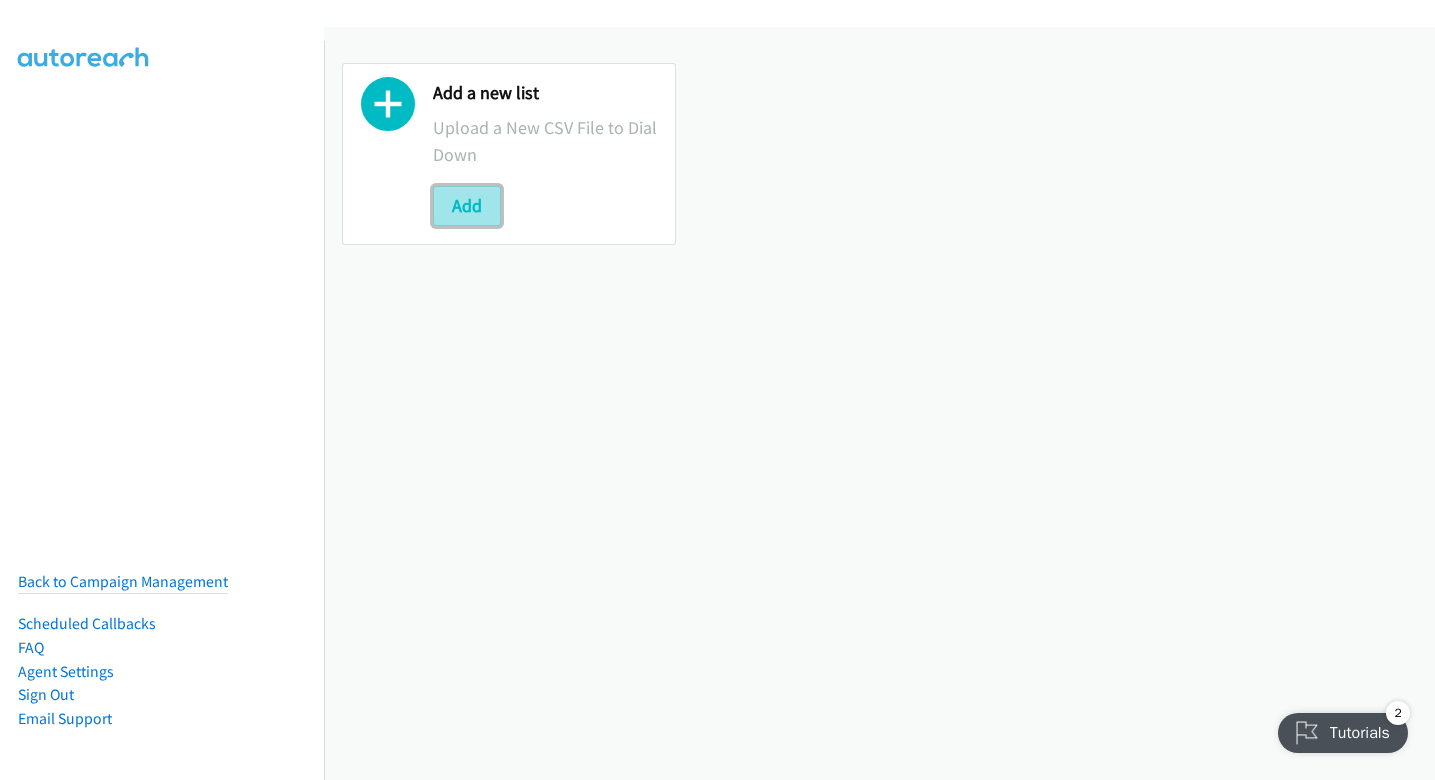 click on "Add" at bounding box center [467, 206] 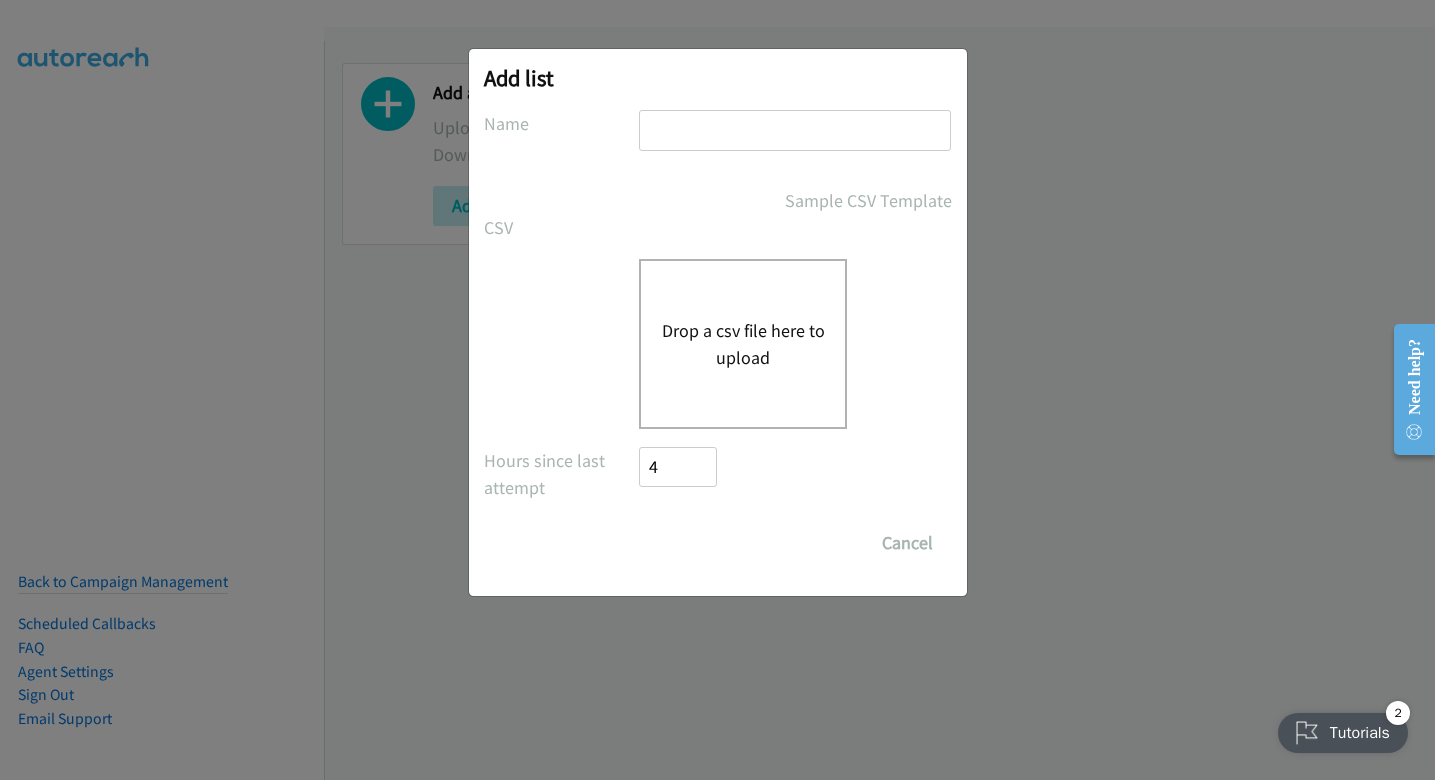 click on "Drop a csv file here to upload" at bounding box center (743, 344) 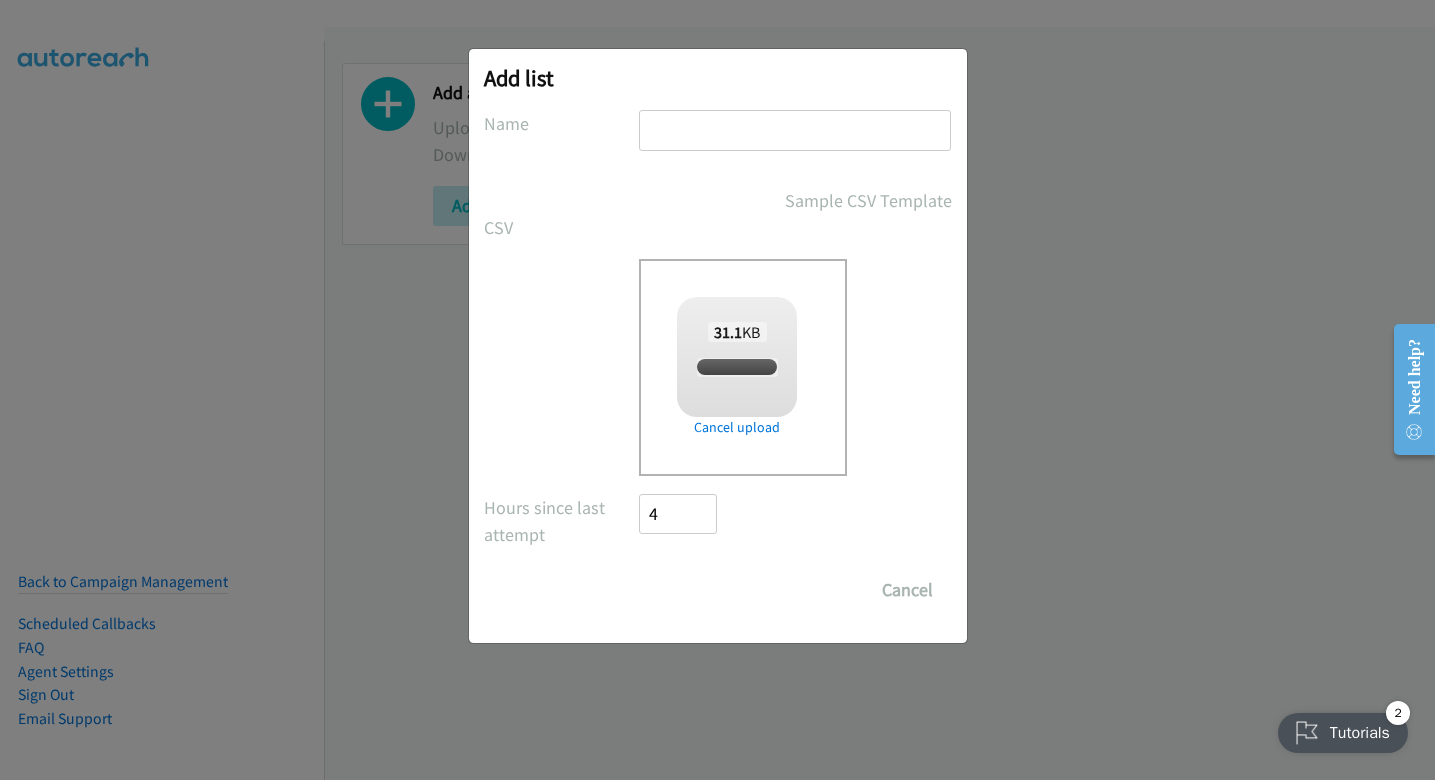 checkbox on "true" 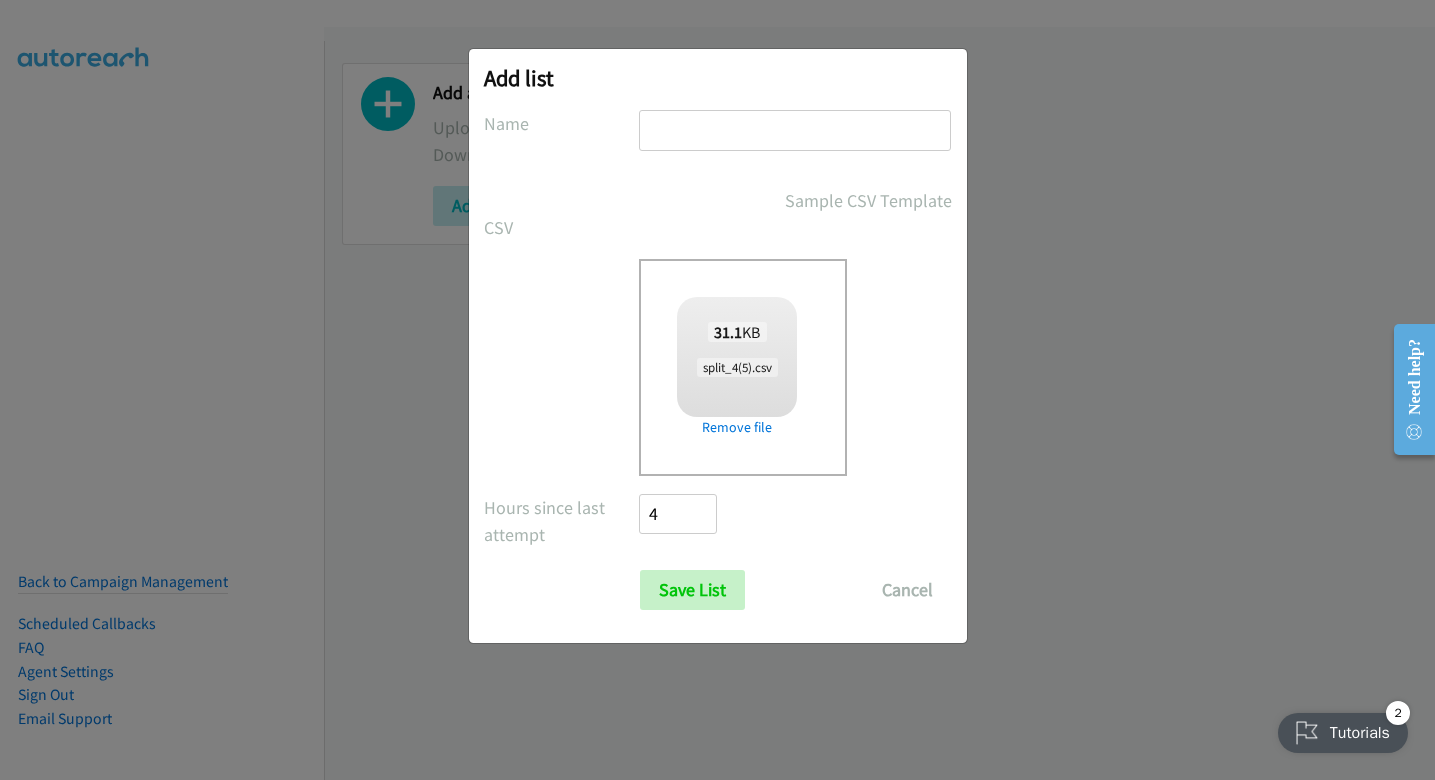 click at bounding box center (795, 130) 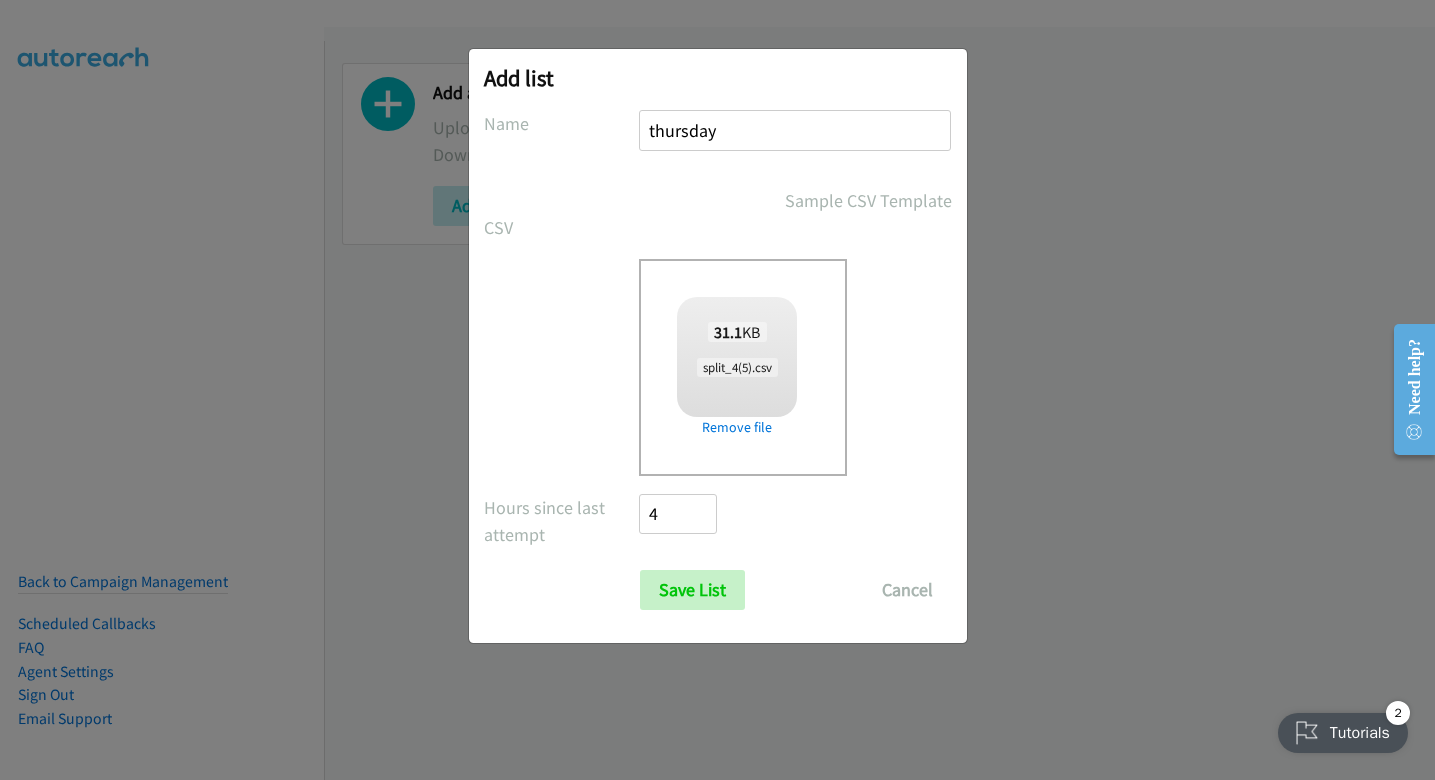 drag, startPoint x: 737, startPoint y: 107, endPoint x: 661, endPoint y: 107, distance: 76 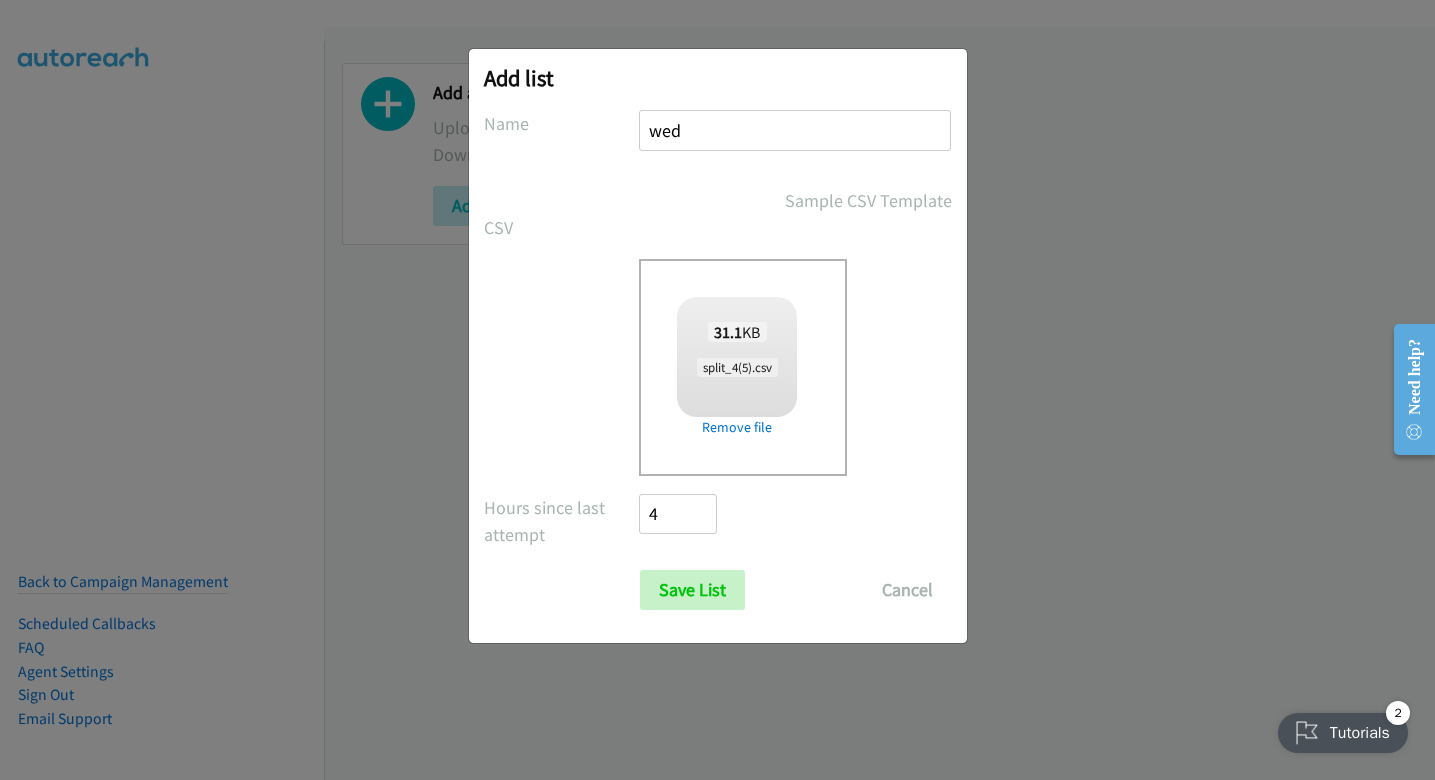 type on "wednesday" 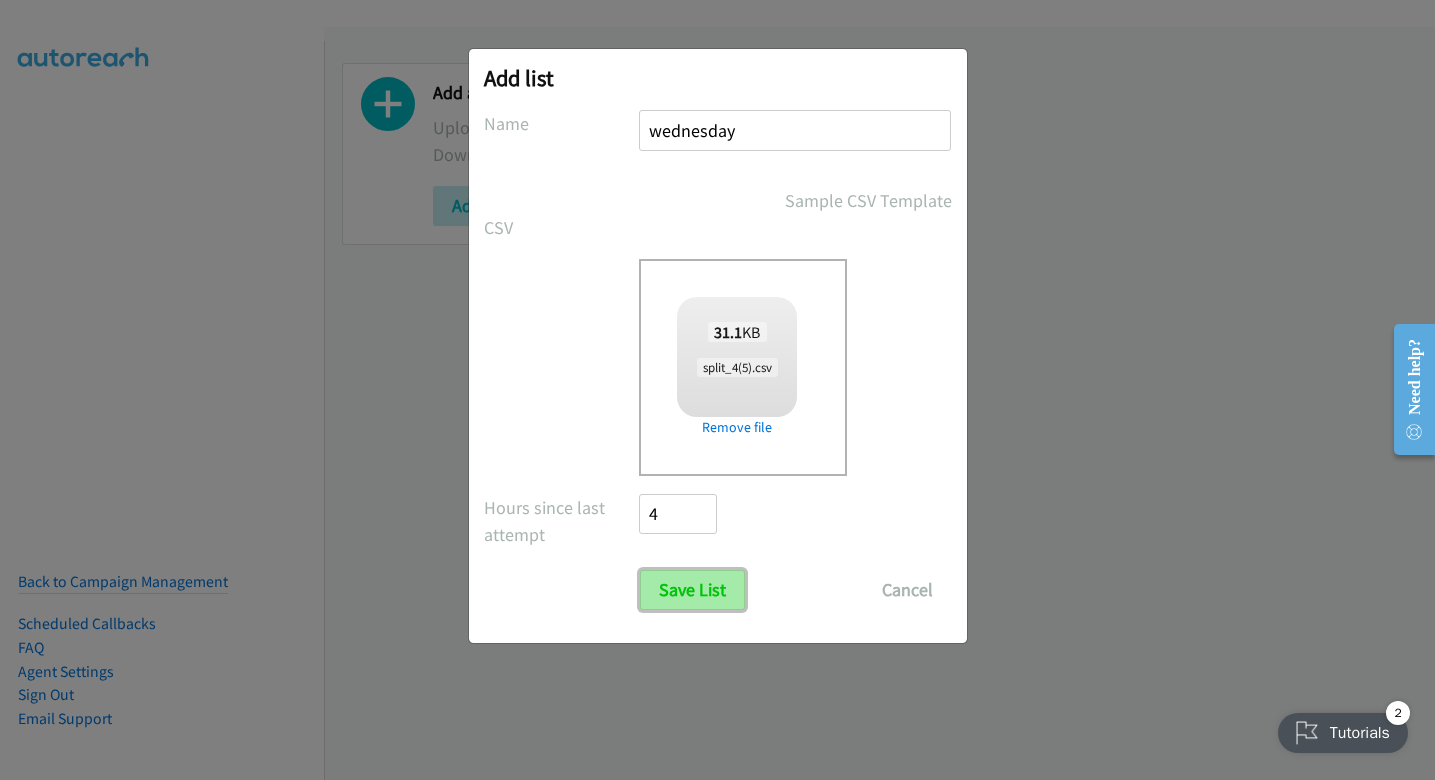 click on "Save List" at bounding box center [692, 590] 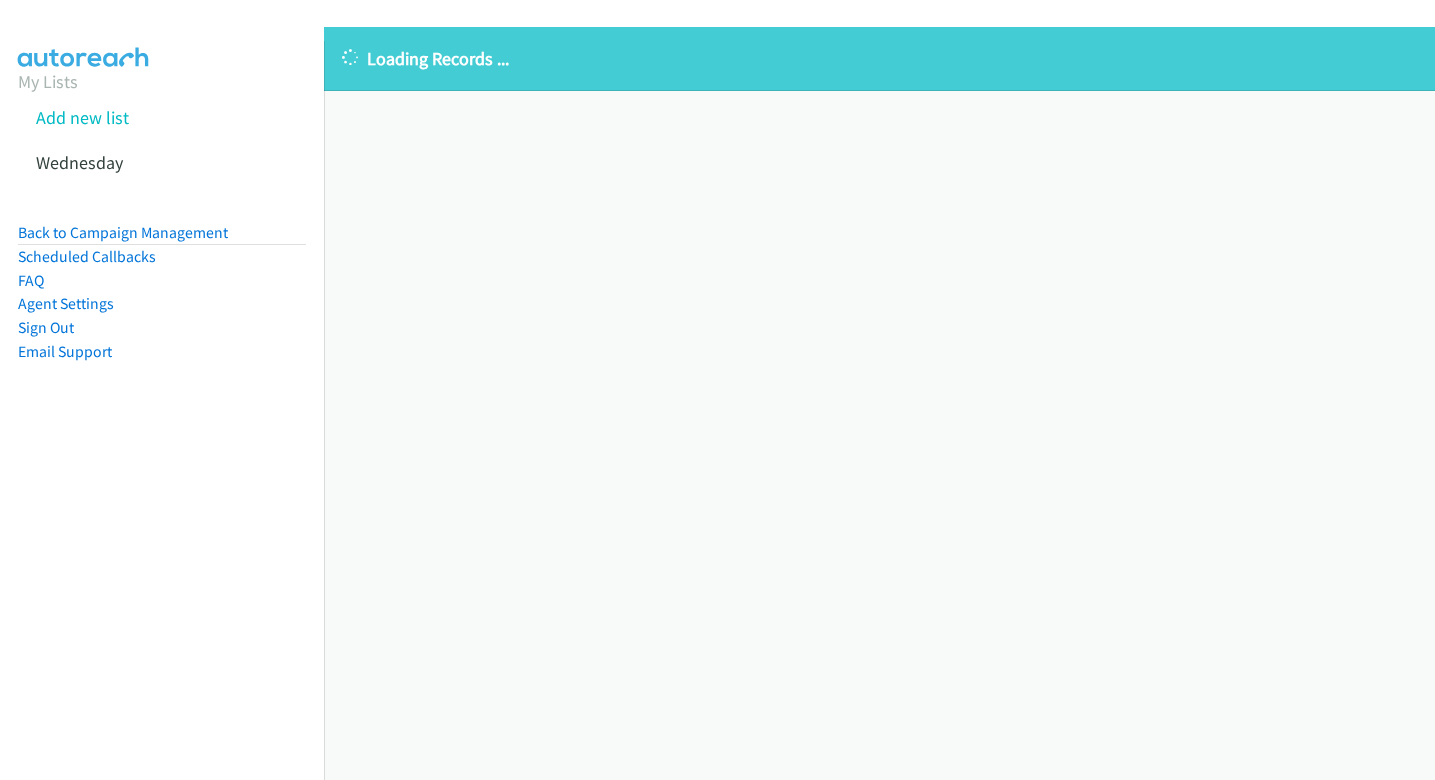 scroll, scrollTop: 0, scrollLeft: 0, axis: both 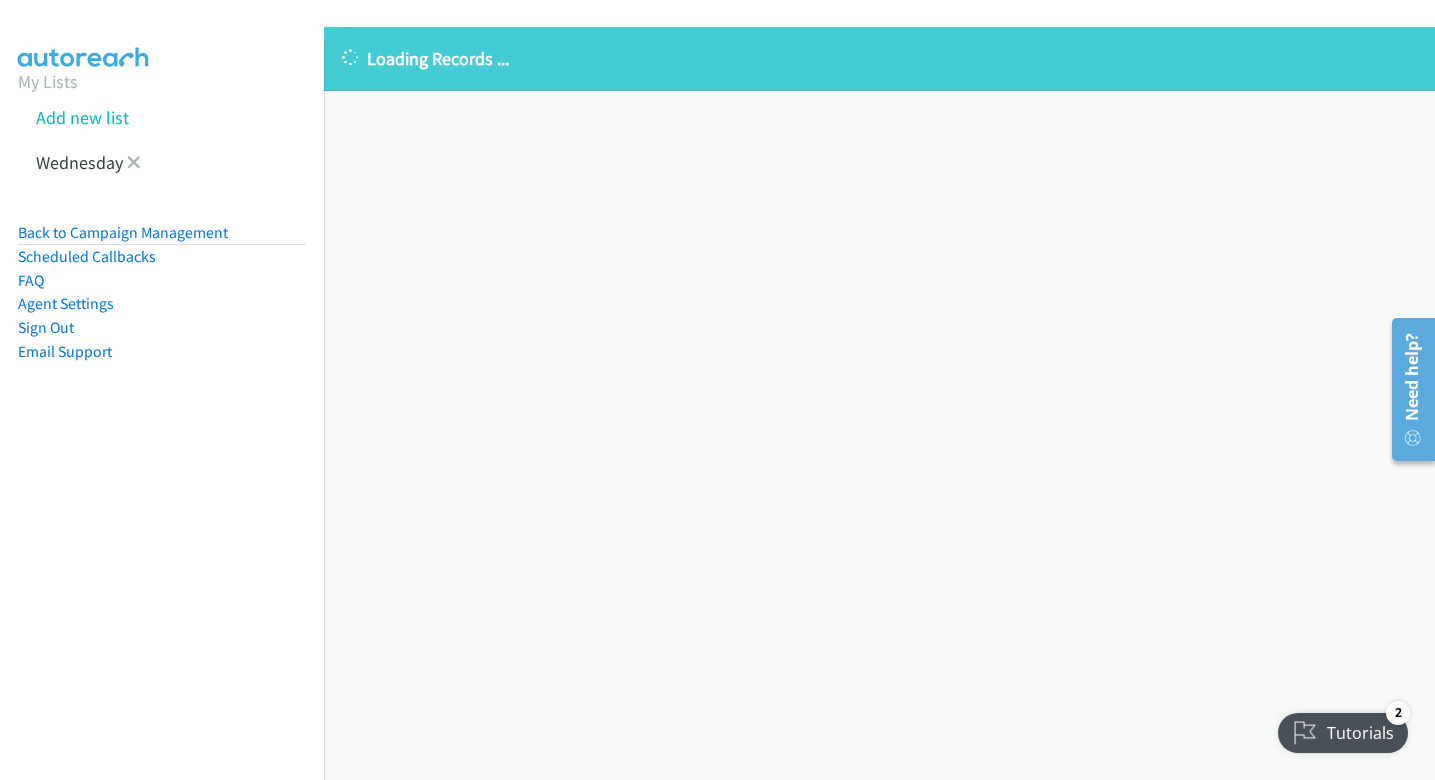 click at bounding box center (134, 162) 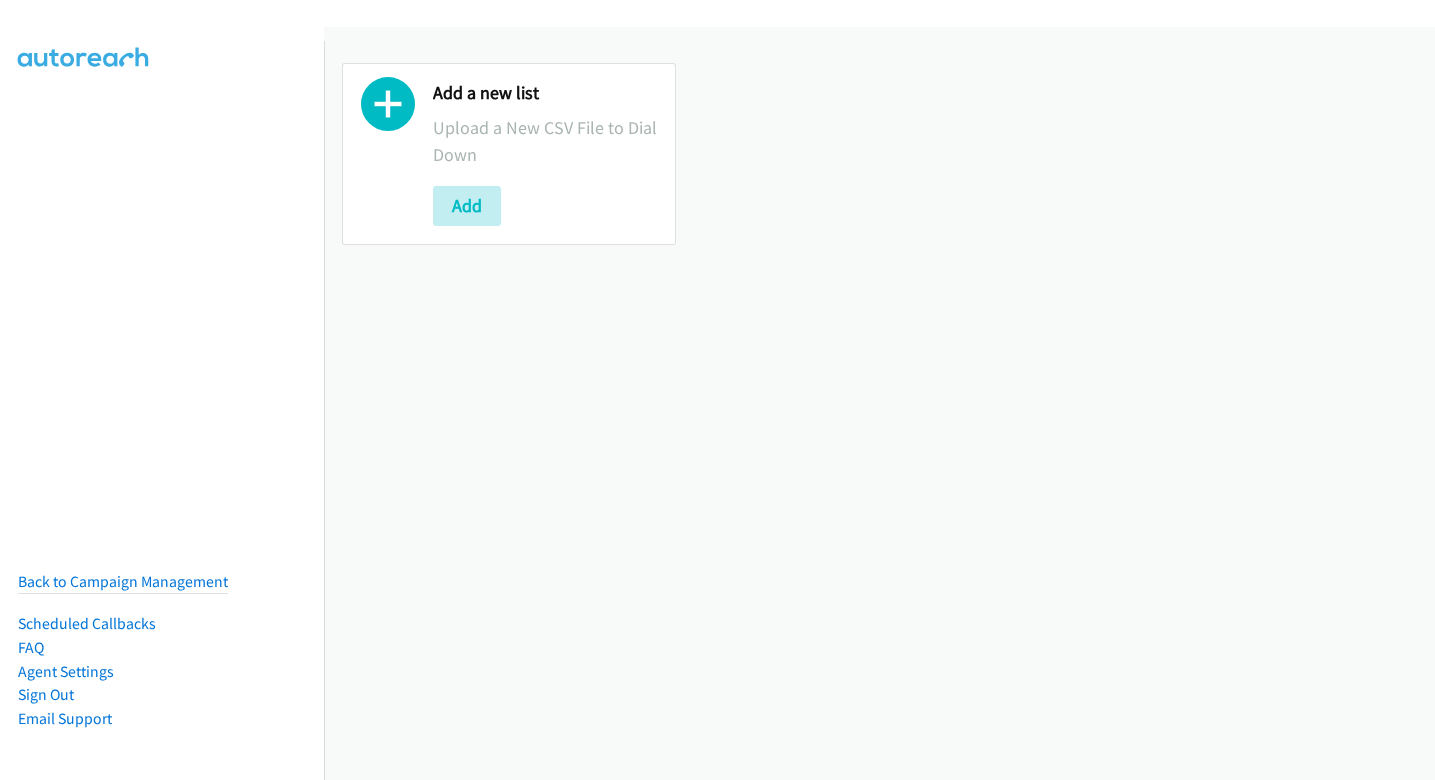 scroll, scrollTop: 0, scrollLeft: 0, axis: both 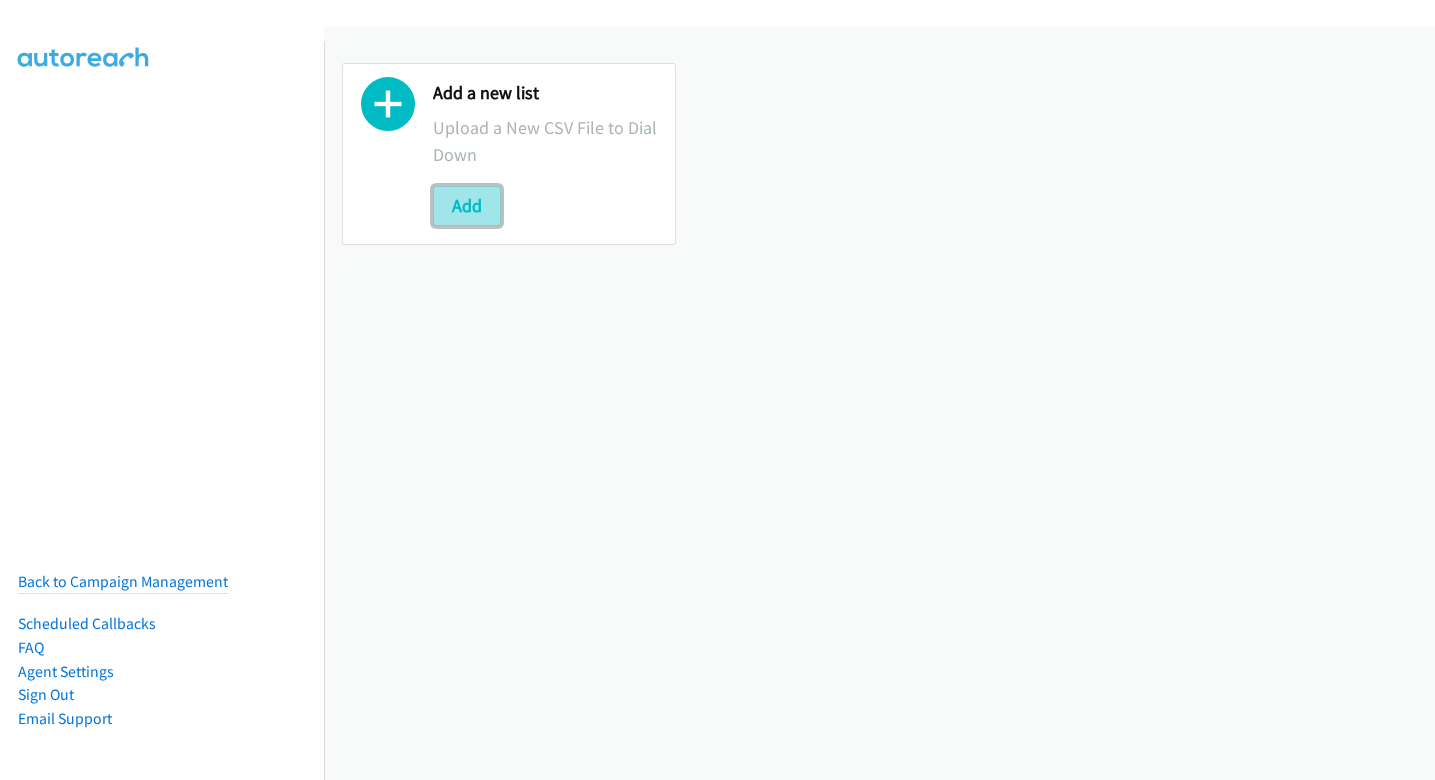click on "Add" at bounding box center (467, 206) 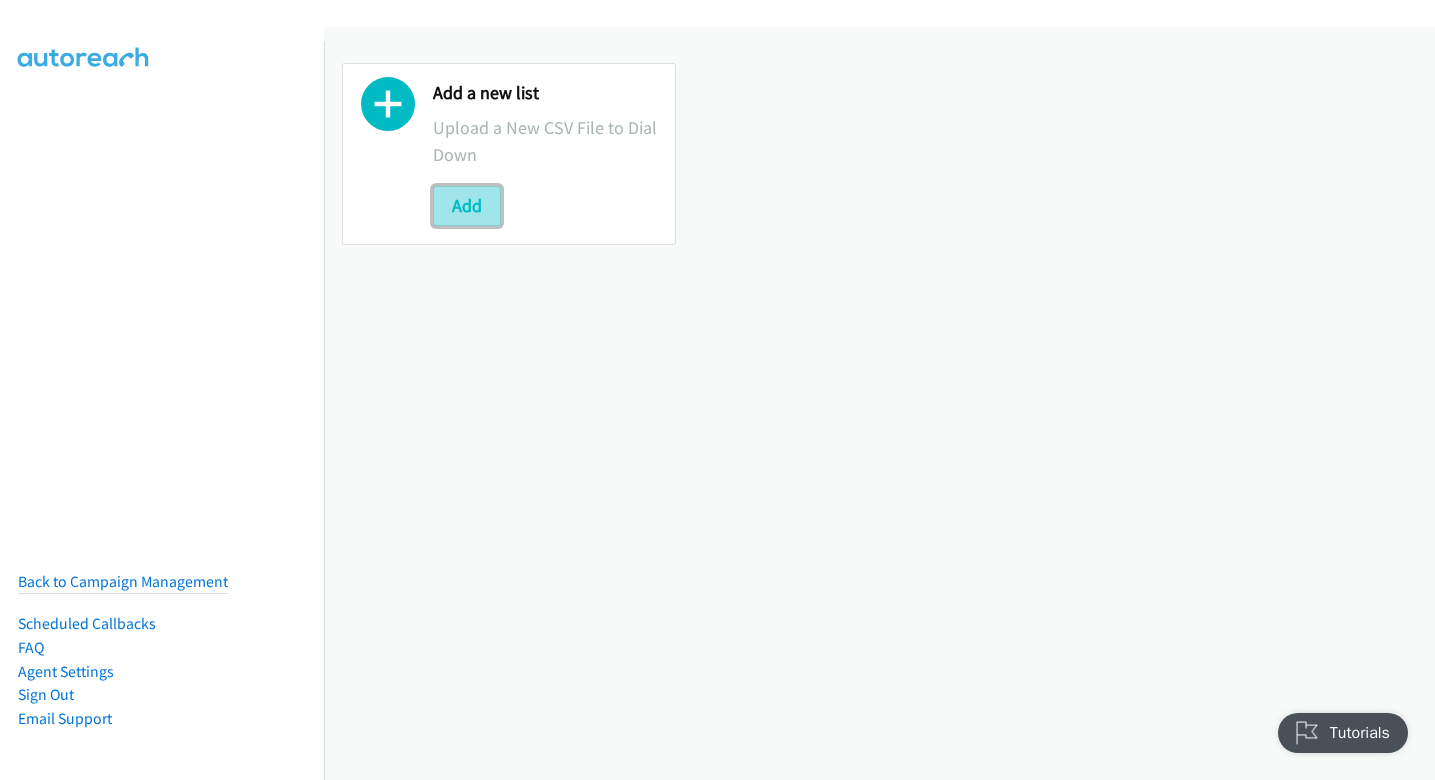scroll, scrollTop: 0, scrollLeft: 0, axis: both 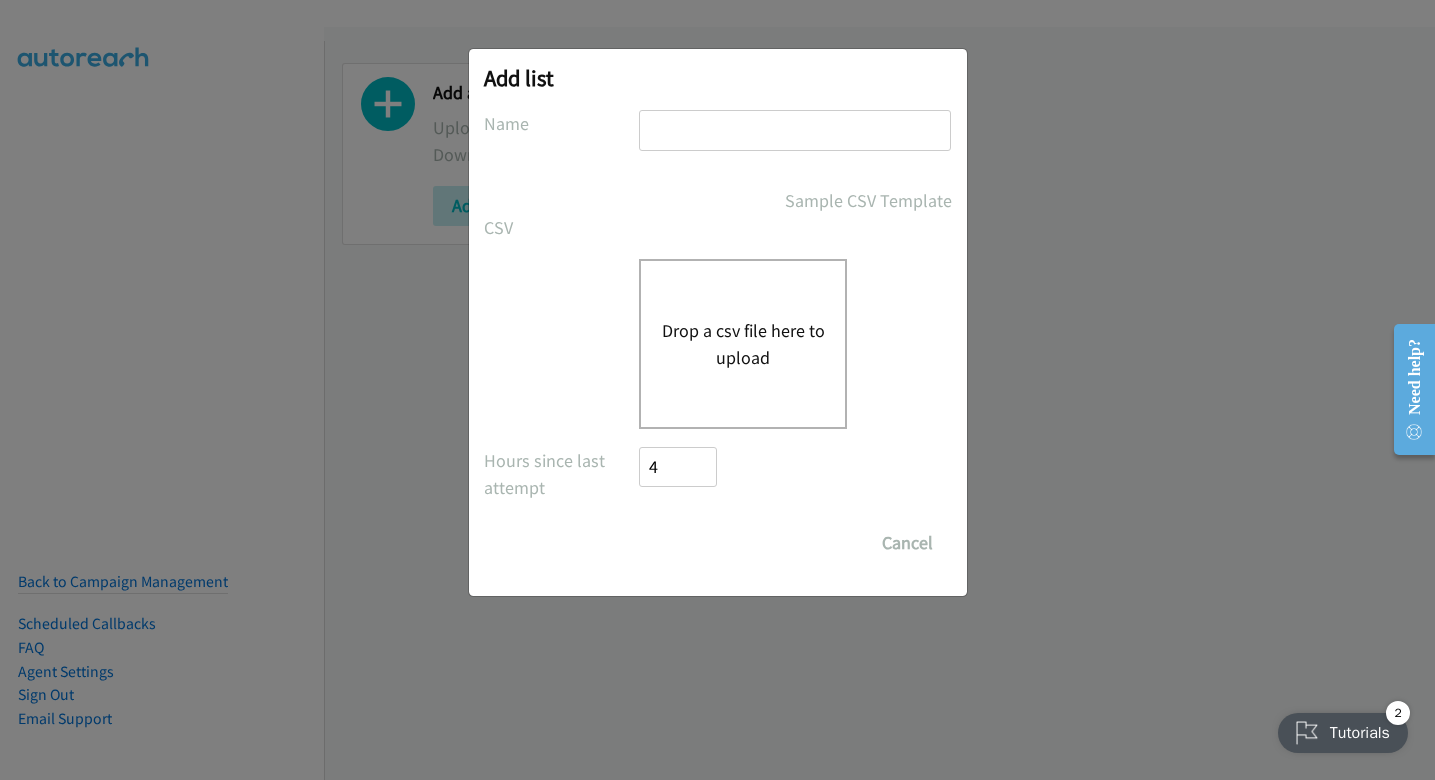 click at bounding box center [795, 130] 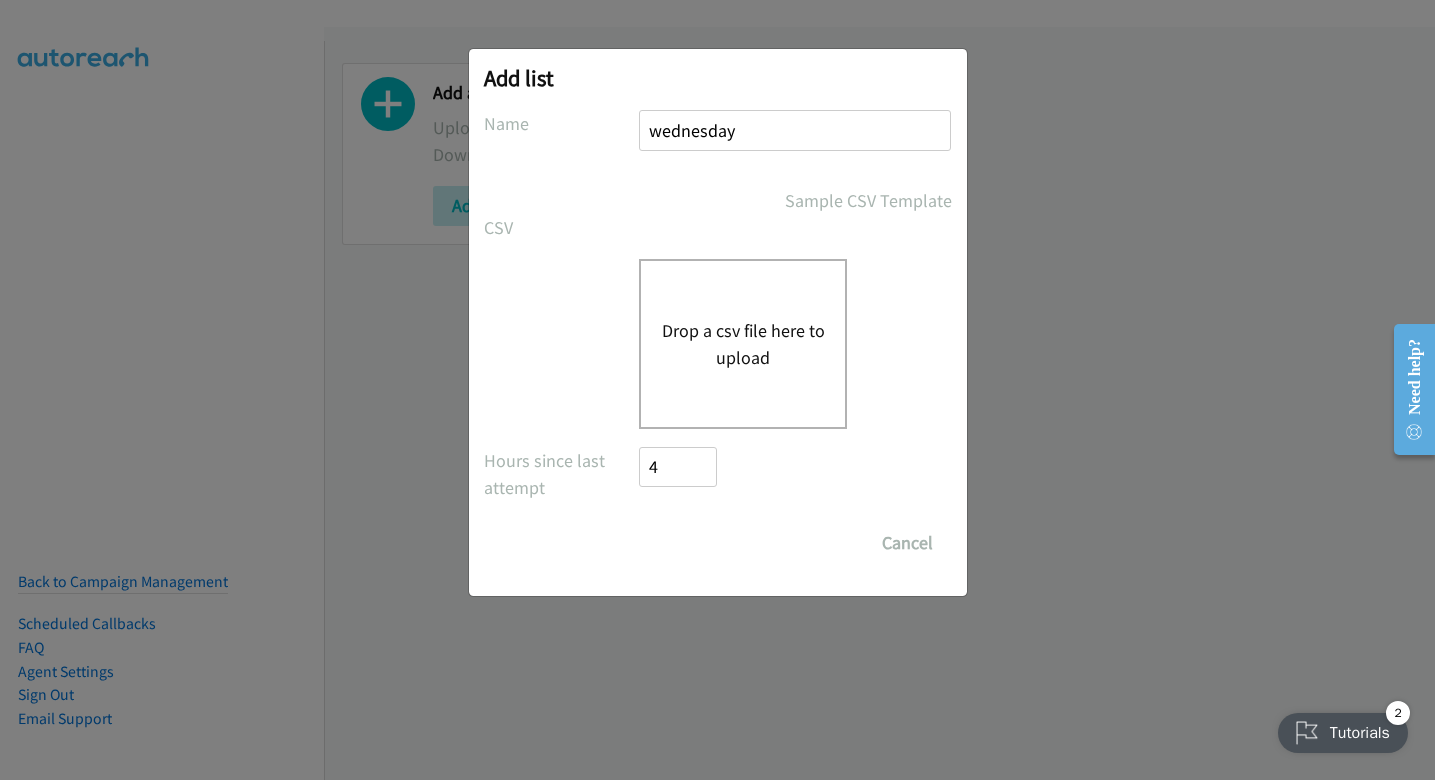 click on "Drop a csv file here to upload" at bounding box center [743, 344] 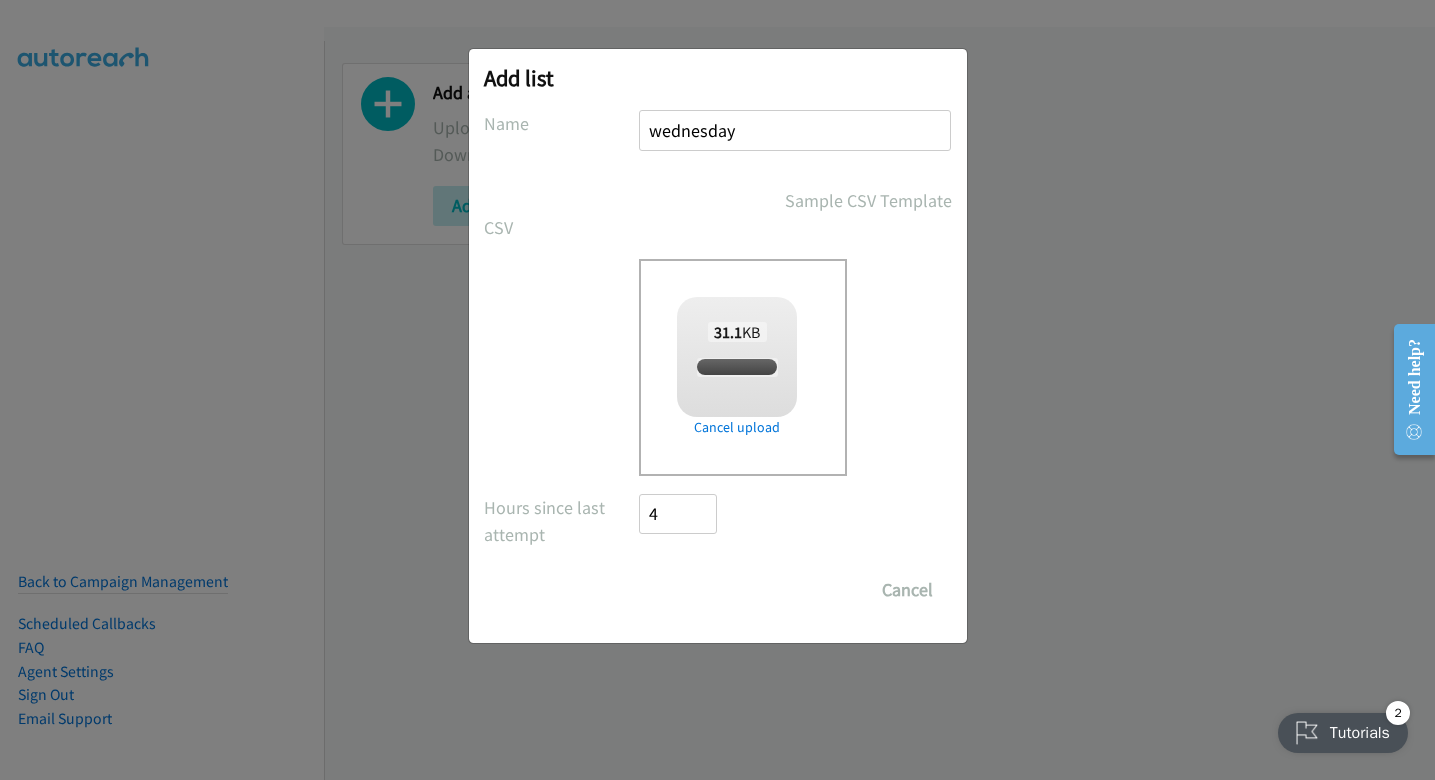 checkbox on "true" 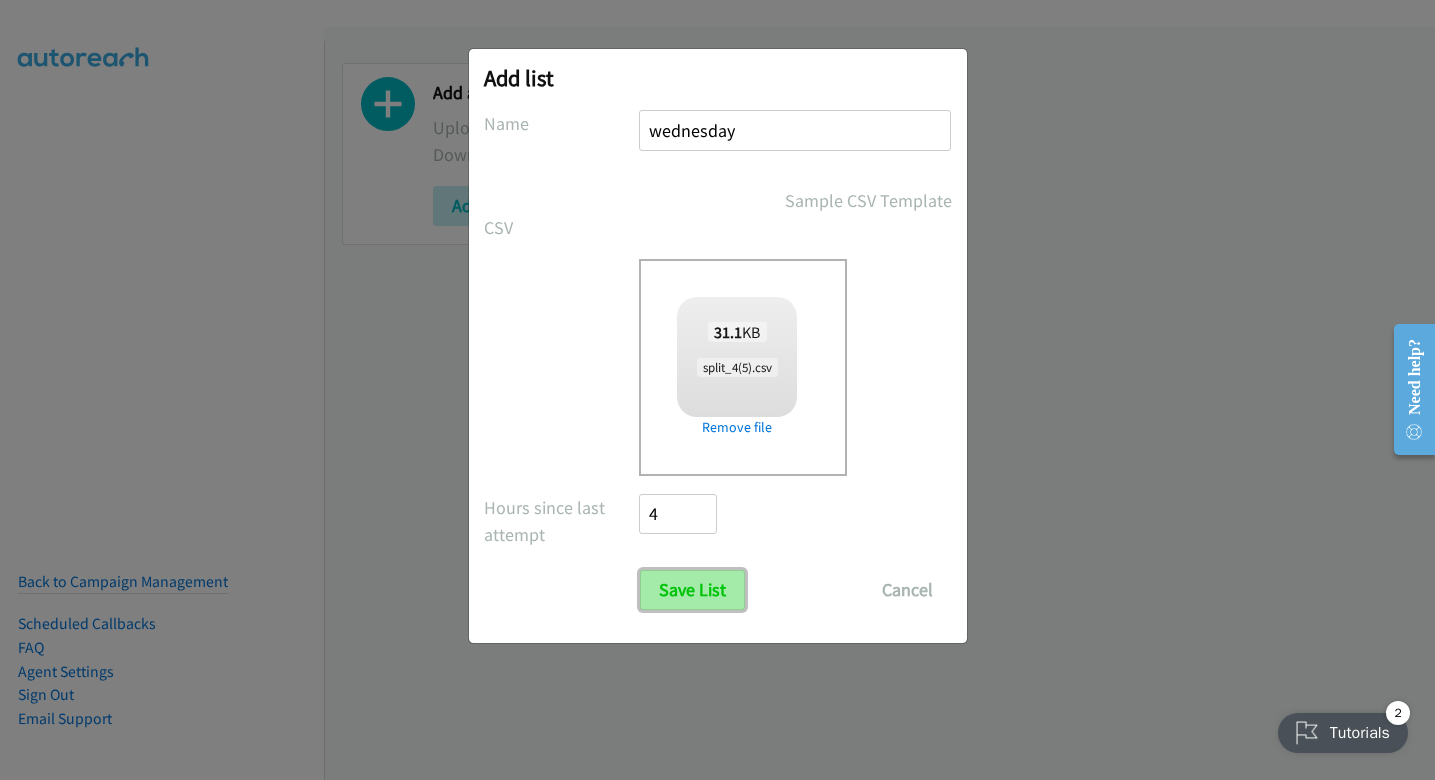 click on "Save List" at bounding box center (692, 590) 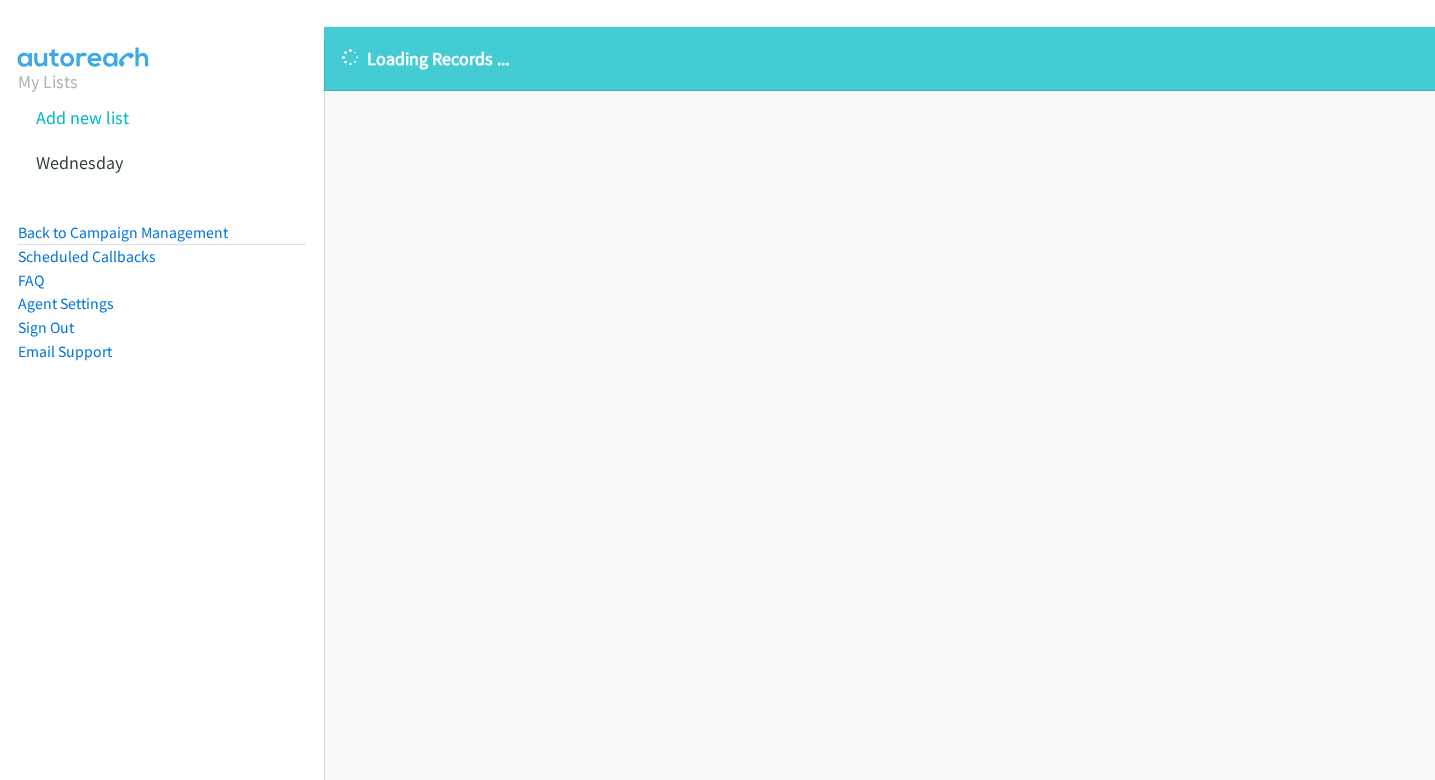 scroll, scrollTop: 0, scrollLeft: 0, axis: both 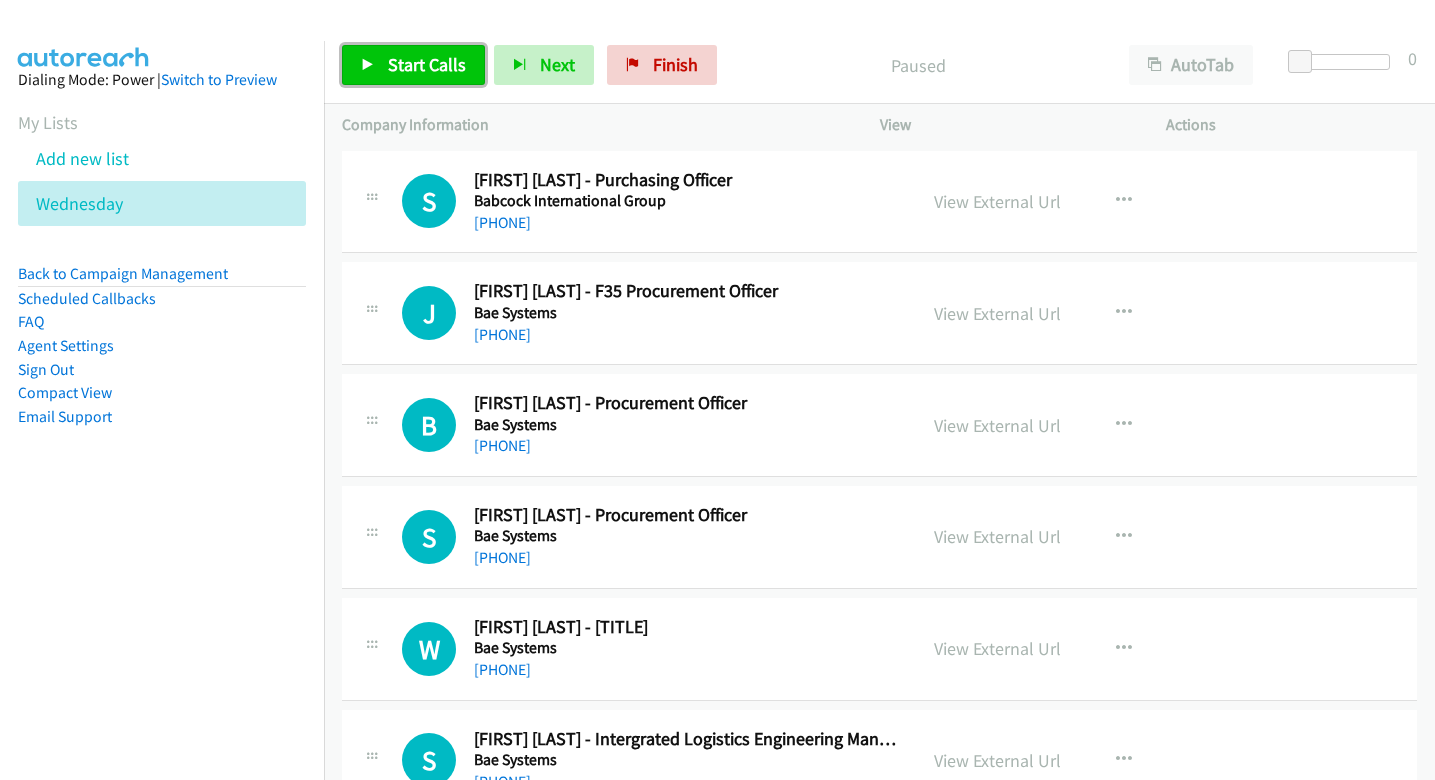 click on "Start Calls" at bounding box center (413, 65) 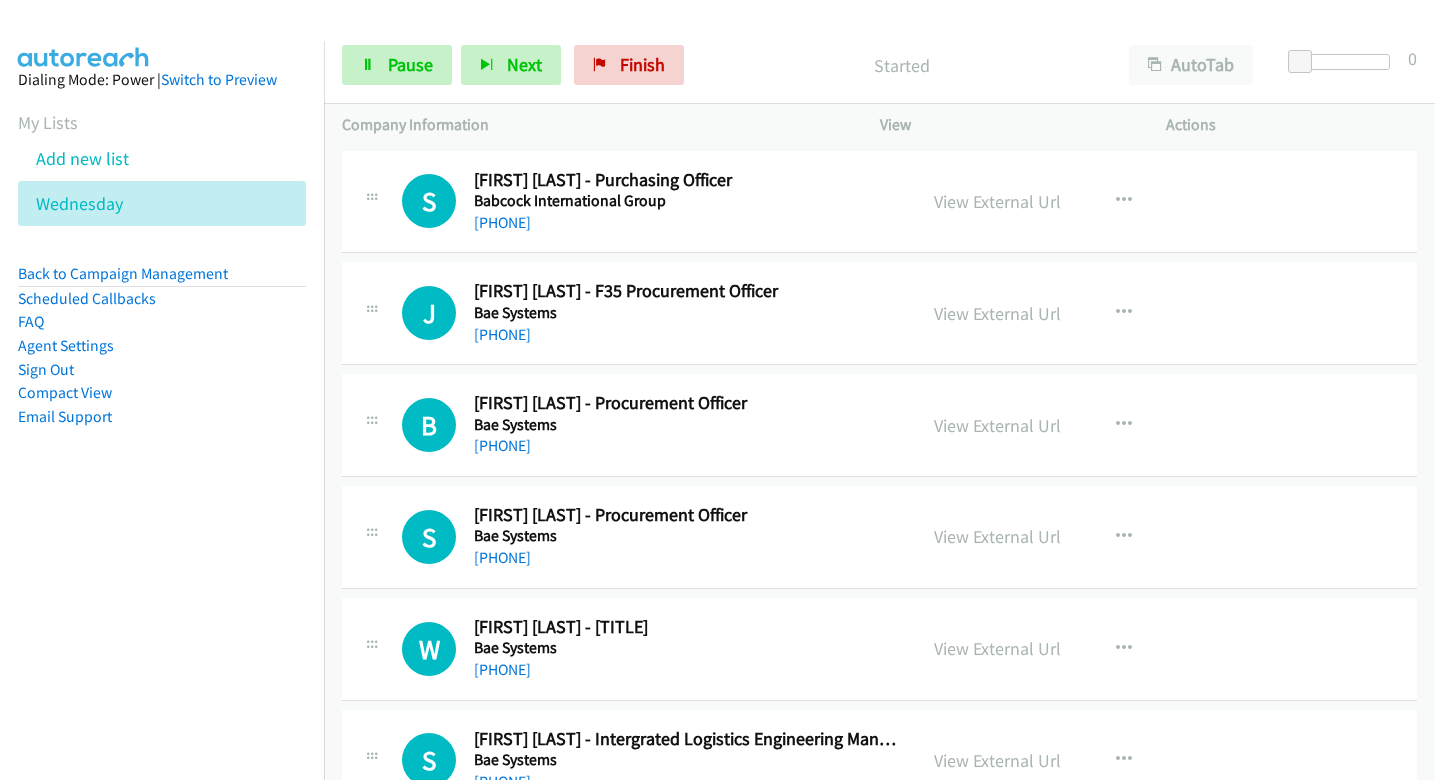 scroll, scrollTop: 0, scrollLeft: 0, axis: both 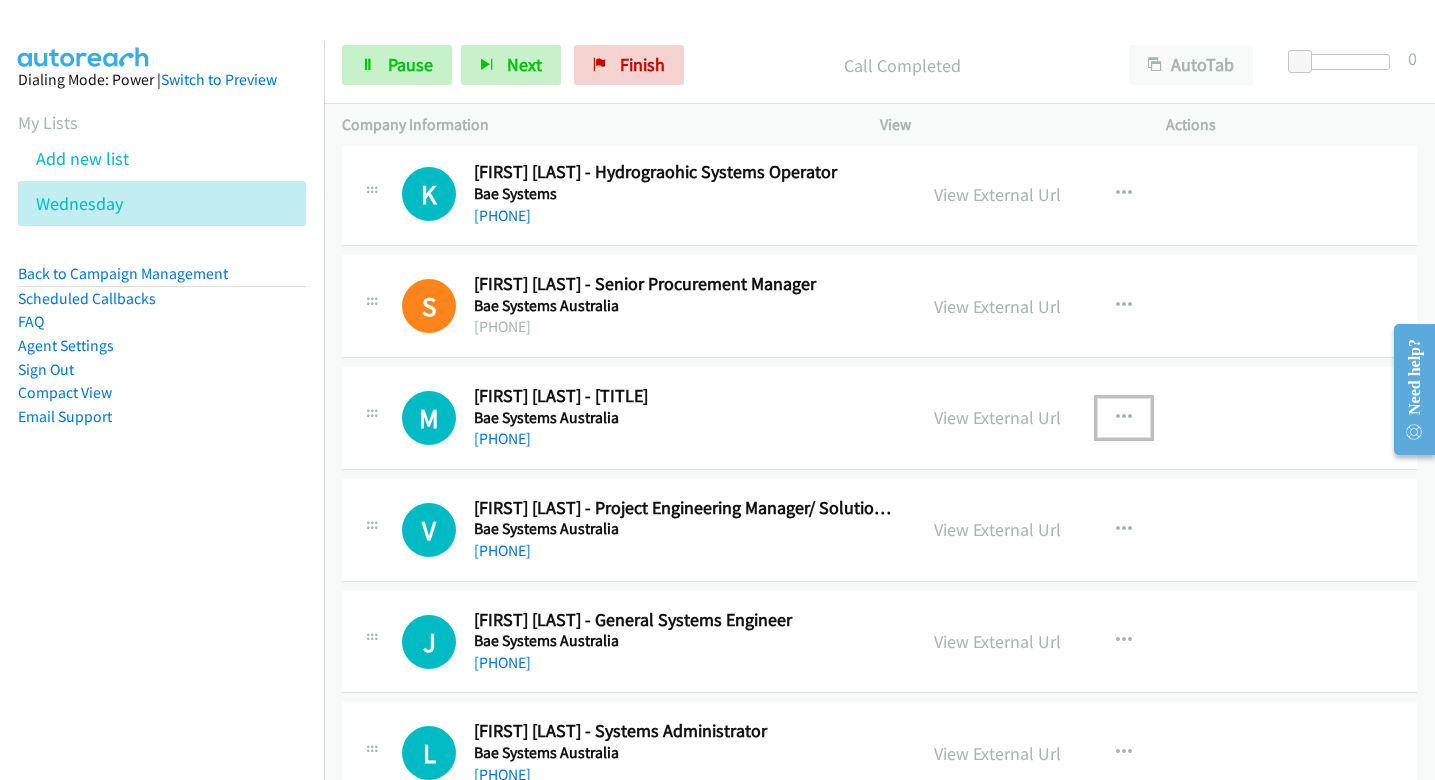 click at bounding box center [1124, 418] 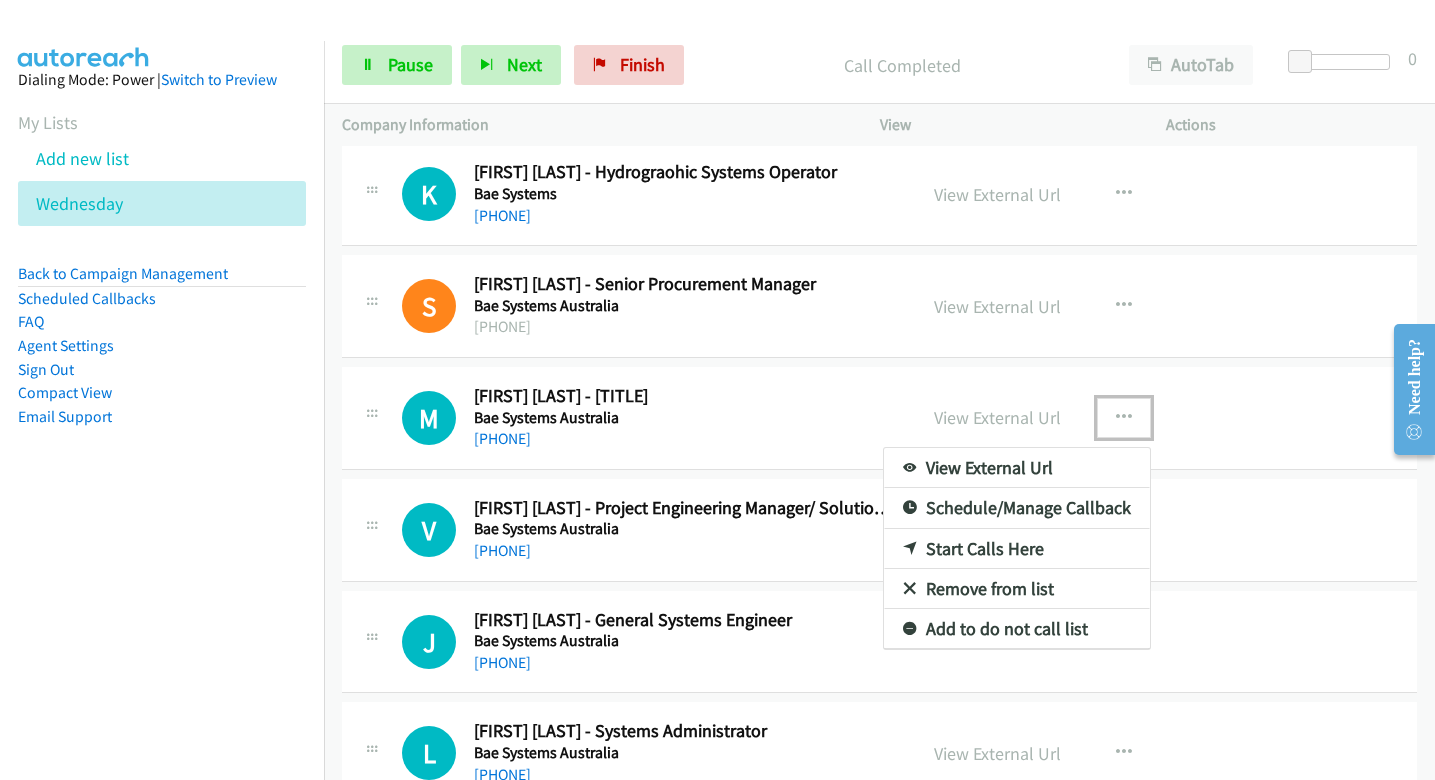 click on "Start Calls Here" at bounding box center [1017, 549] 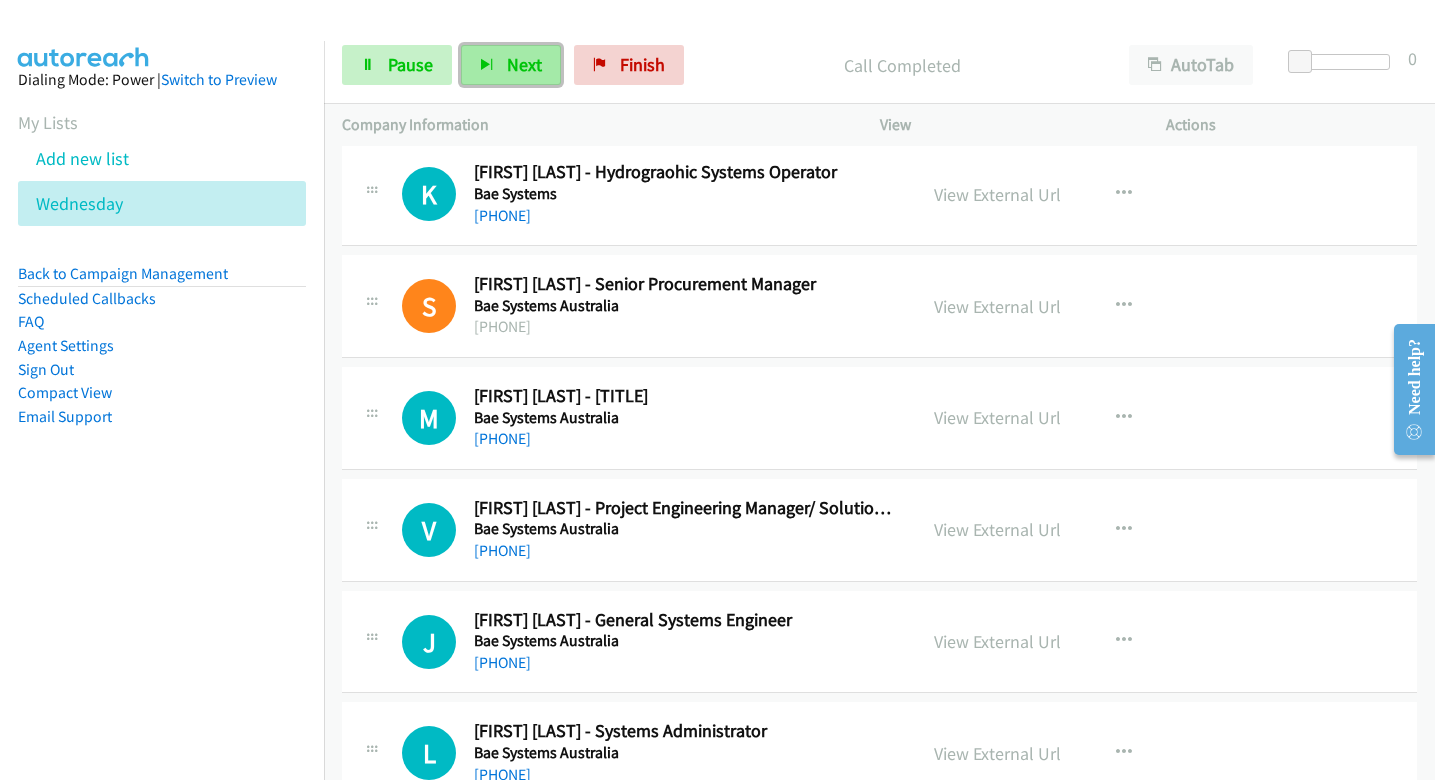 click on "Next" at bounding box center [511, 65] 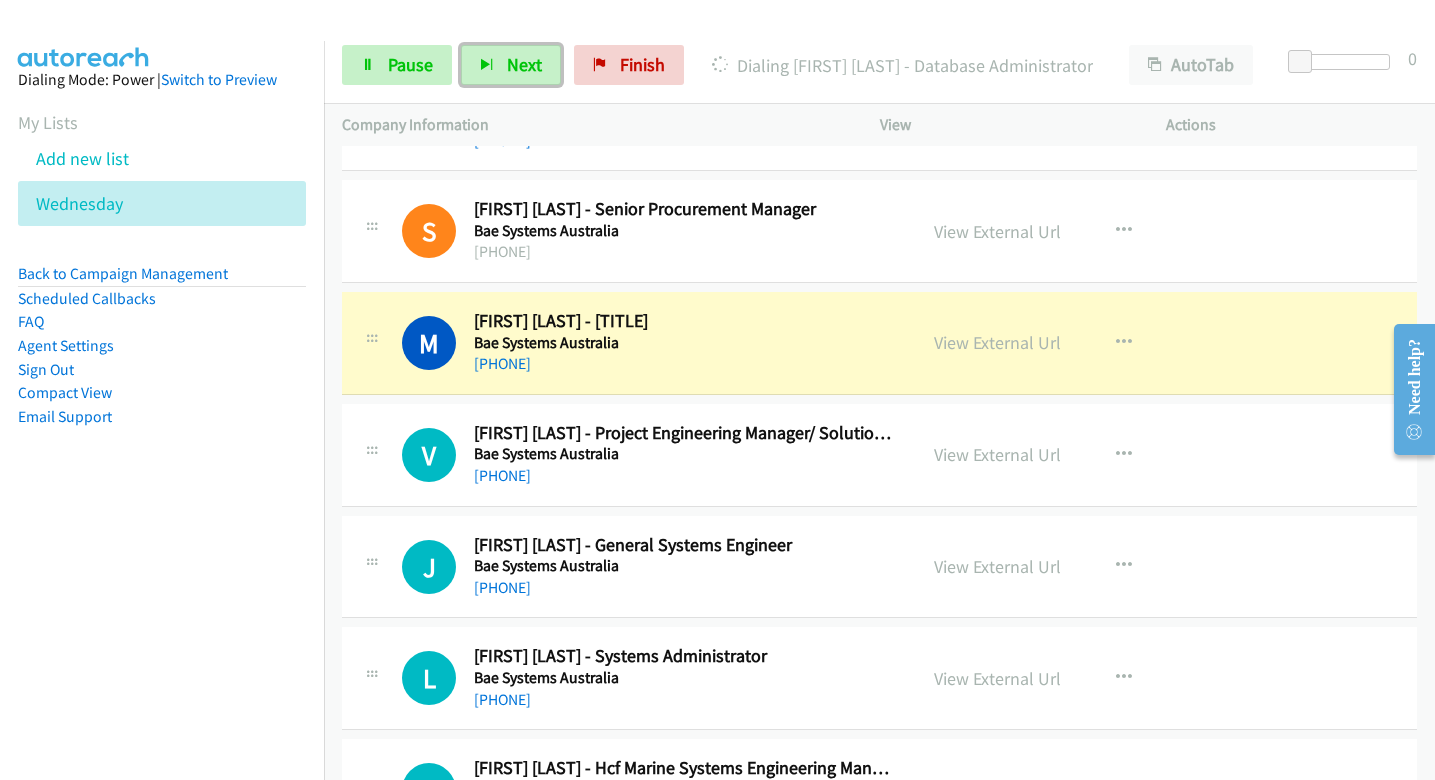 scroll, scrollTop: 754, scrollLeft: 0, axis: vertical 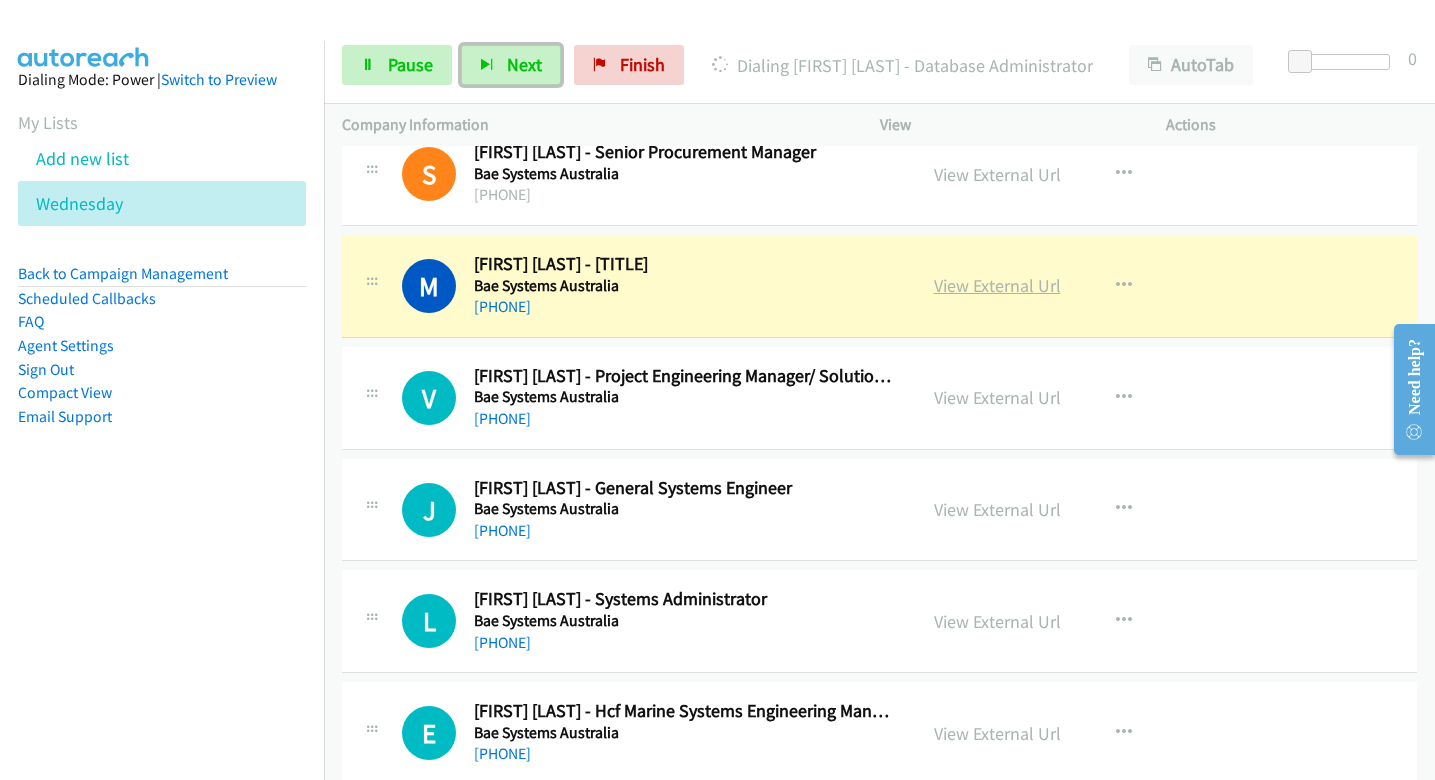 click on "View External Url" at bounding box center [997, 285] 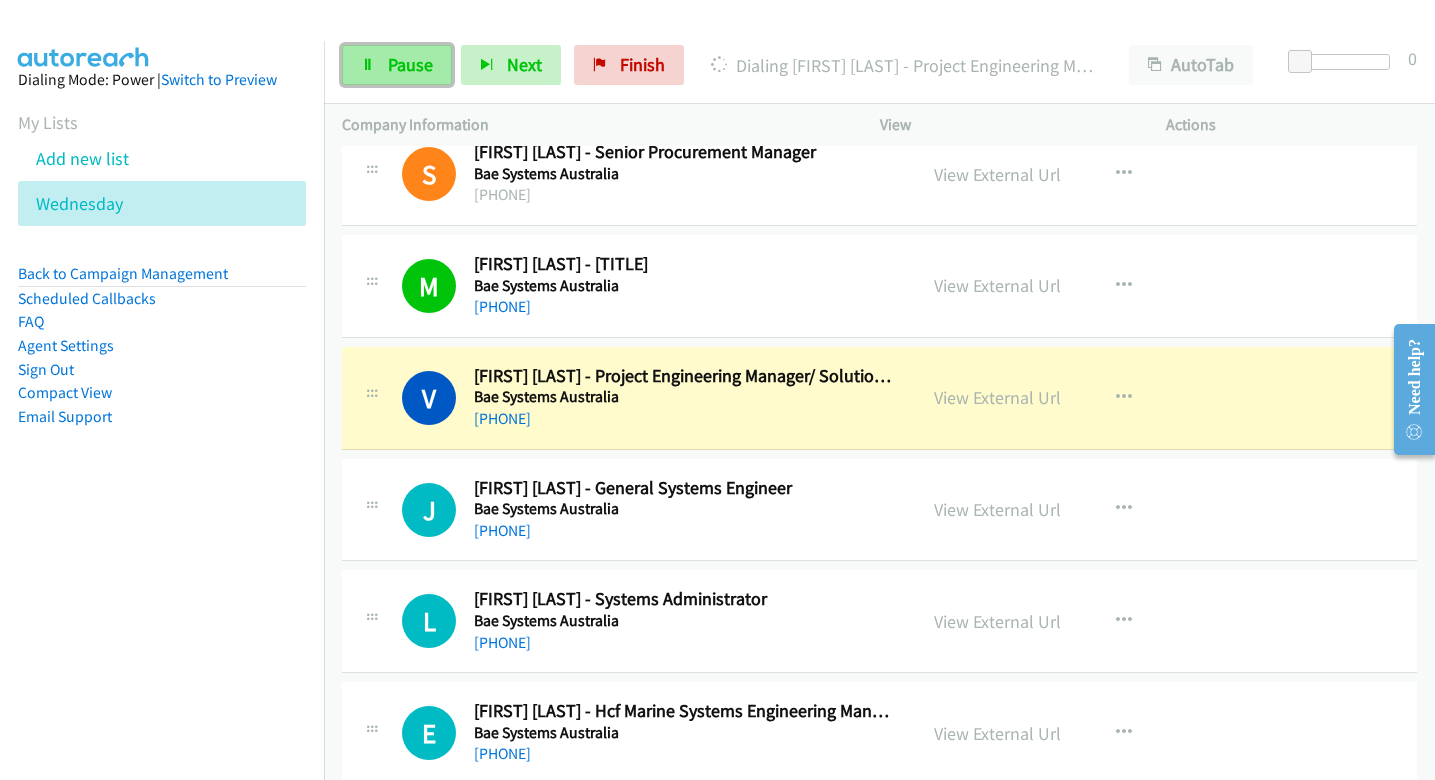 click on "Pause" at bounding box center [410, 64] 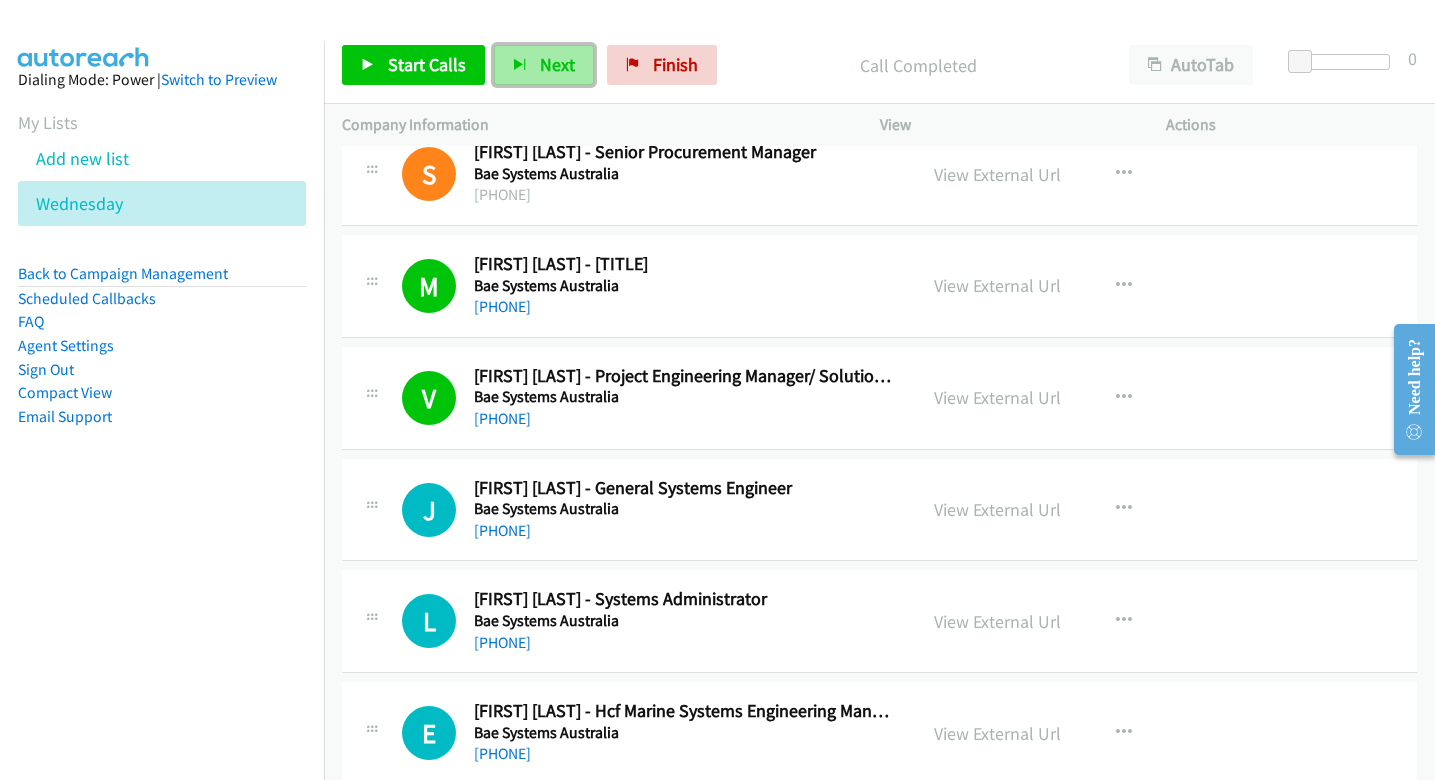 click on "Next" at bounding box center [544, 65] 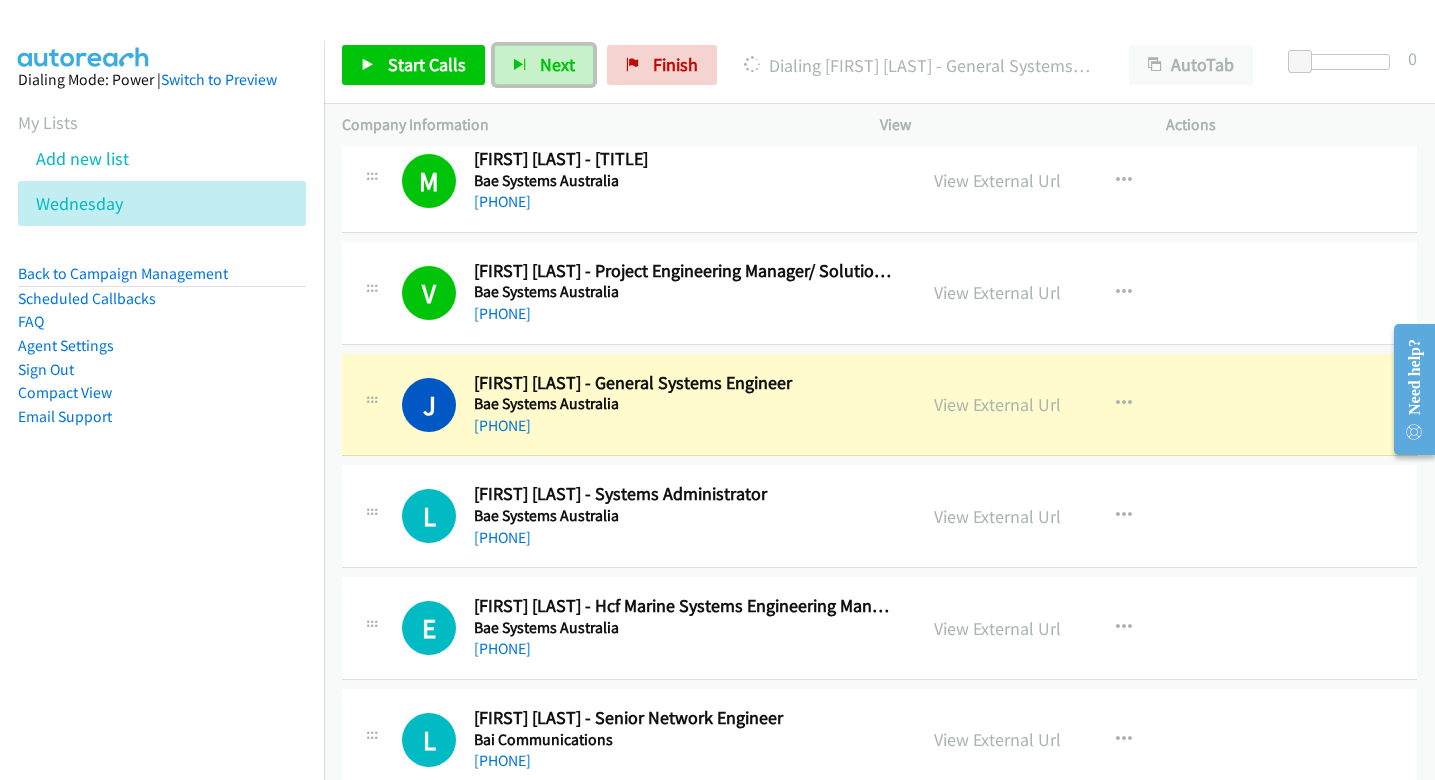 scroll, scrollTop: 916, scrollLeft: 0, axis: vertical 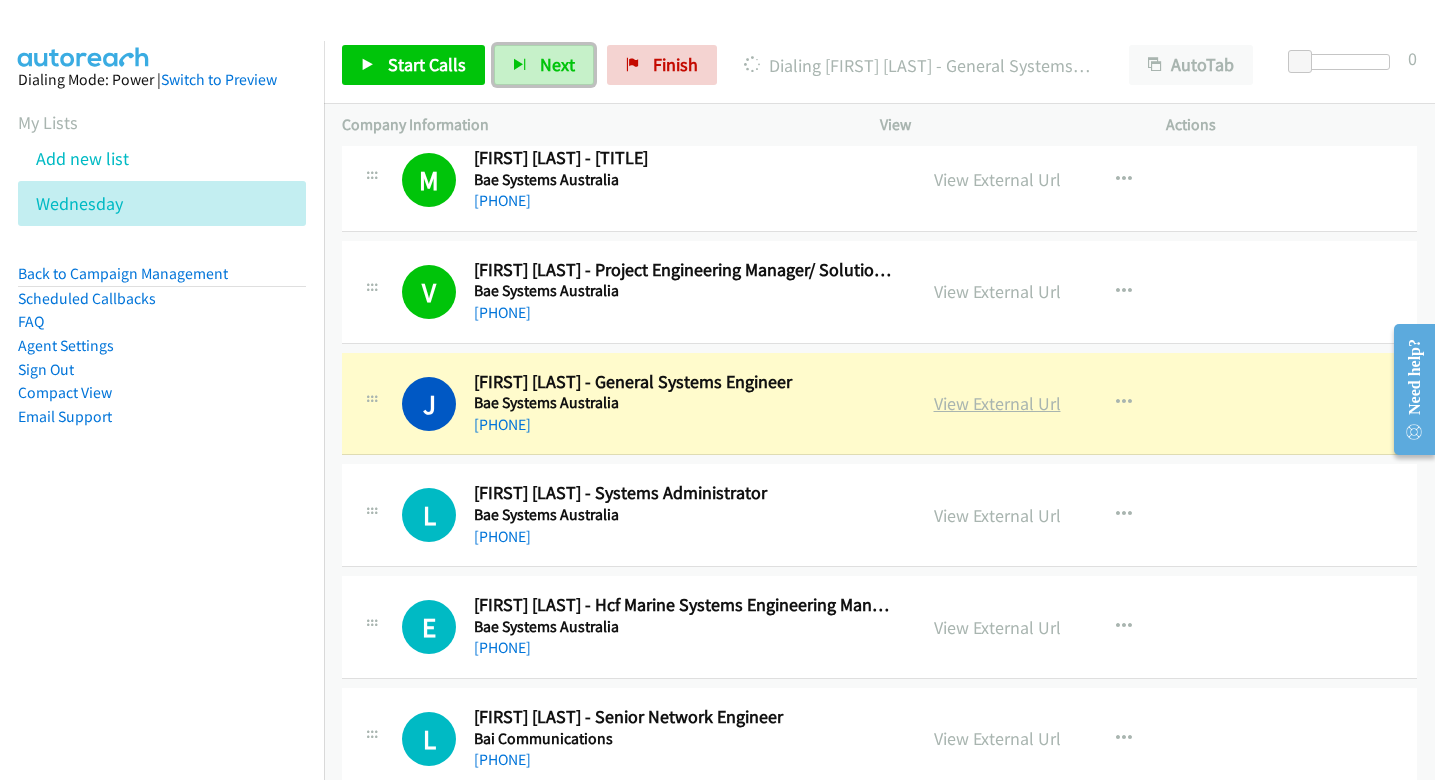 click on "View External Url" at bounding box center [997, 403] 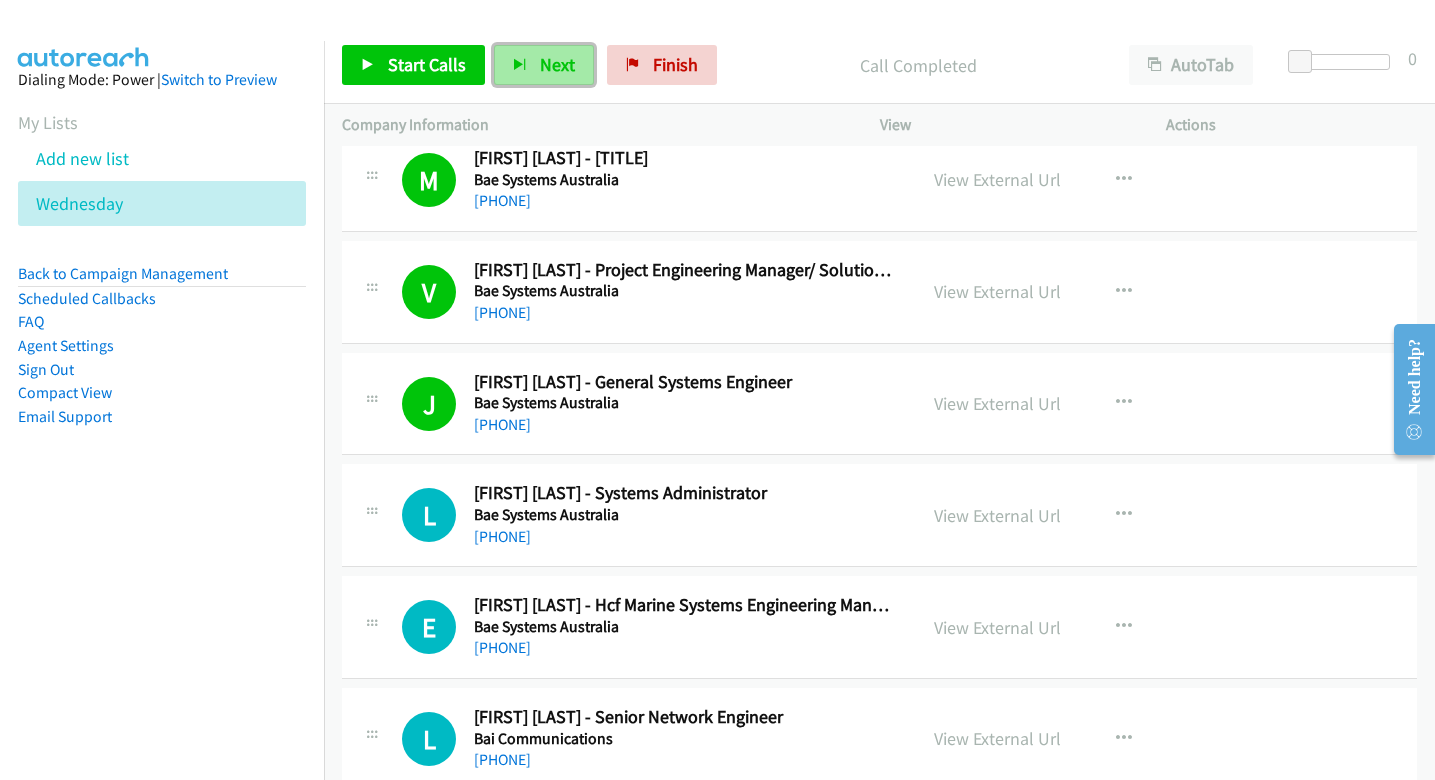 click on "Next" at bounding box center [544, 65] 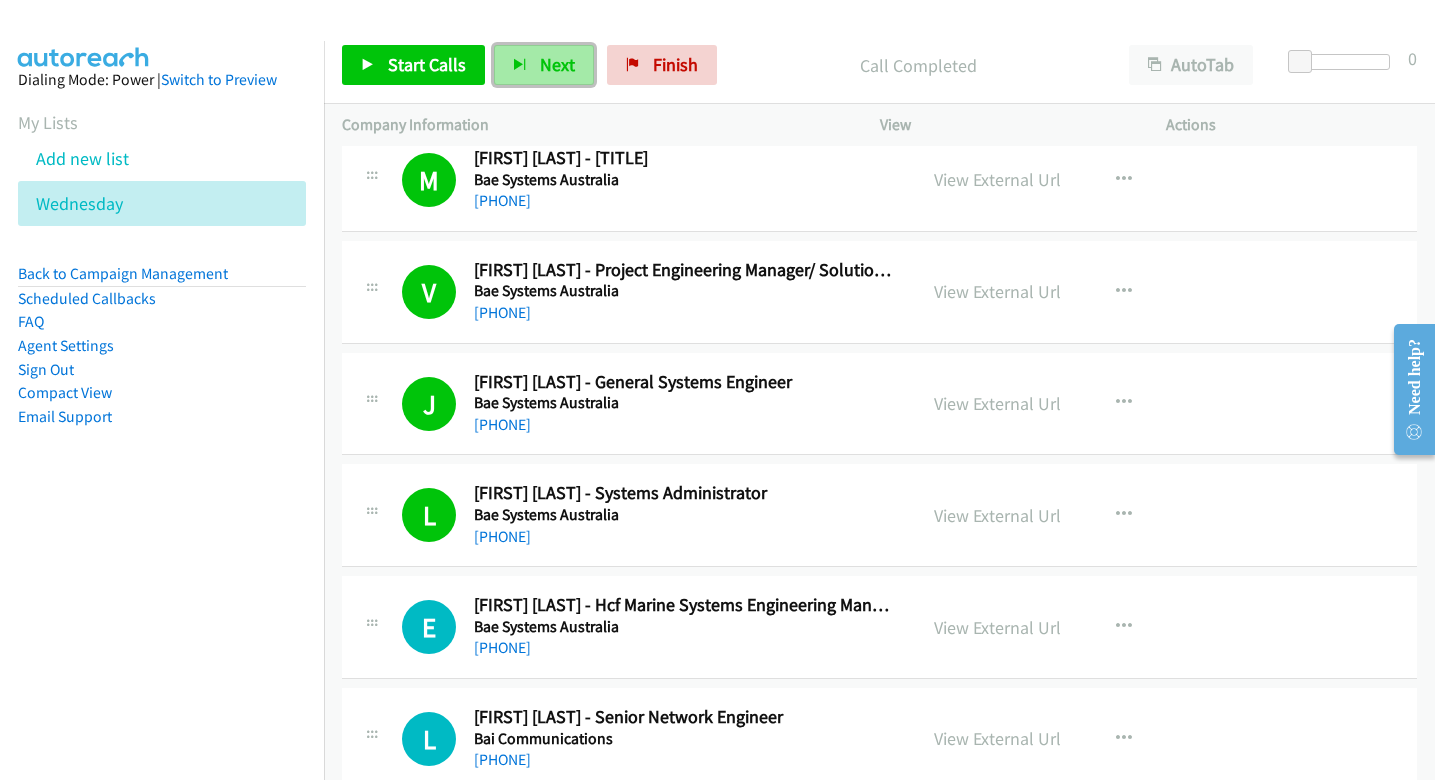 click on "Next" at bounding box center [544, 65] 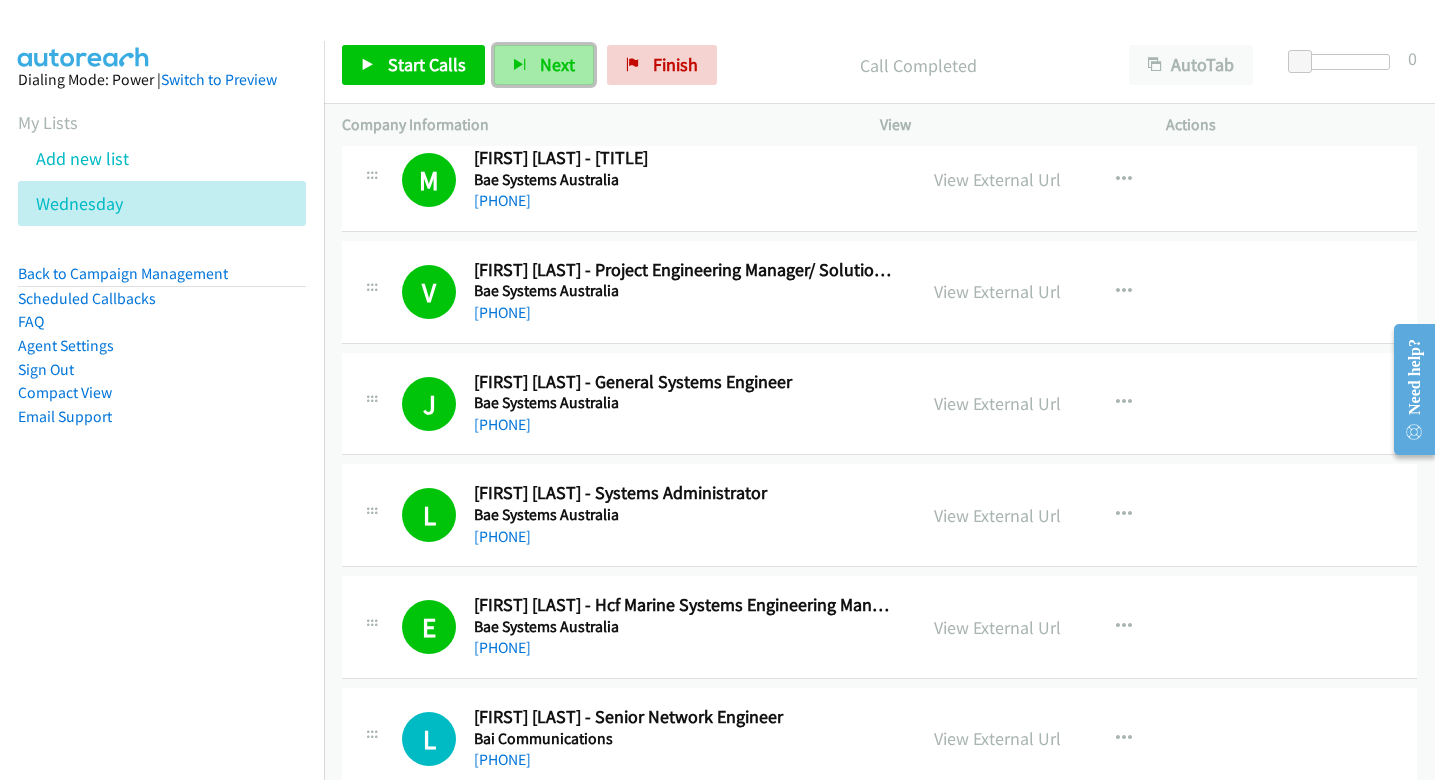 click on "Next" at bounding box center (557, 64) 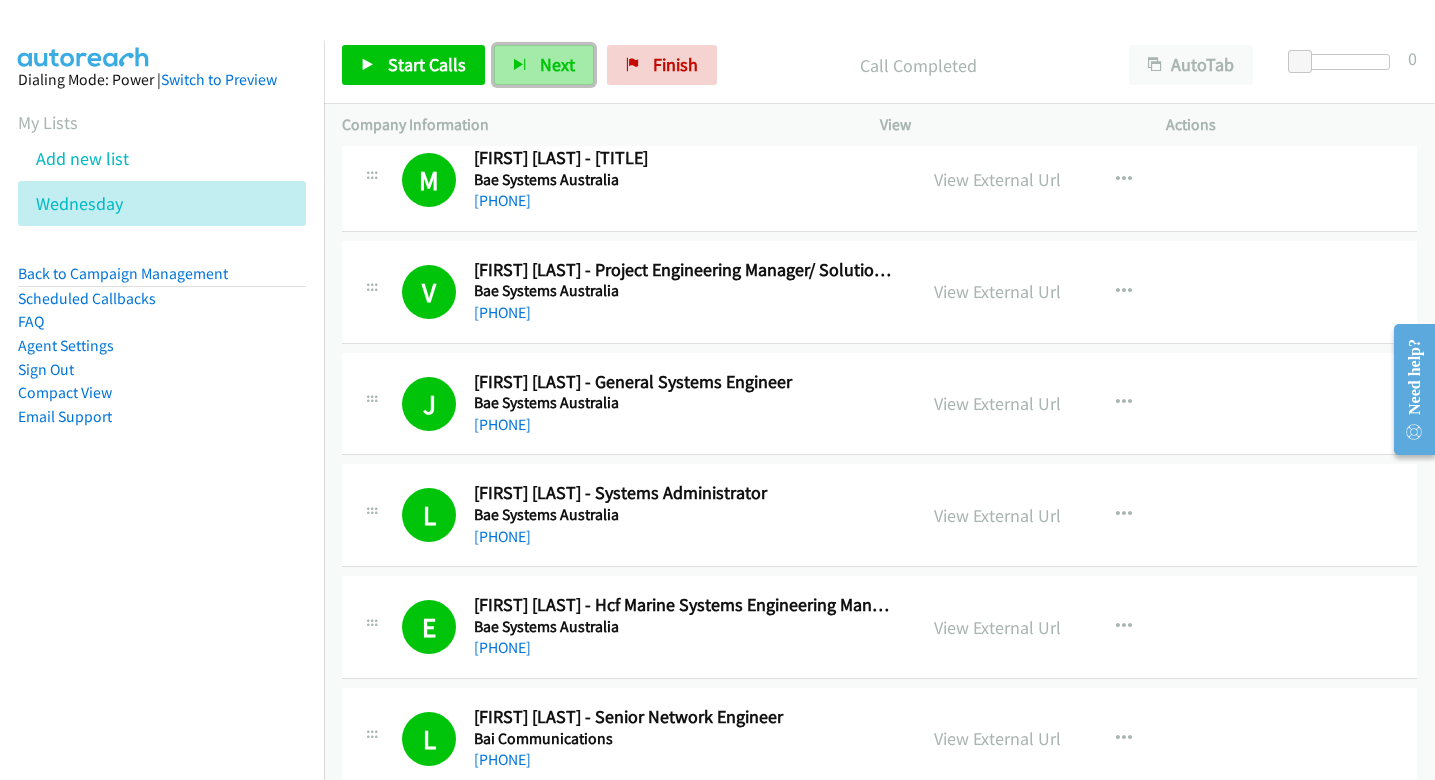 click on "Next" at bounding box center (557, 64) 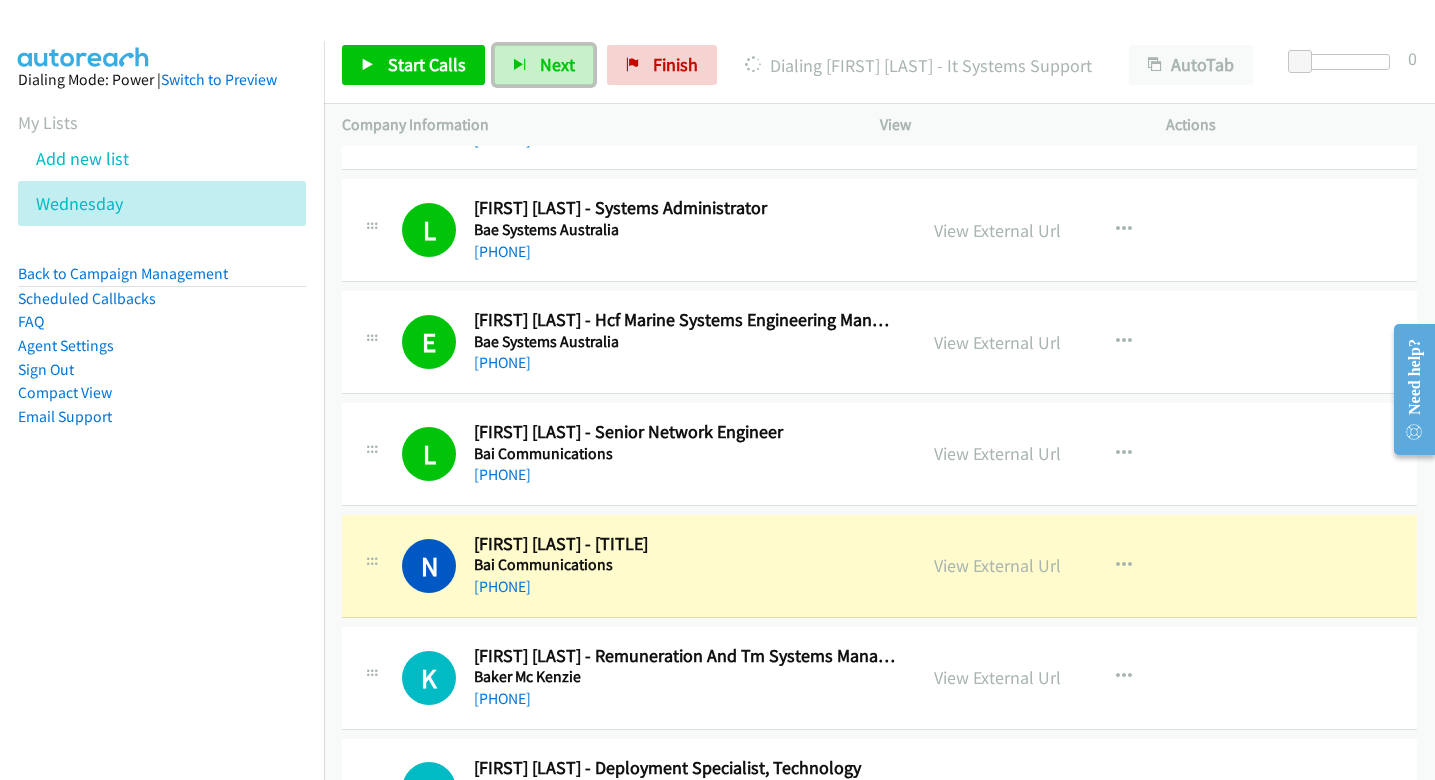 scroll, scrollTop: 1219, scrollLeft: 0, axis: vertical 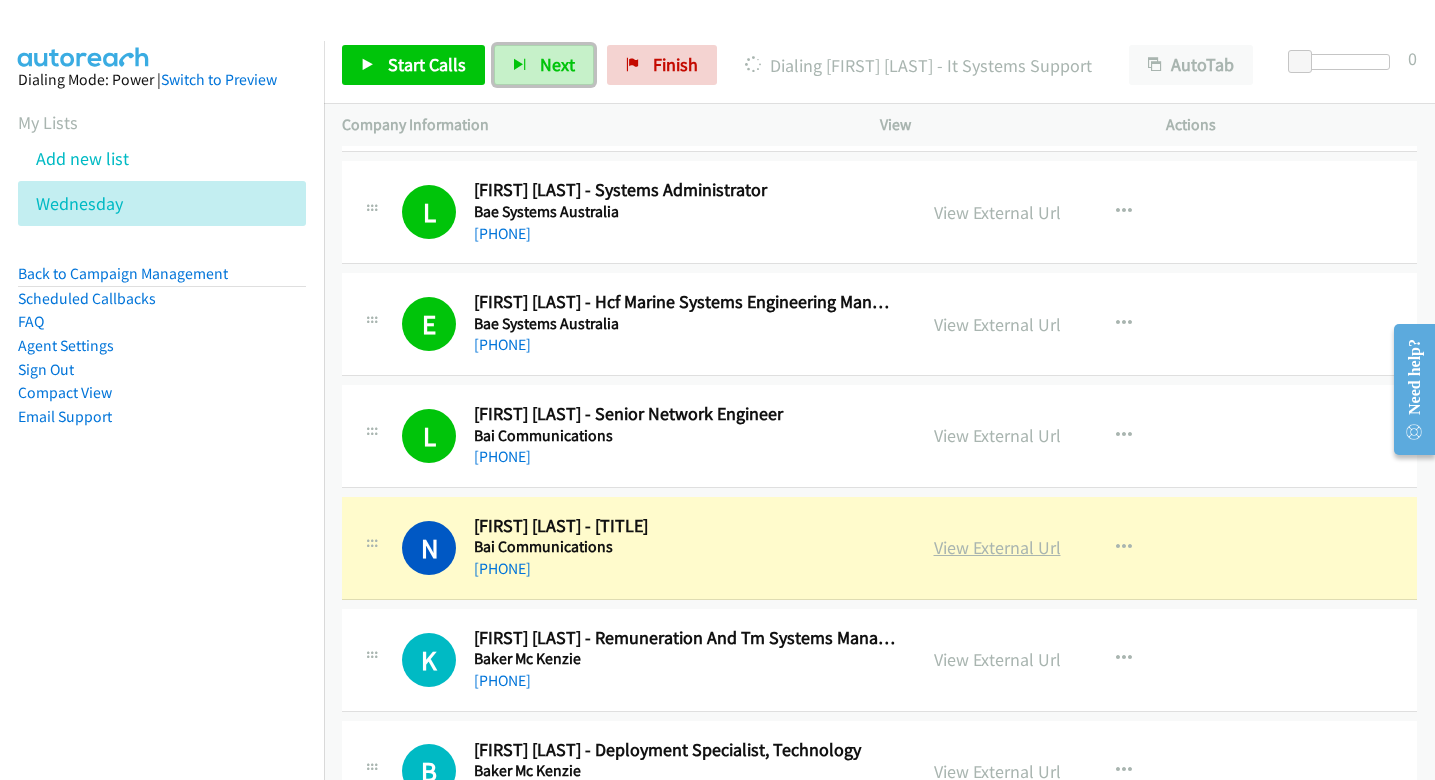 click on "View External Url" at bounding box center [997, 547] 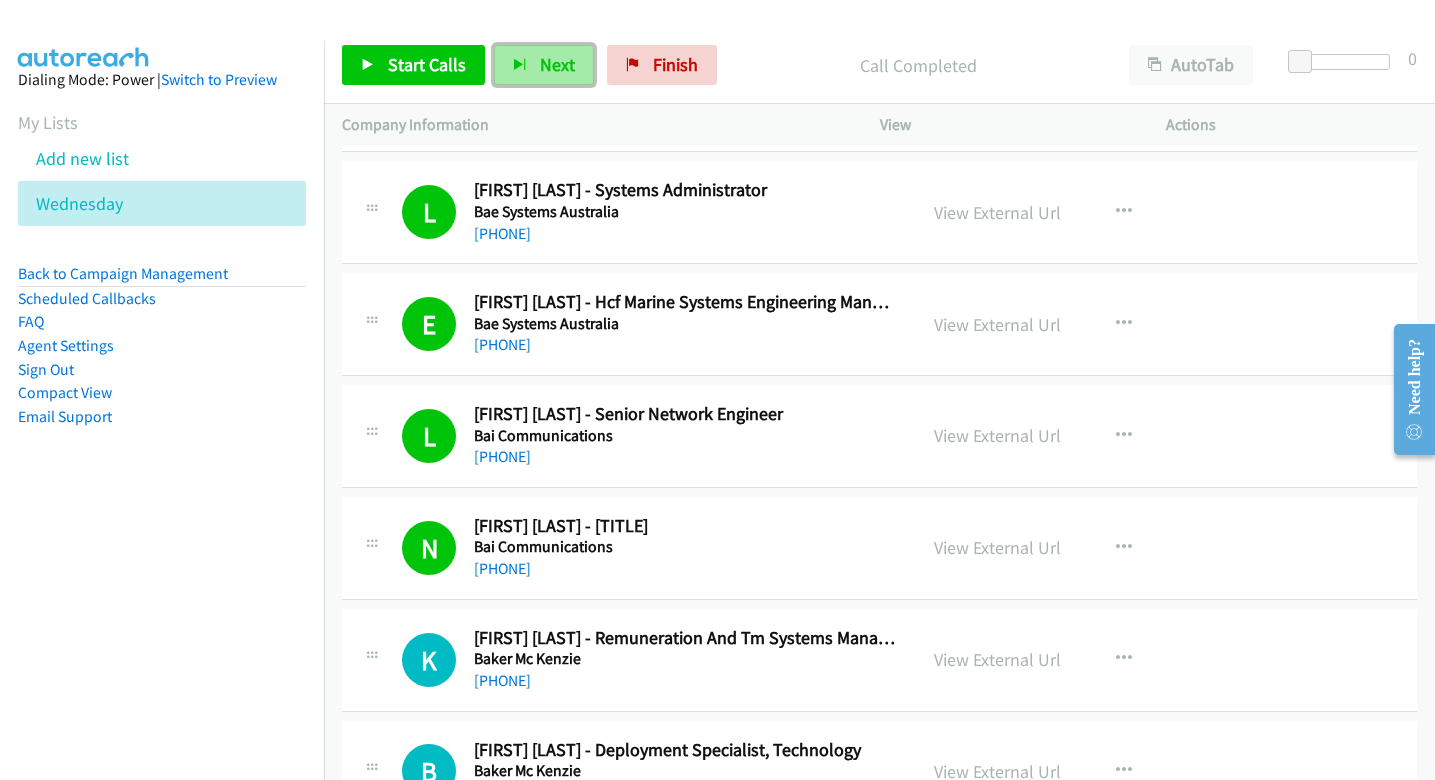 click on "Next" at bounding box center (544, 65) 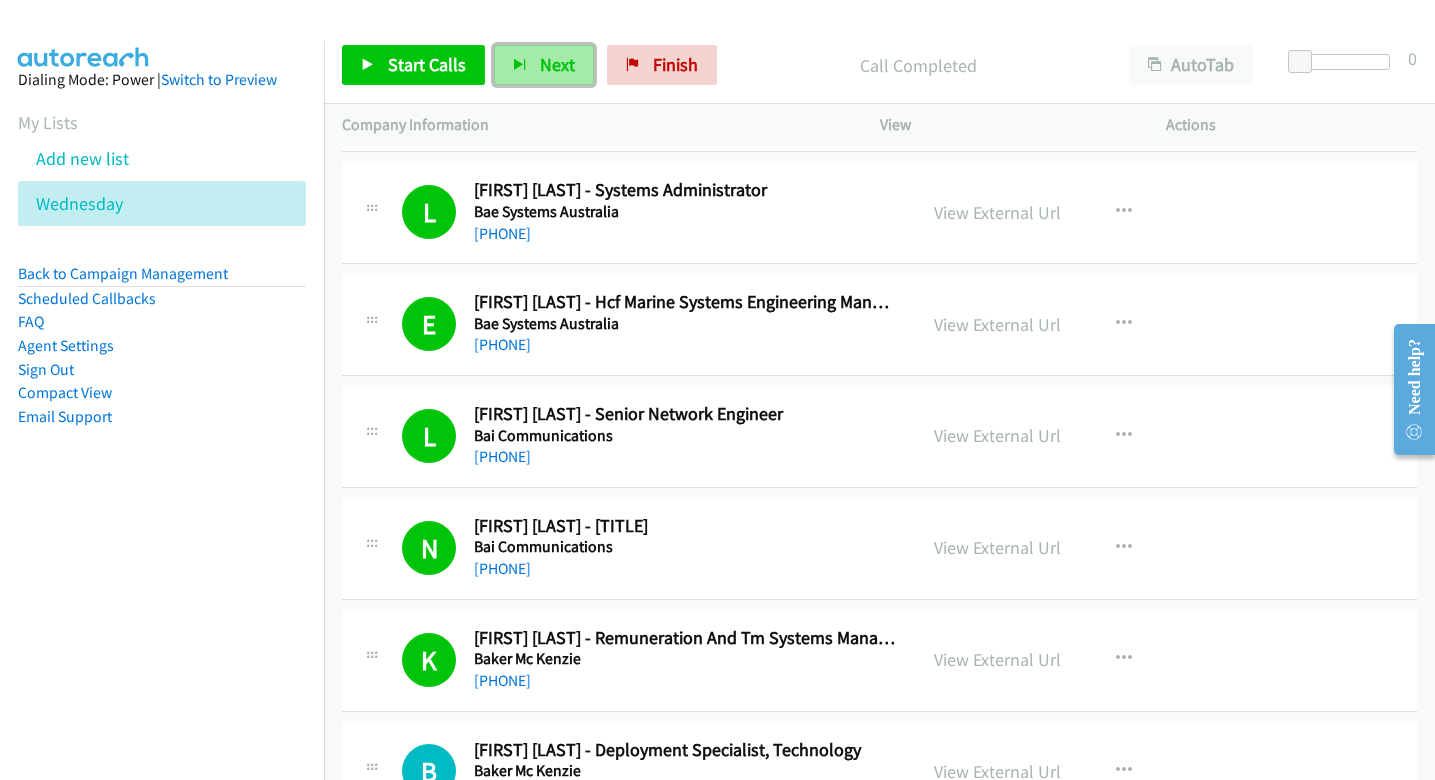 click at bounding box center [520, 66] 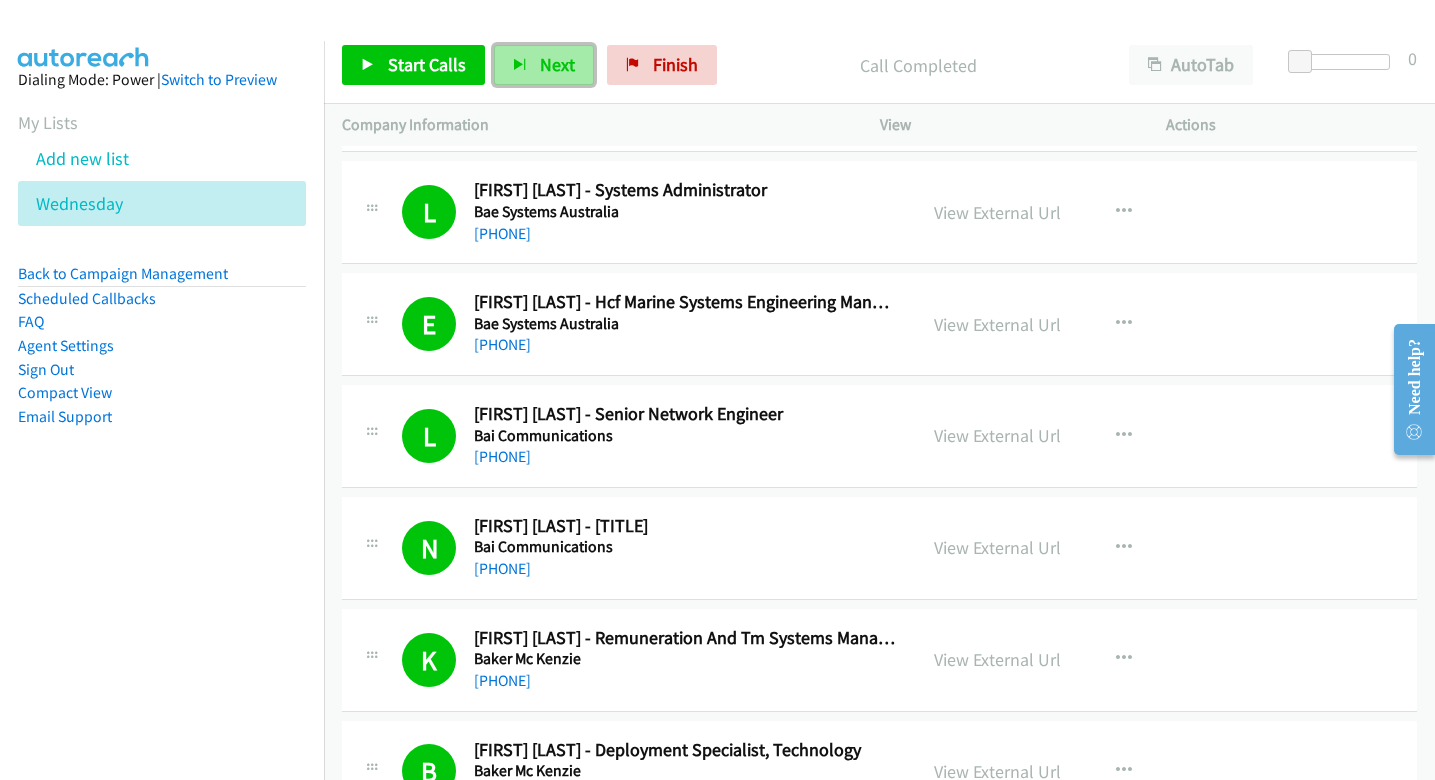 click on "Next" at bounding box center [557, 64] 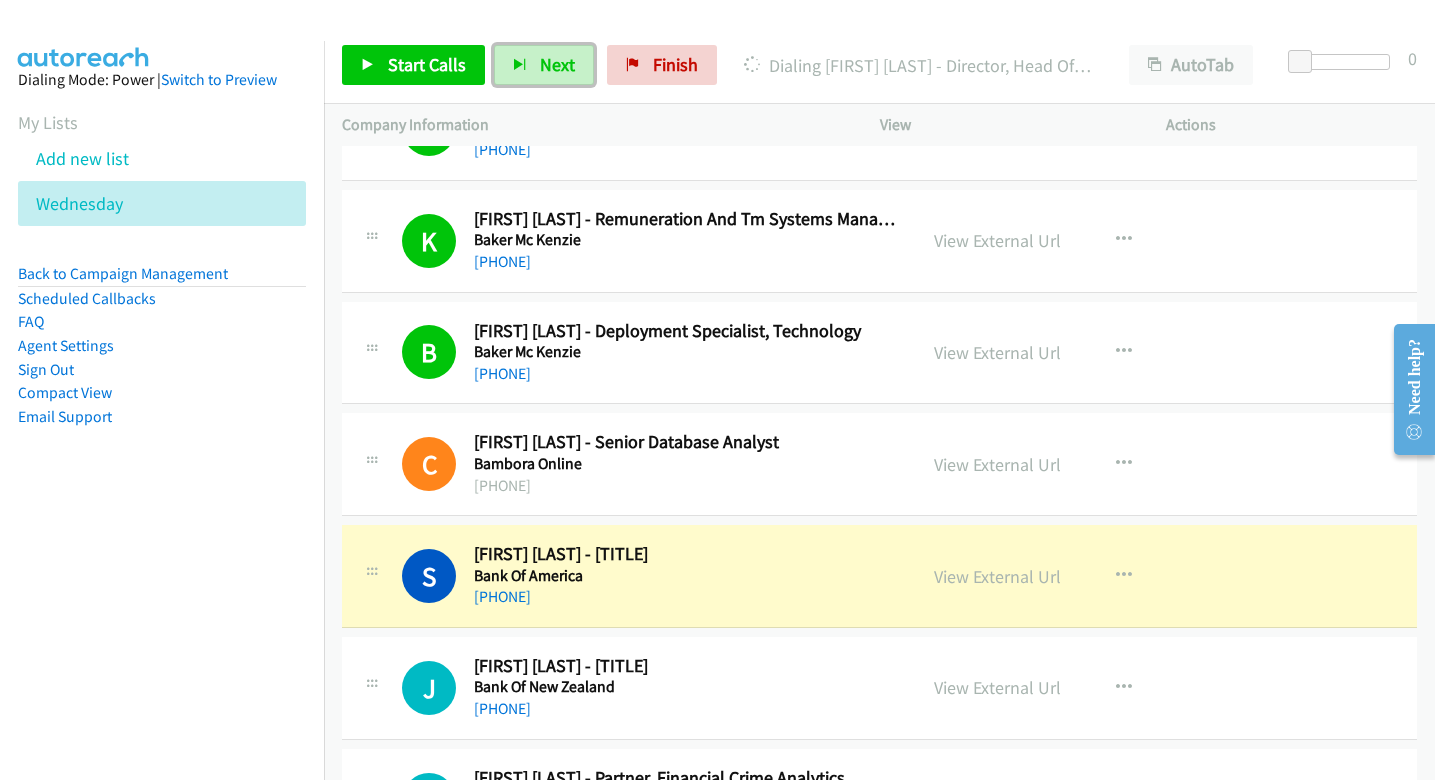 scroll, scrollTop: 1664, scrollLeft: 0, axis: vertical 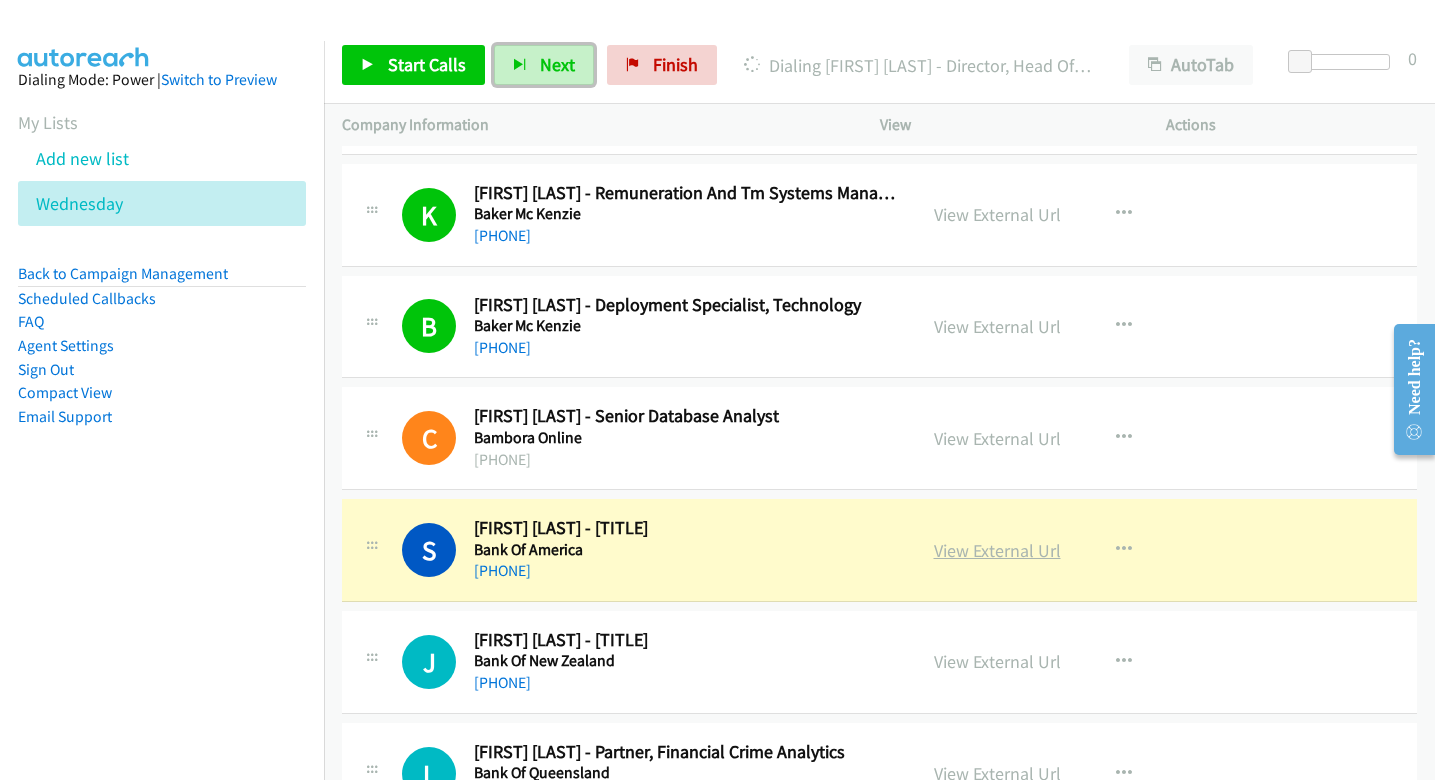 click on "View External Url" at bounding box center [997, 550] 